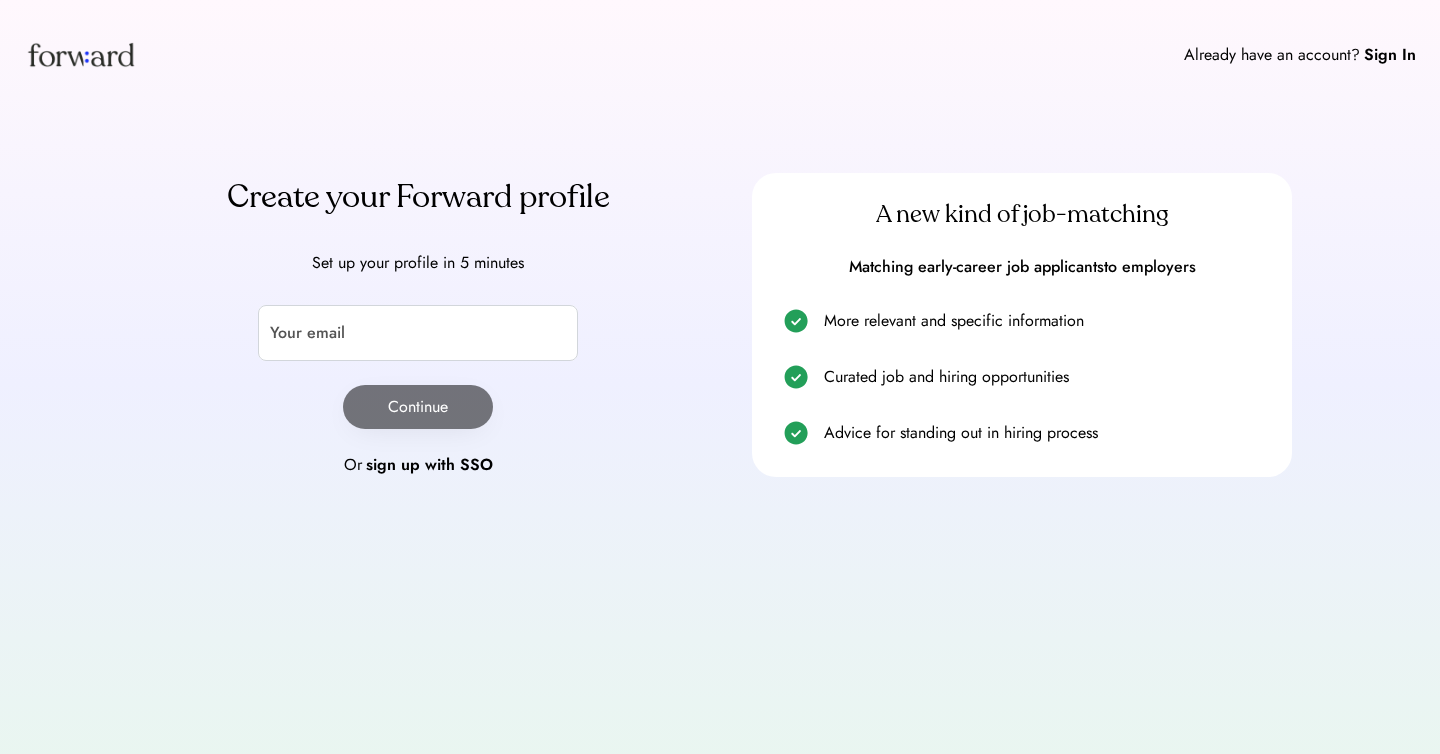 scroll, scrollTop: 0, scrollLeft: 0, axis: both 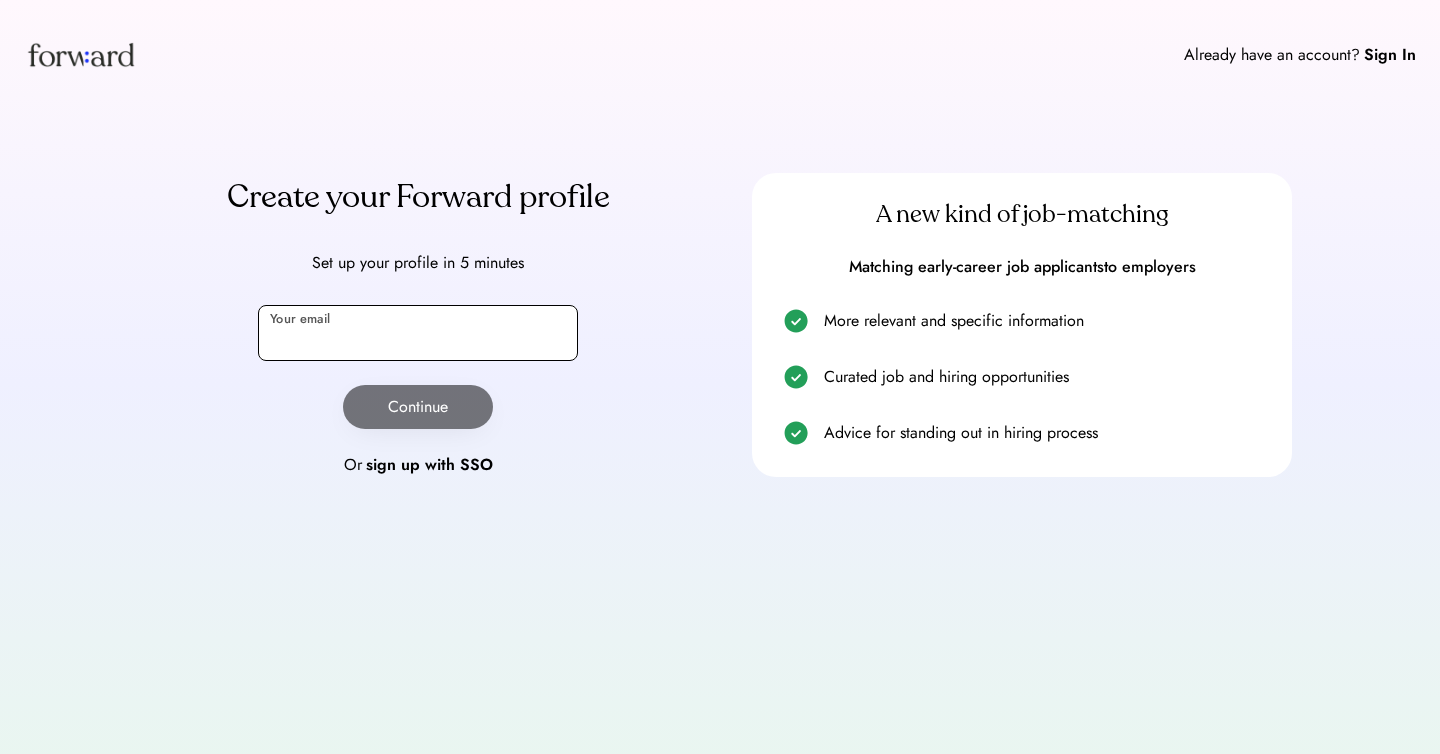 click at bounding box center [418, 333] 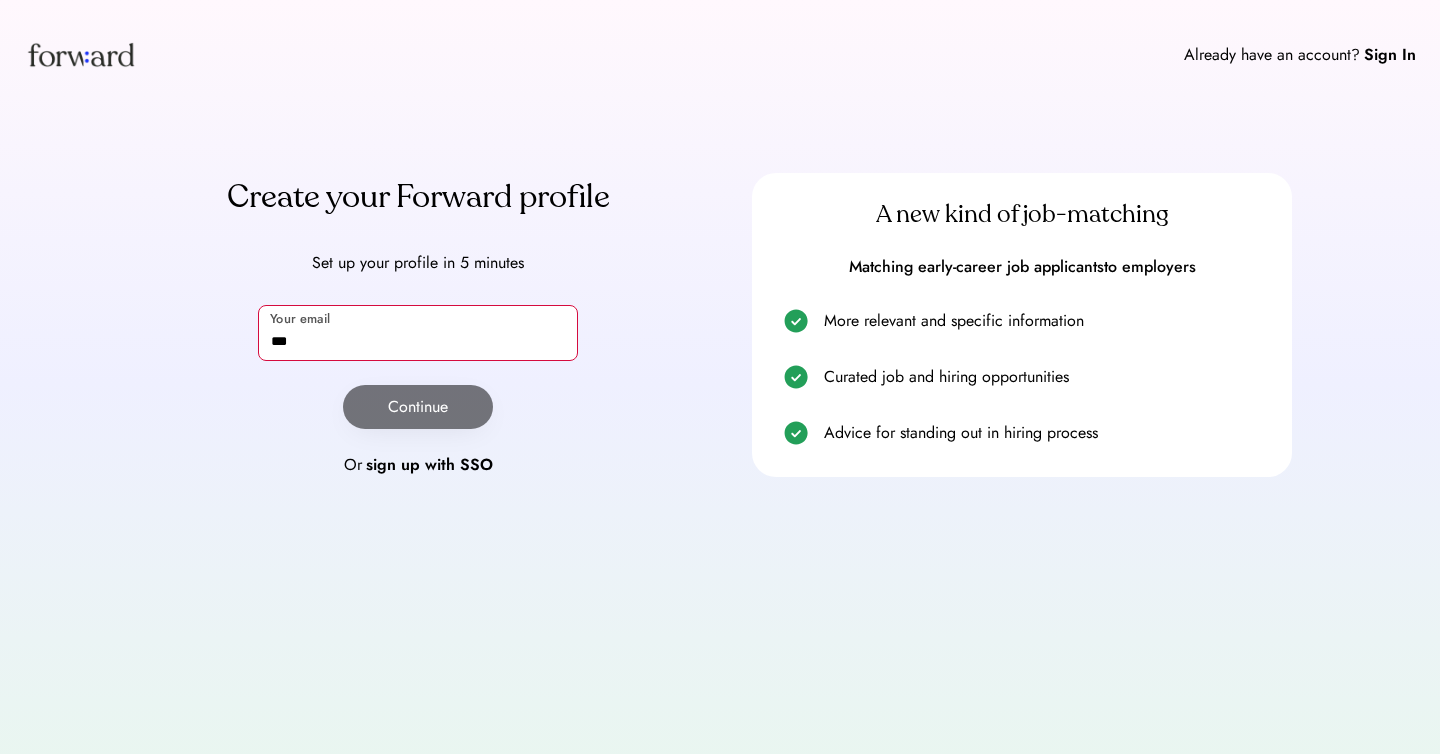 type on "**********" 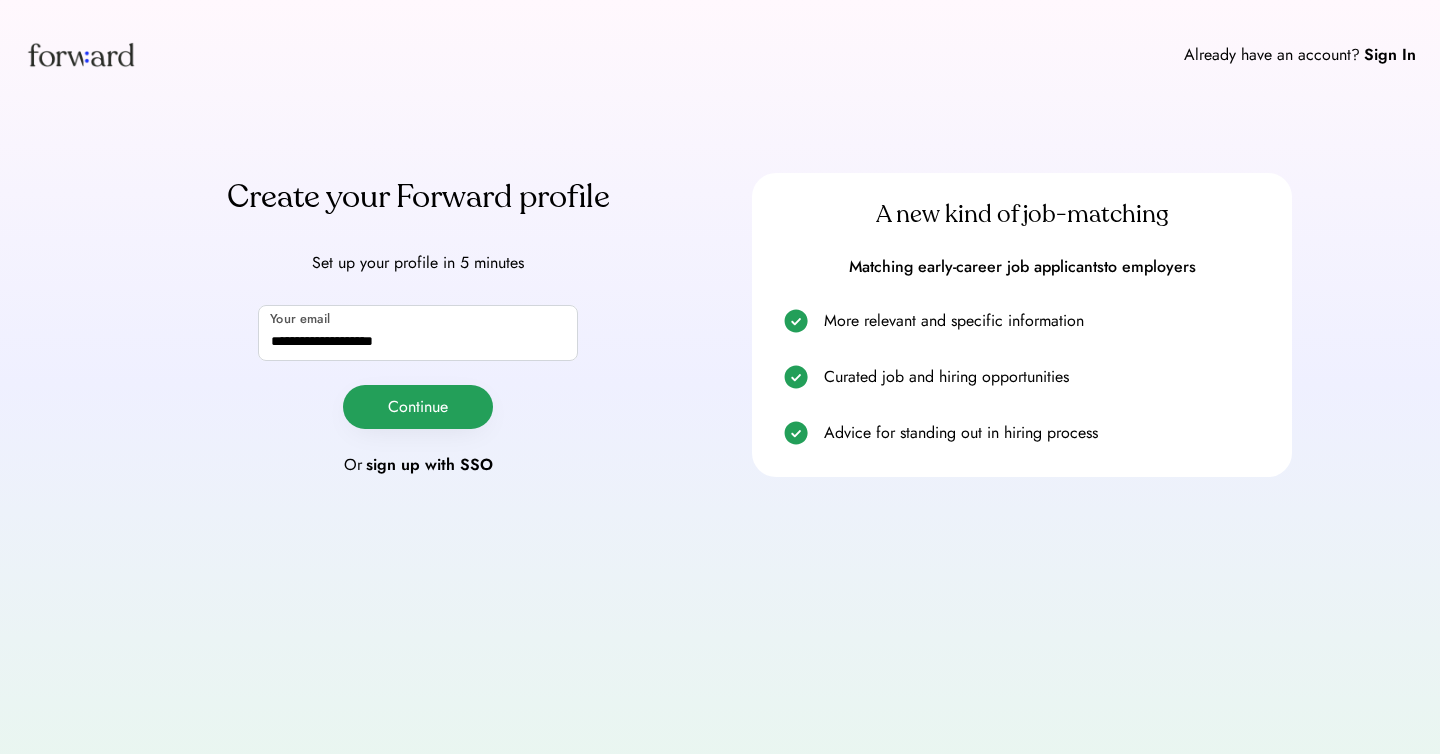click on "Continue" at bounding box center (418, 407) 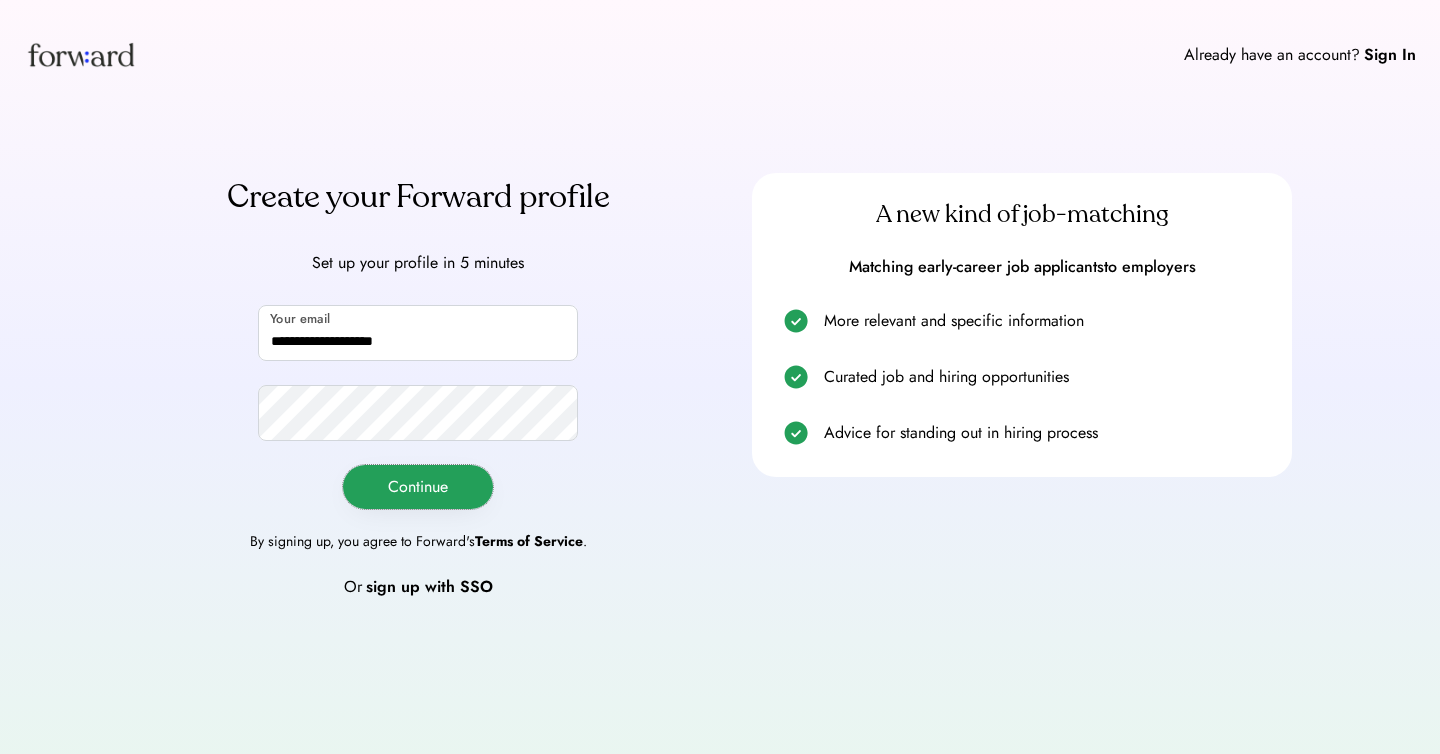 click on "Continue" at bounding box center [418, 487] 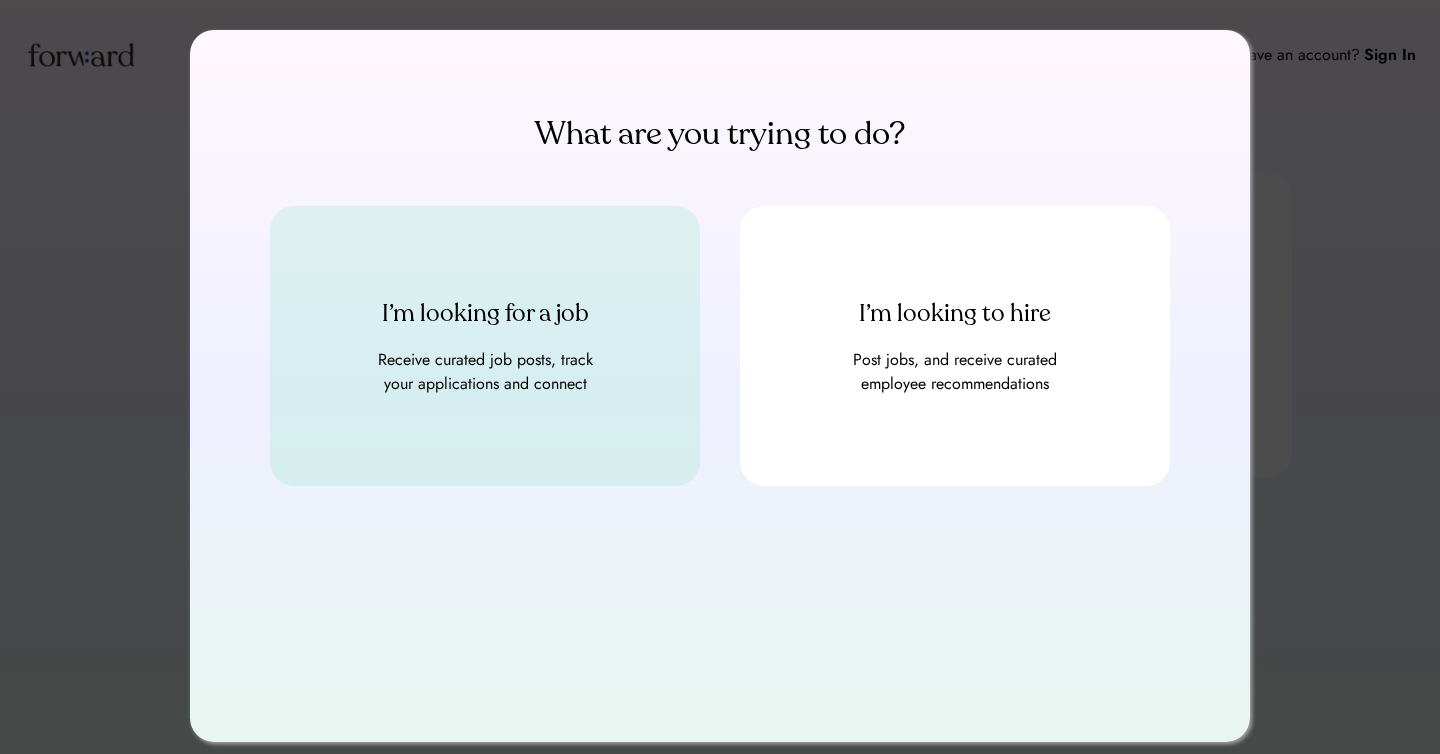 click on "I’m looking for a job Receive curated job posts, track your applications and connect" at bounding box center (485, 346) 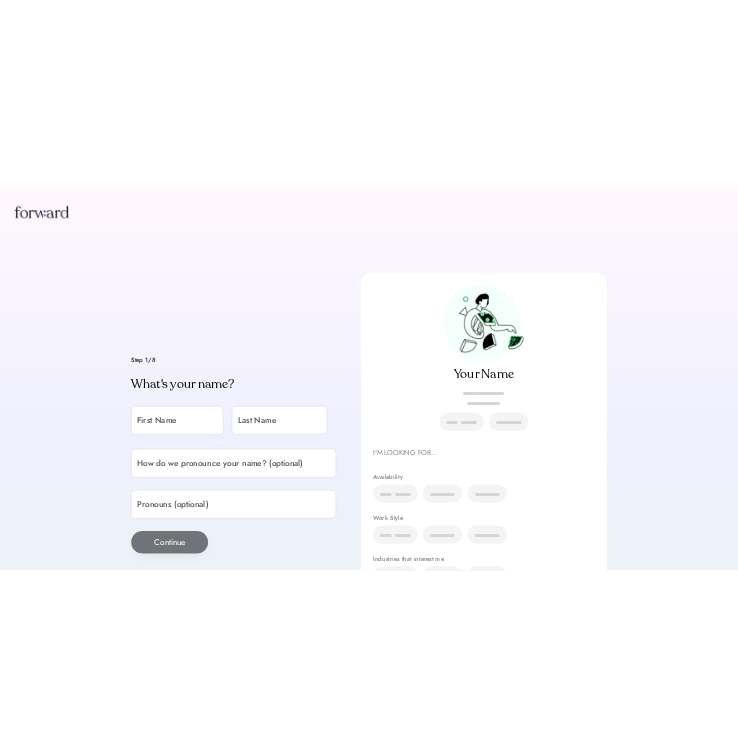 scroll, scrollTop: 0, scrollLeft: 0, axis: both 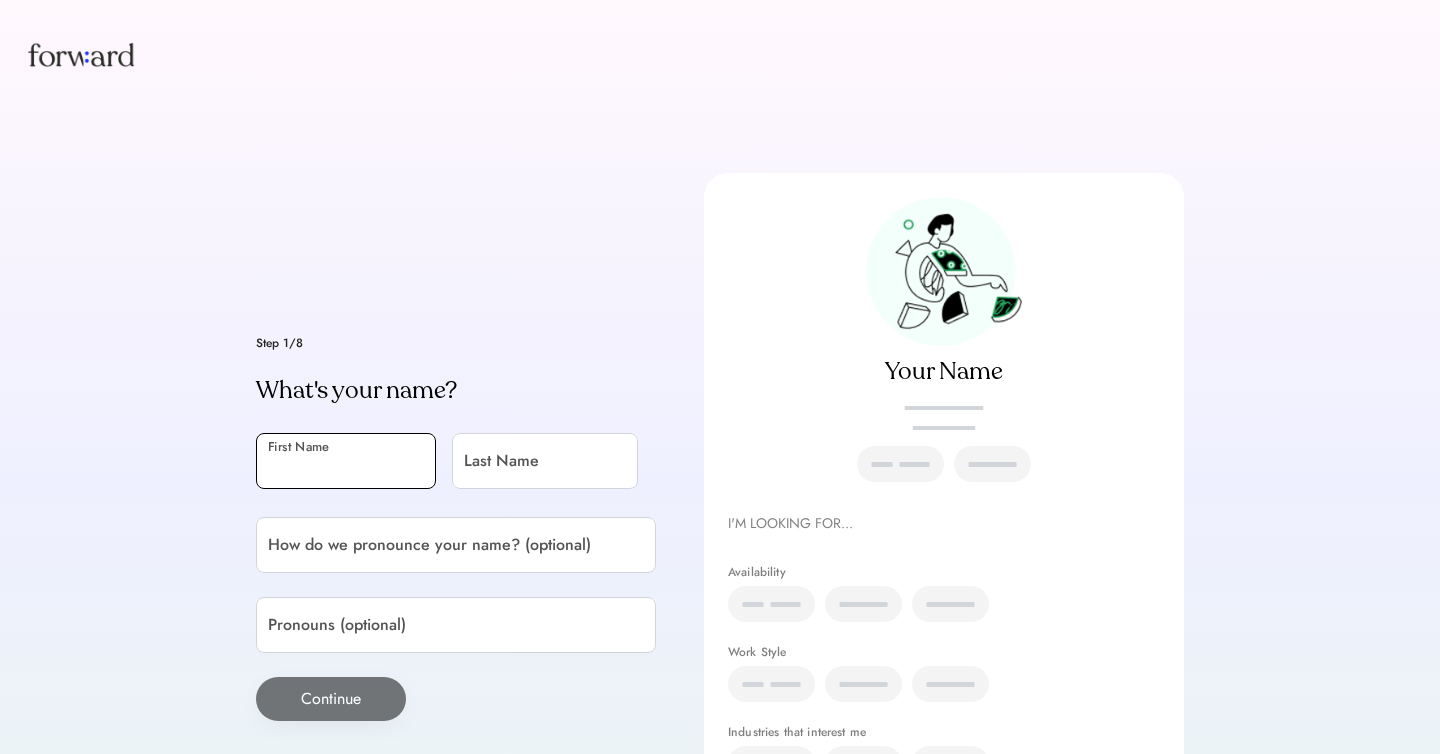 click at bounding box center (346, 461) 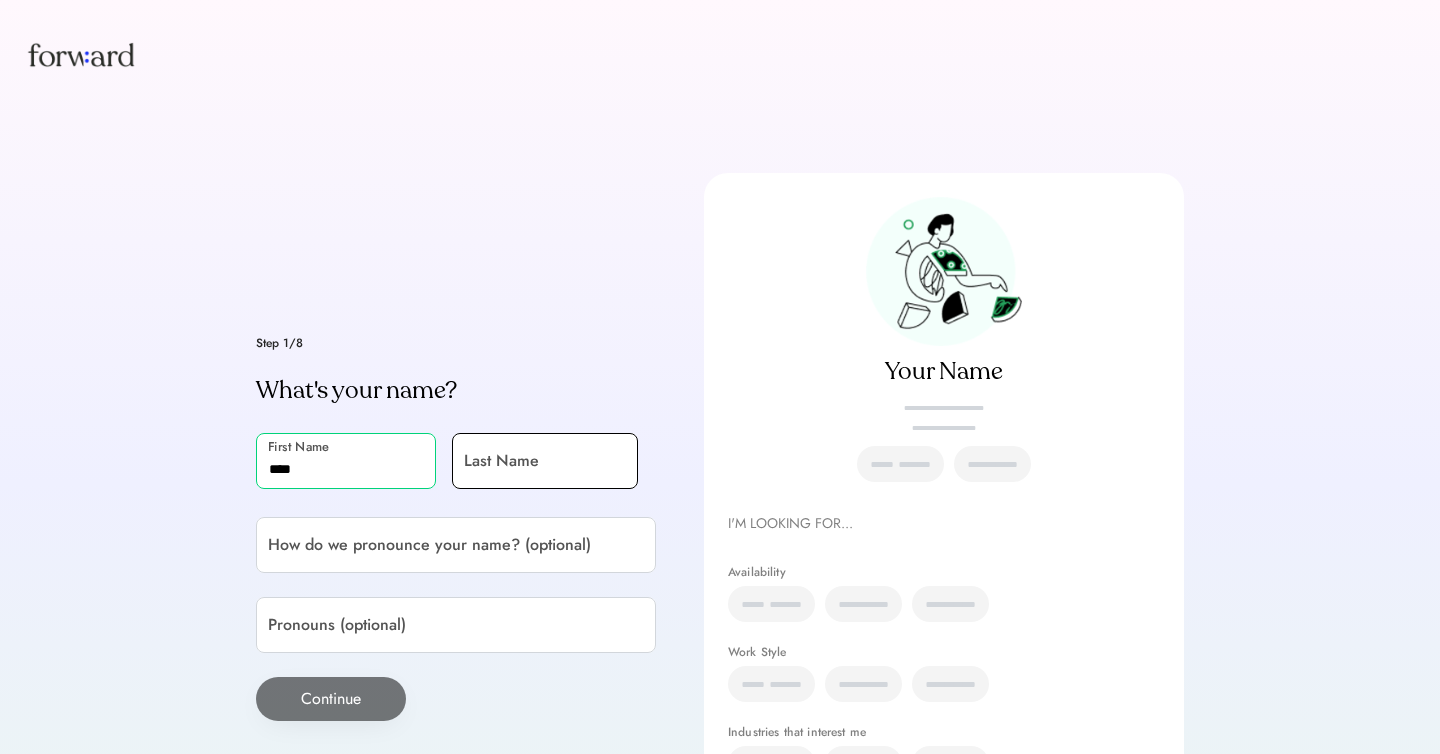 type on "****" 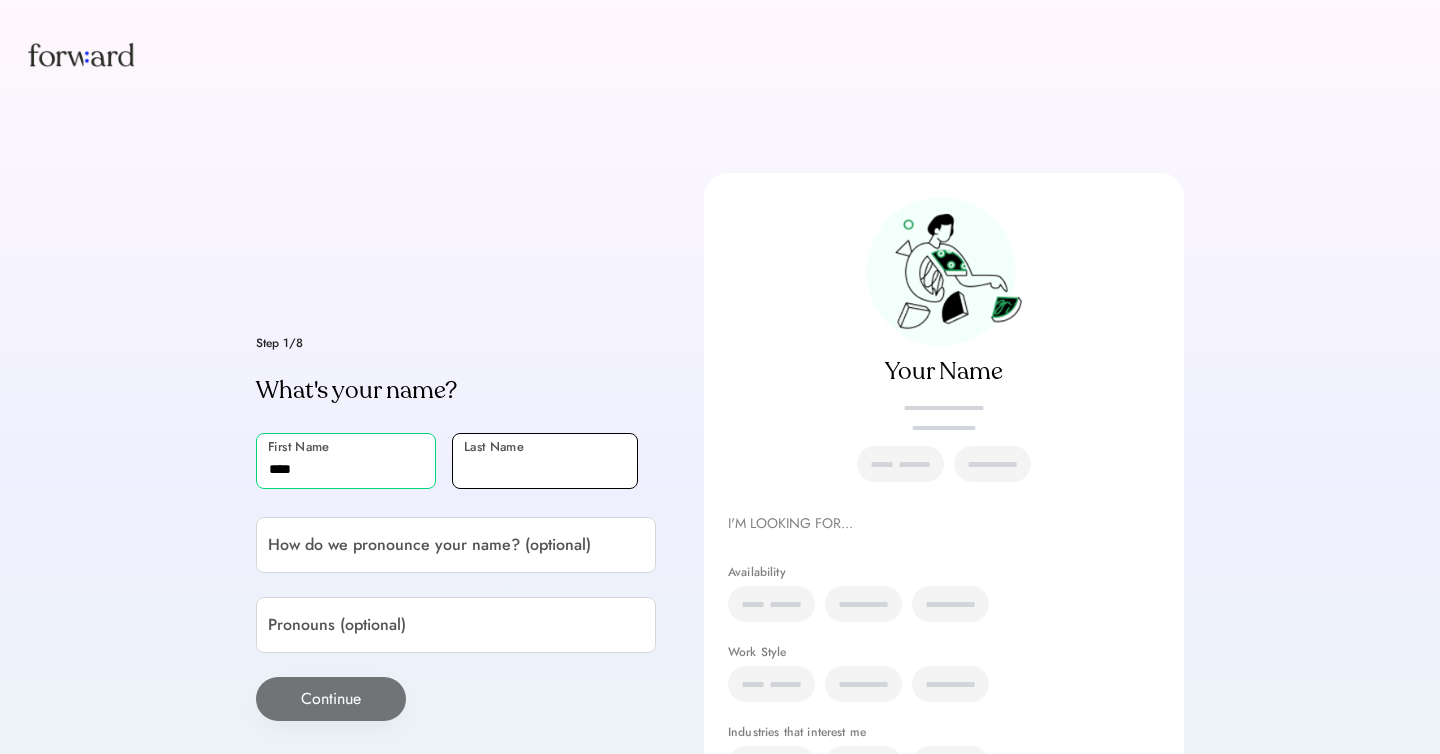 click at bounding box center [545, 461] 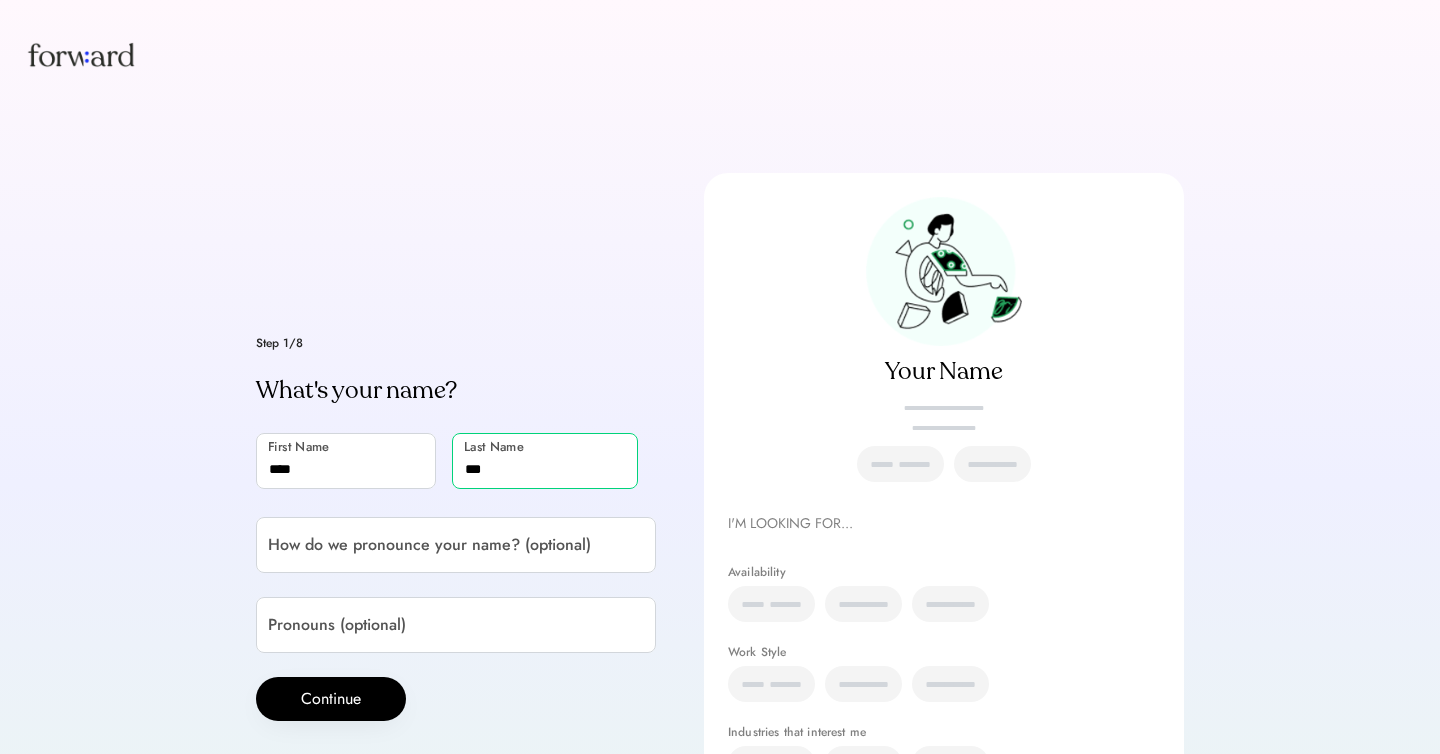 type on "***" 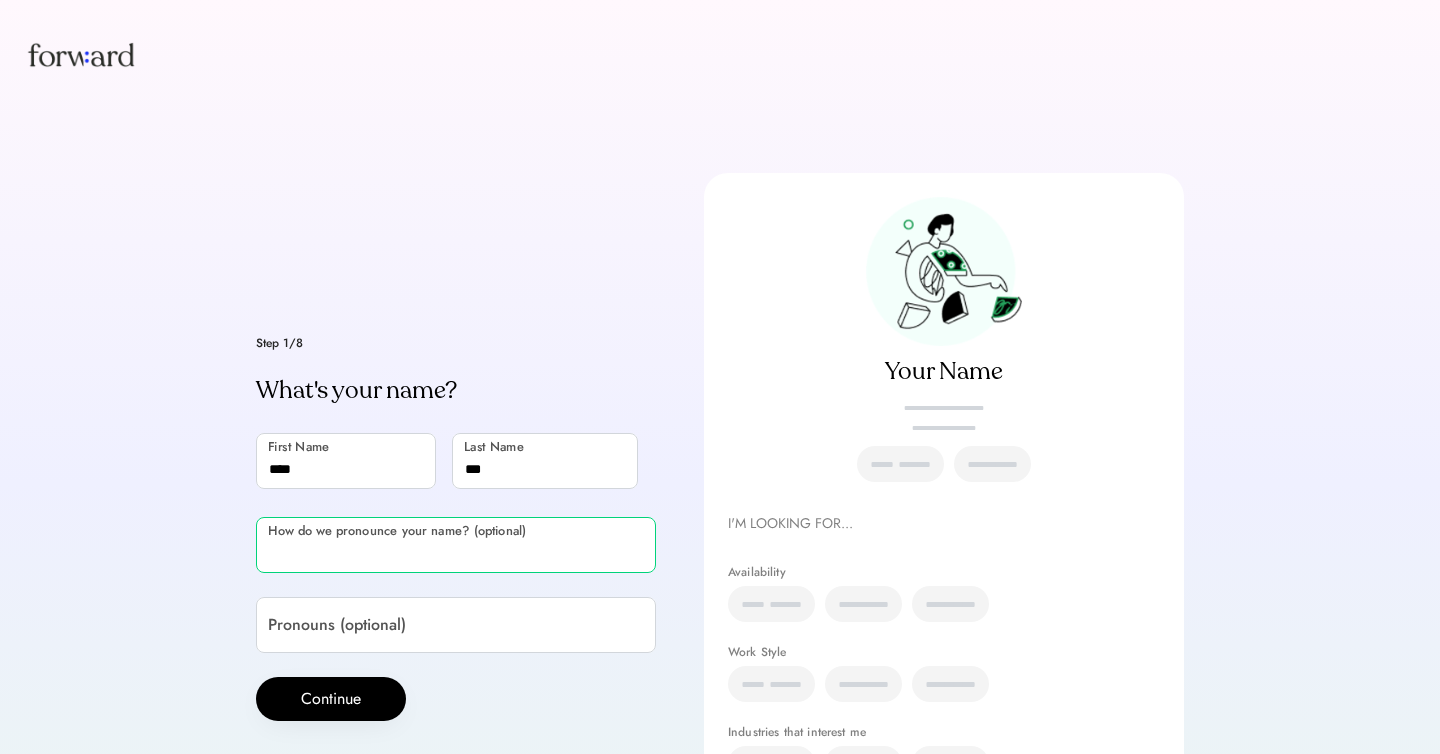 click at bounding box center [456, 545] 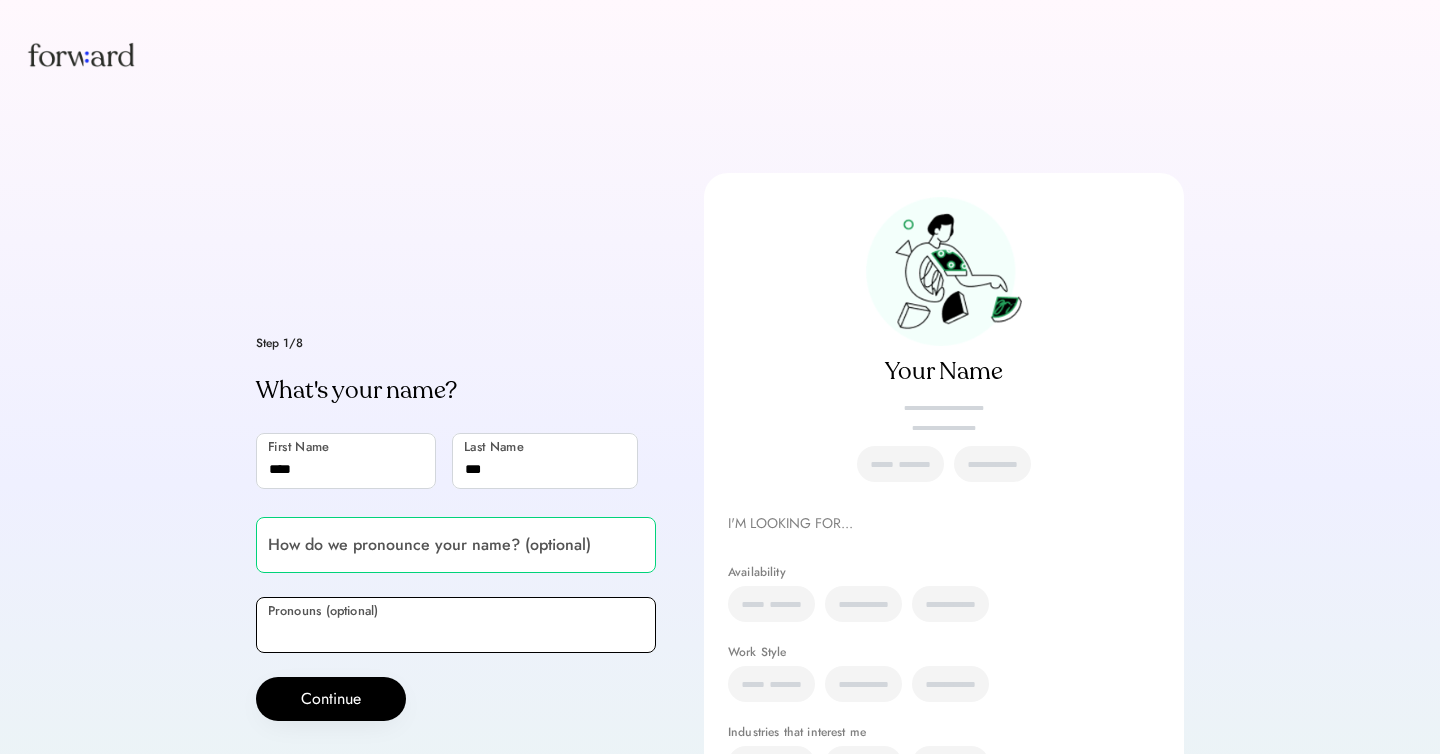 click at bounding box center [456, 625] 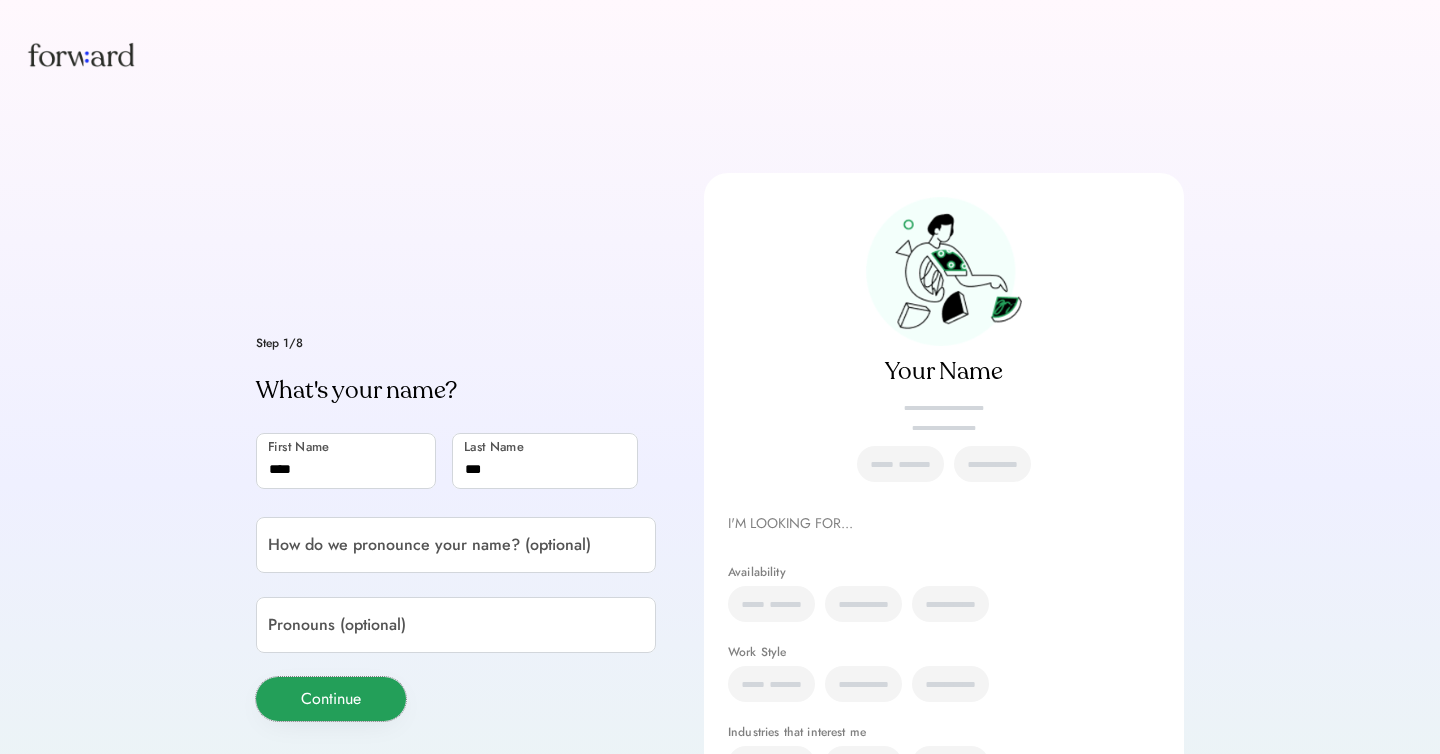 click on "Continue" at bounding box center (331, 699) 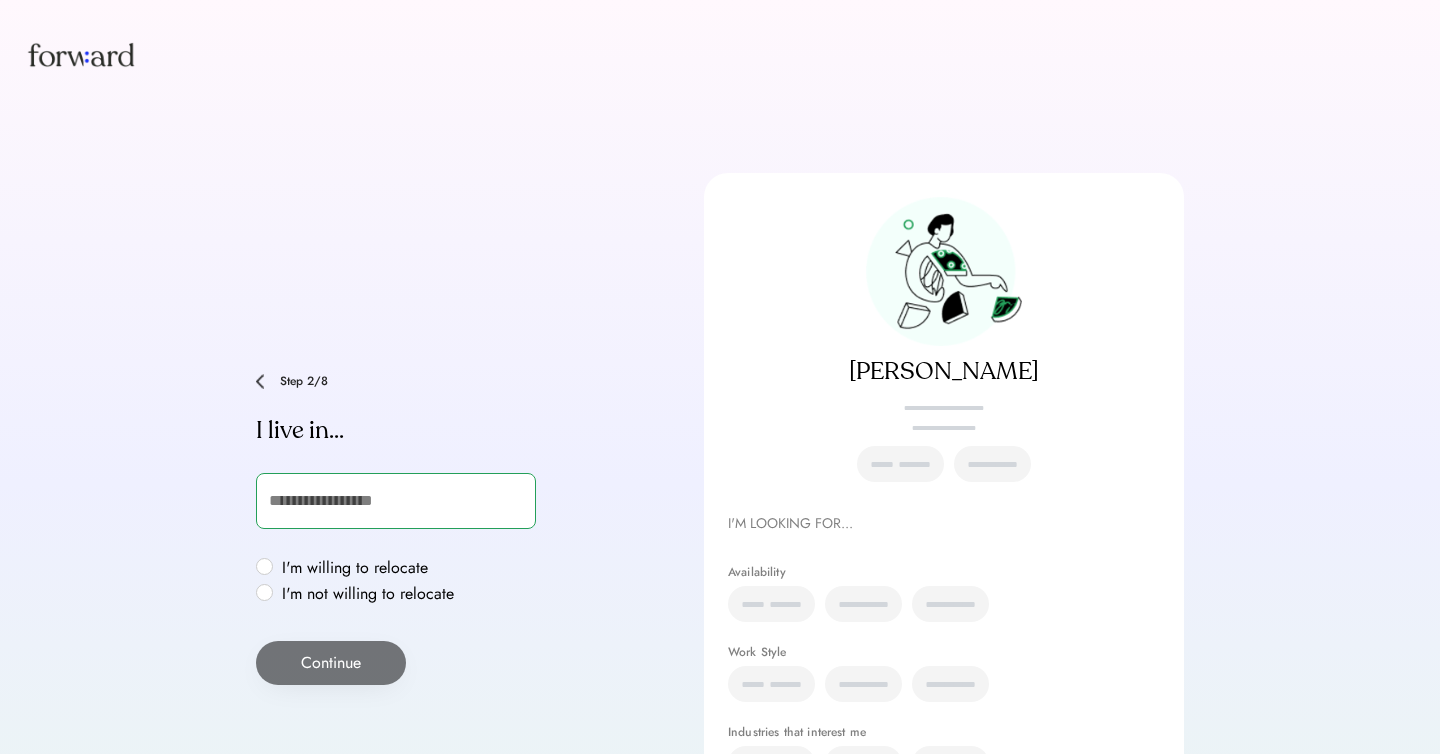 click at bounding box center (396, 501) 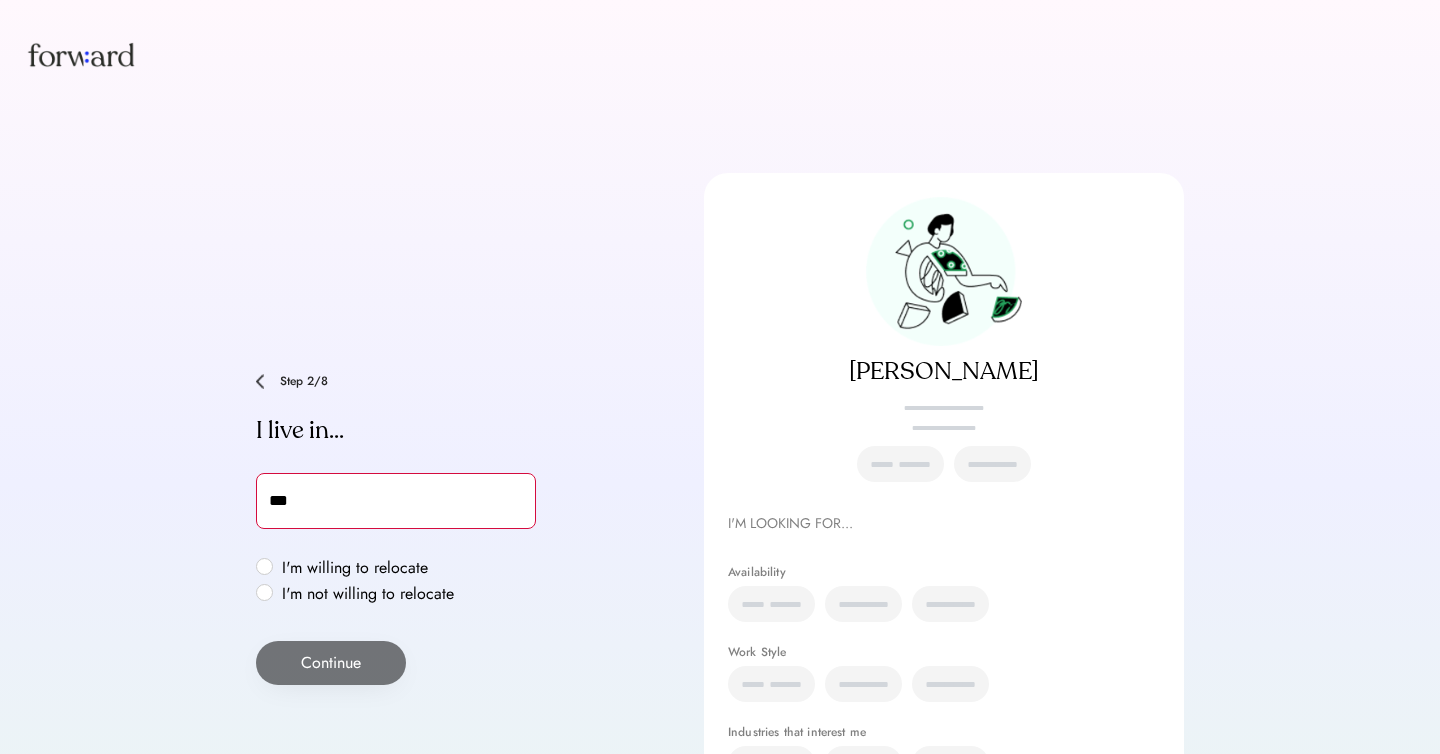 type on "***" 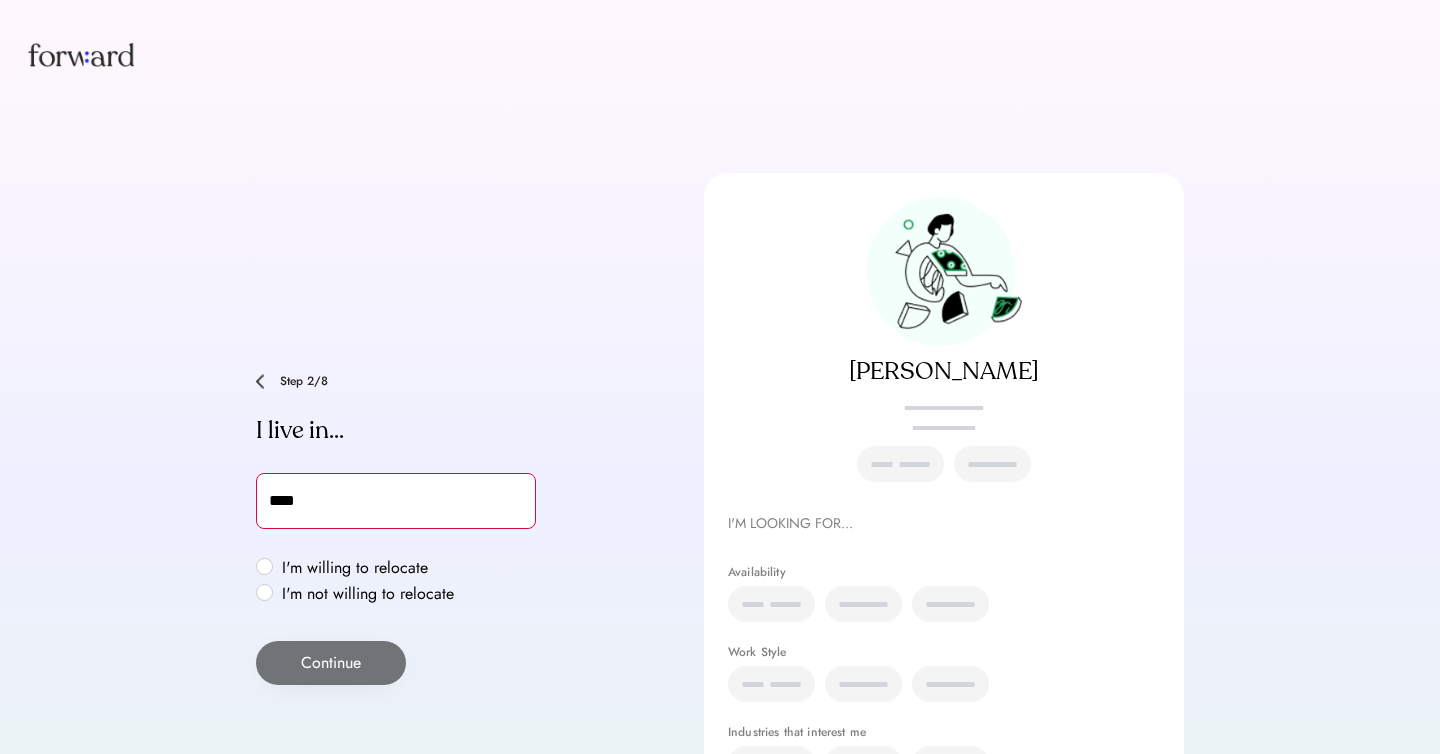 type on "**********" 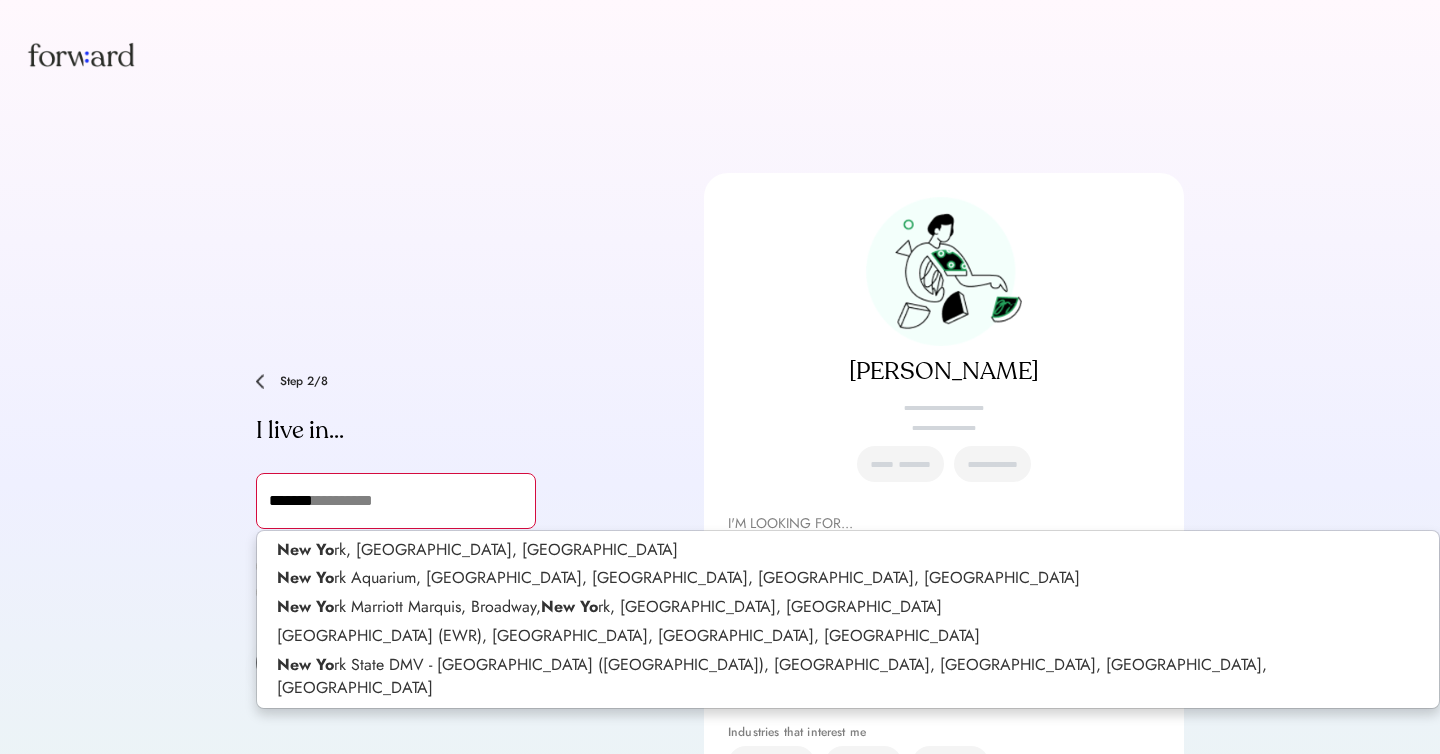 type on "********" 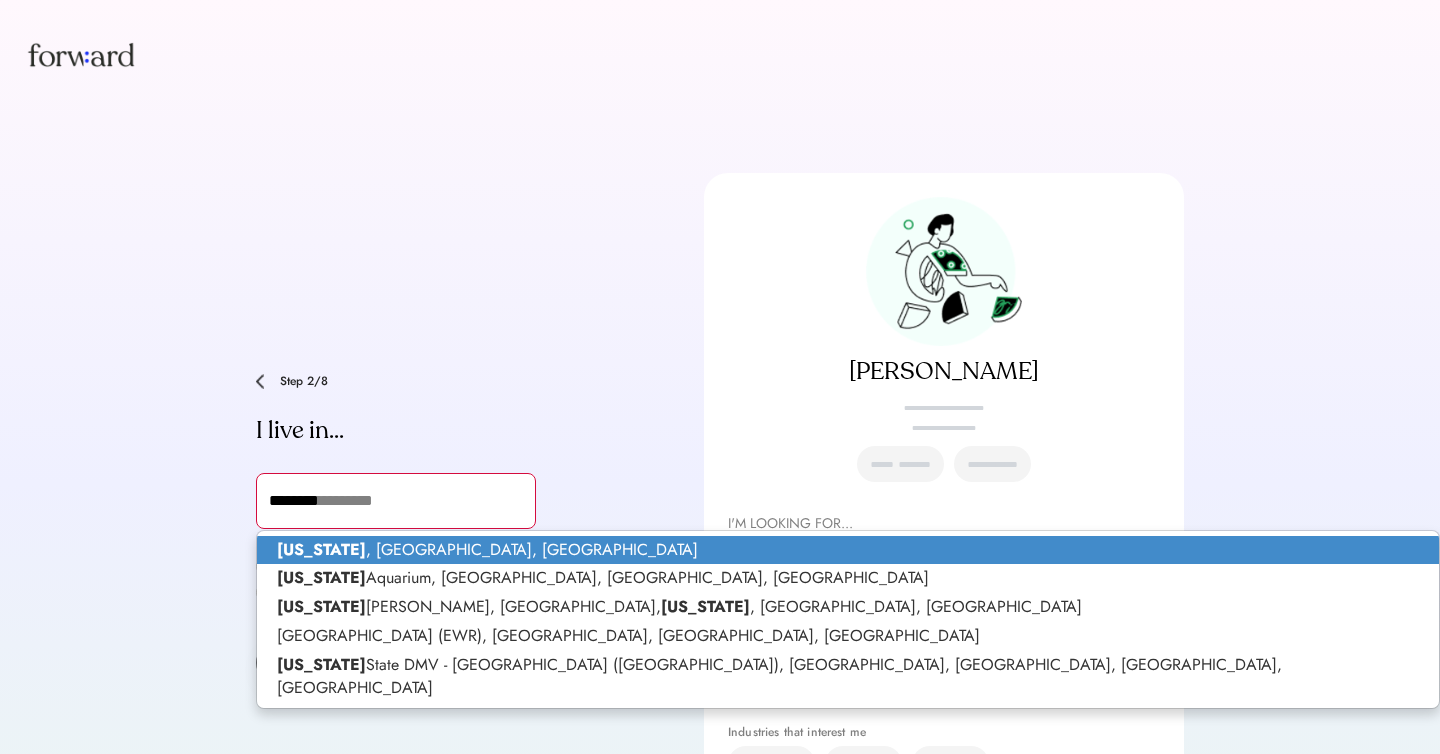 click on "New York , NY, USA" at bounding box center (848, 550) 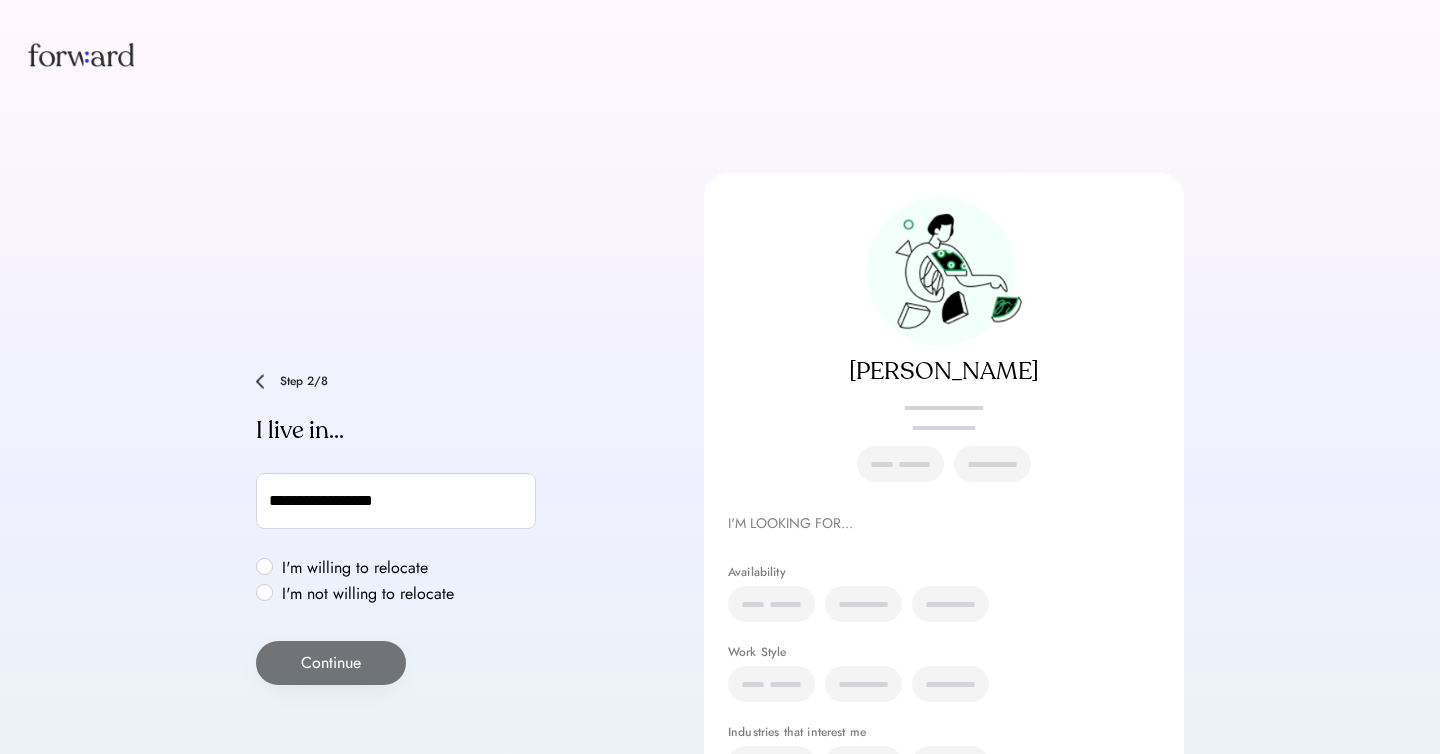 type on "**********" 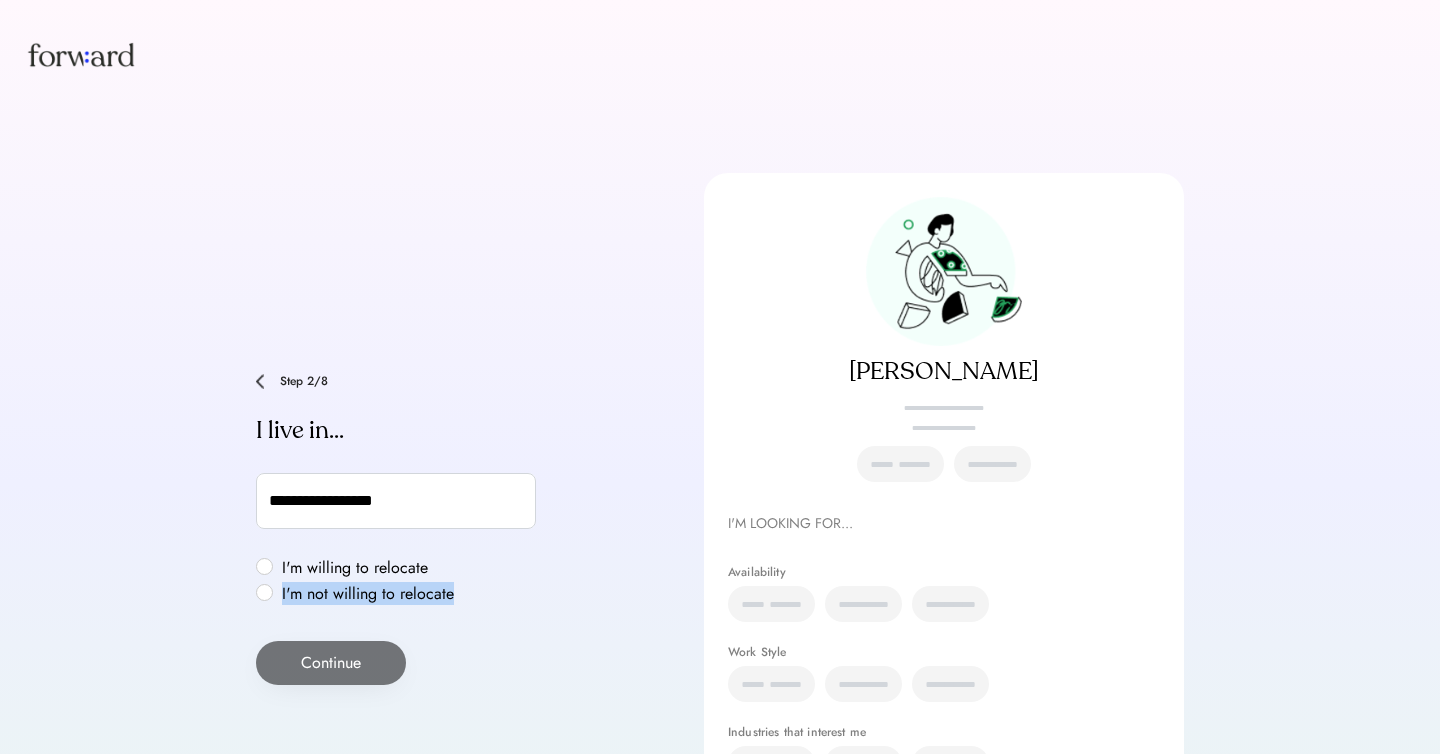 click on "I'm not willing to relocate" at bounding box center (368, 594) 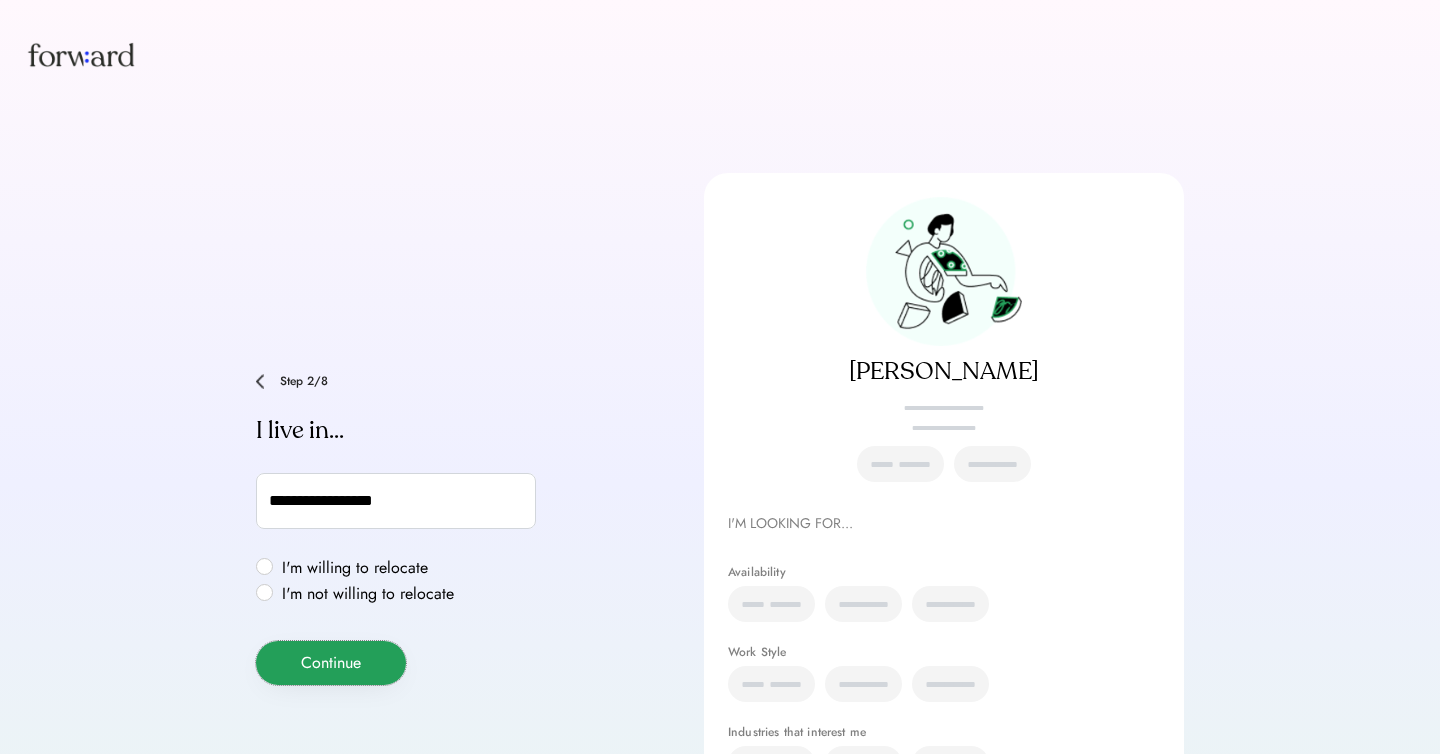 click on "Continue" at bounding box center [331, 663] 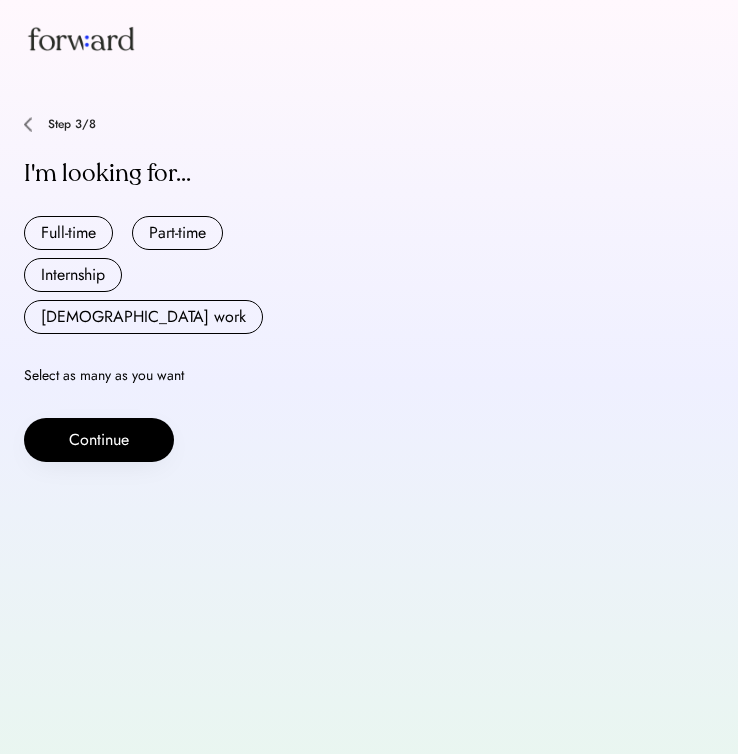 click at bounding box center (28, 124) 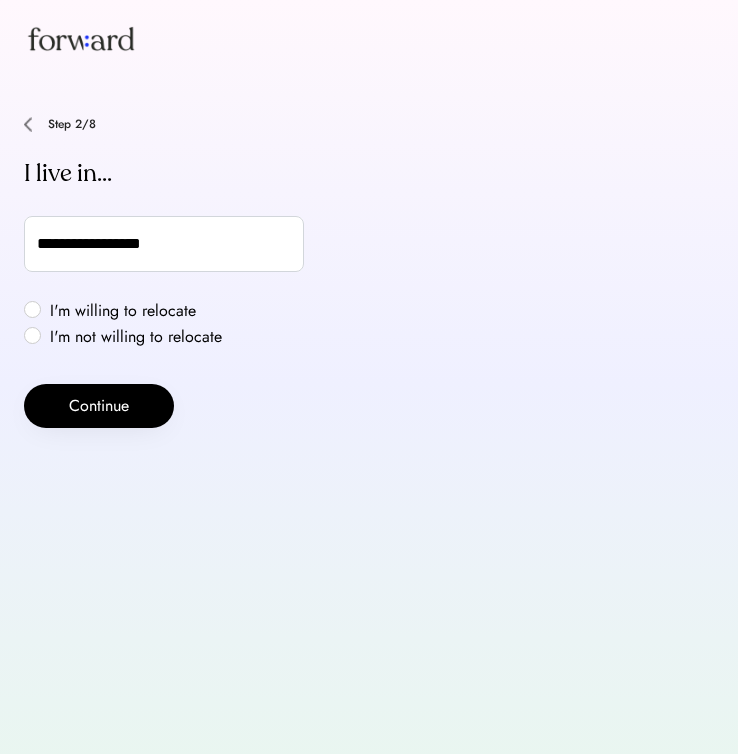 click at bounding box center [28, 124] 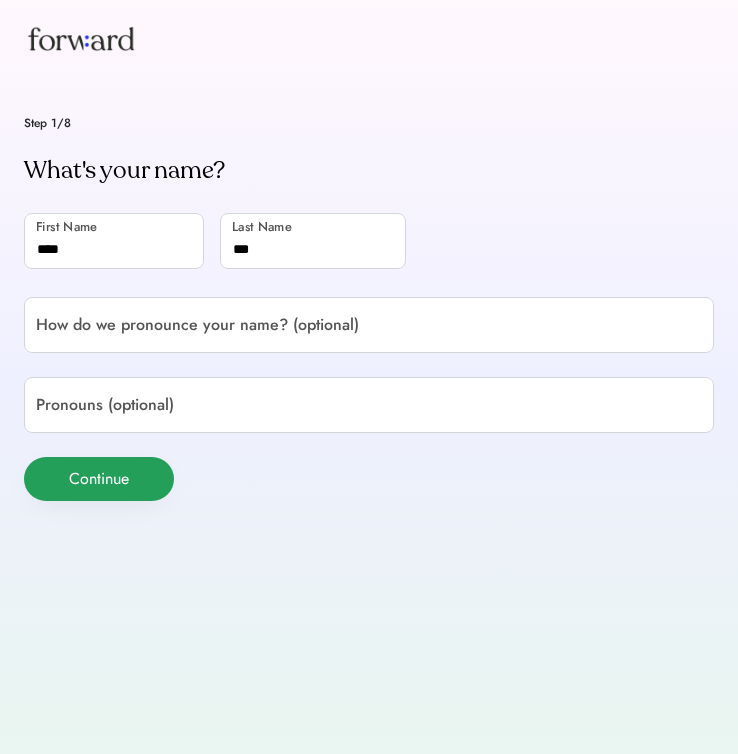click on "Continue" at bounding box center [99, 479] 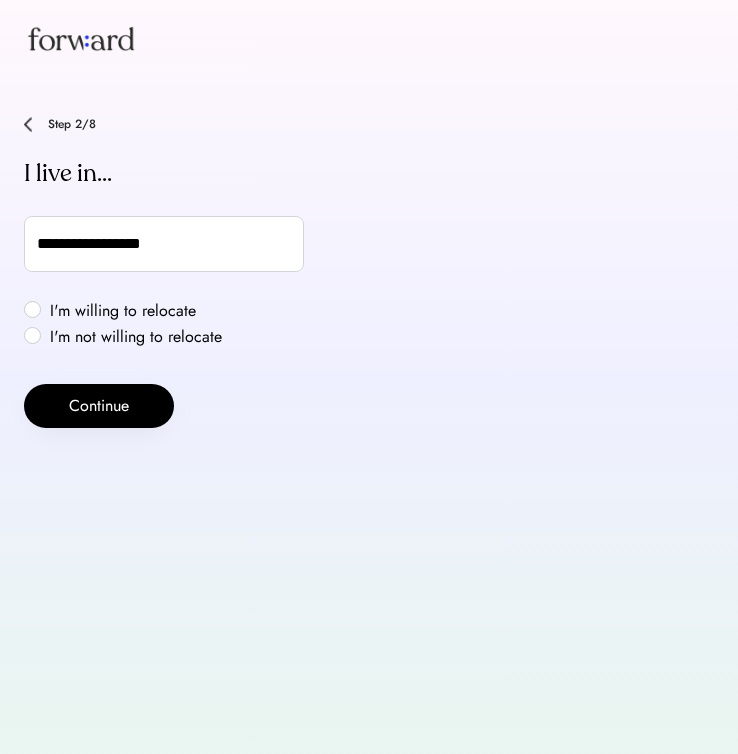 click on "I'm willing to relocate" at bounding box center [136, 311] 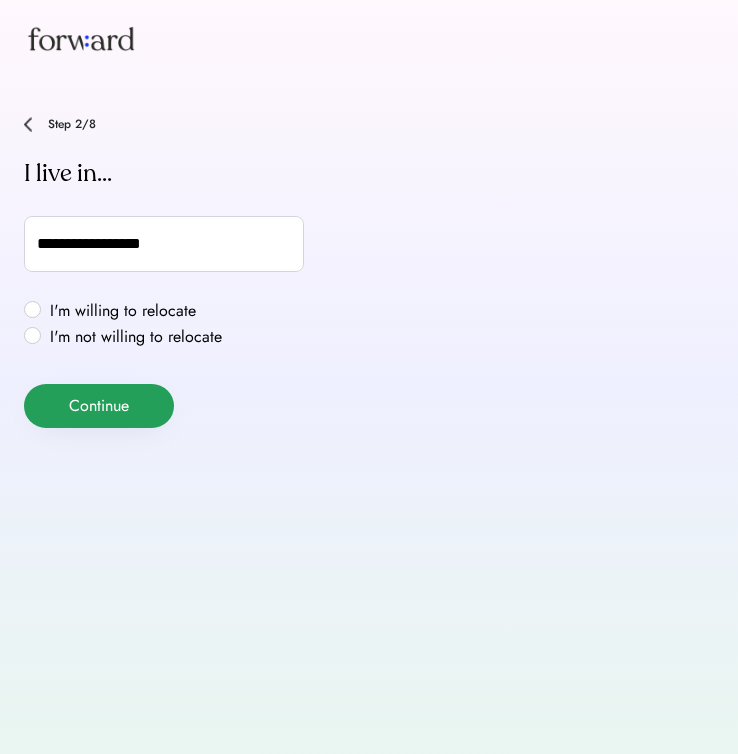 click on "Continue" at bounding box center (99, 406) 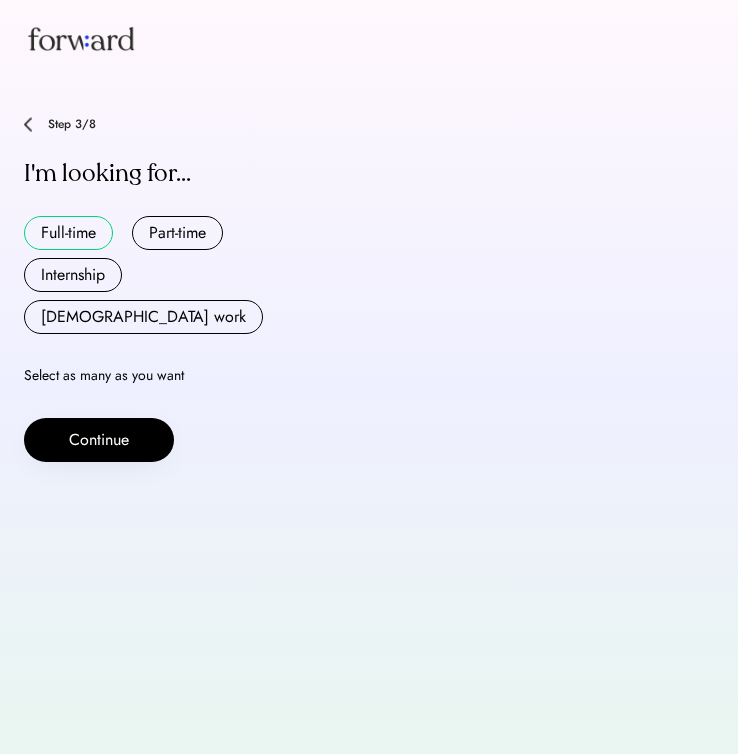 click on "Full-time" at bounding box center [68, 233] 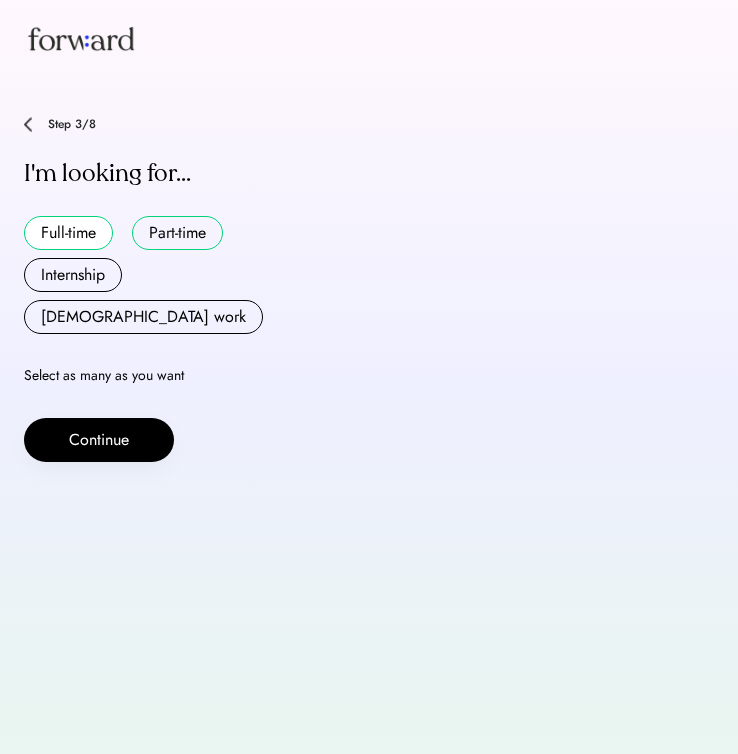 click on "Part-time" at bounding box center (177, 233) 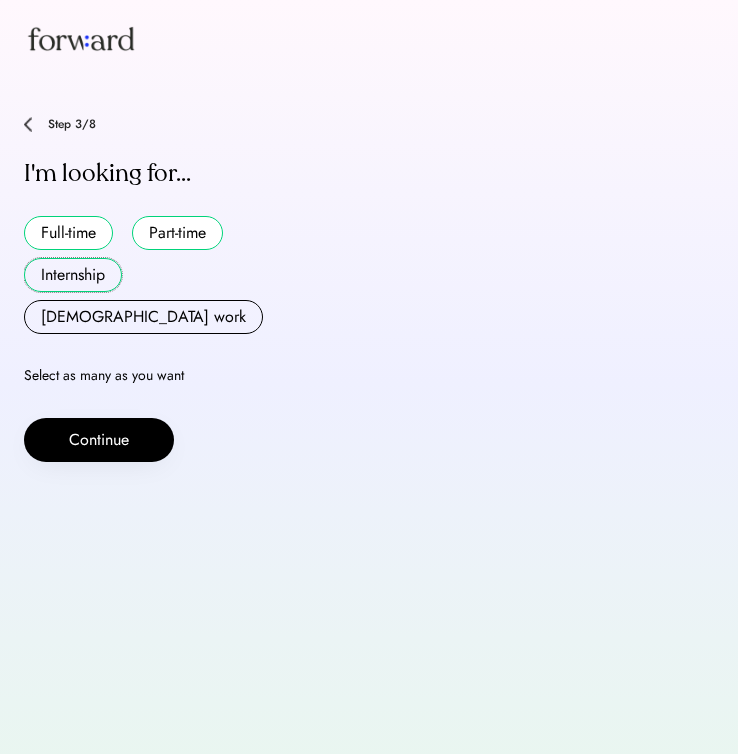 click on "Internship" at bounding box center (73, 275) 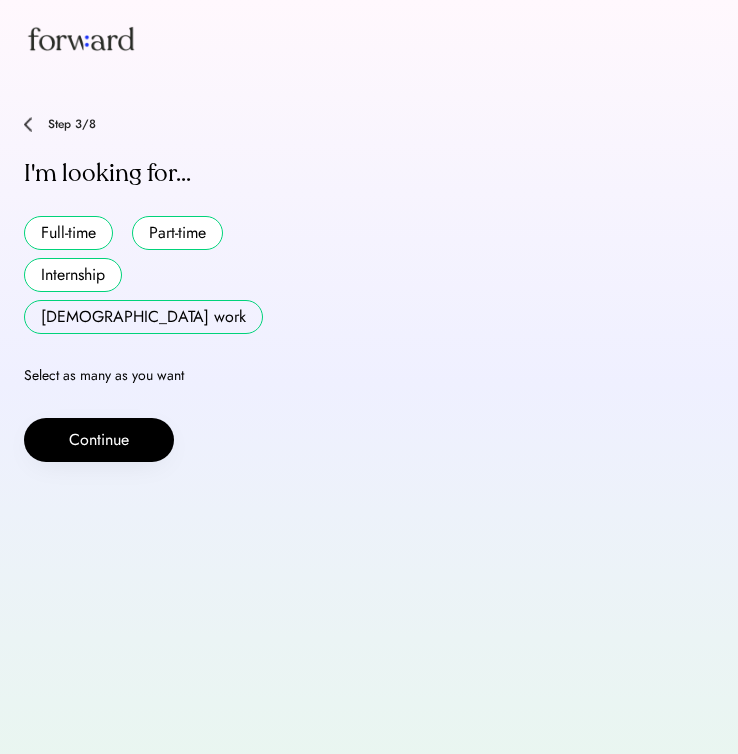click on "[DEMOGRAPHIC_DATA] work" at bounding box center (143, 317) 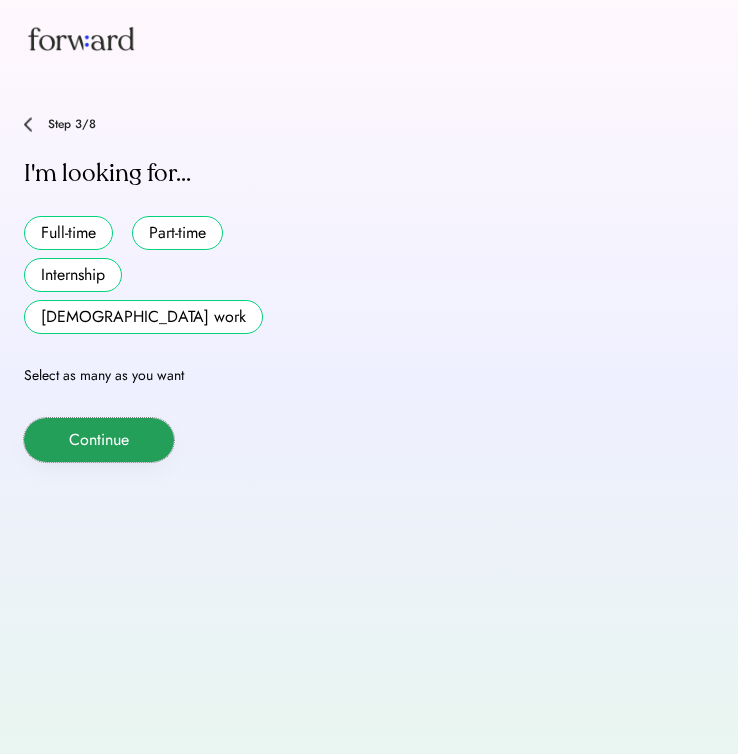 click on "Continue" at bounding box center [99, 440] 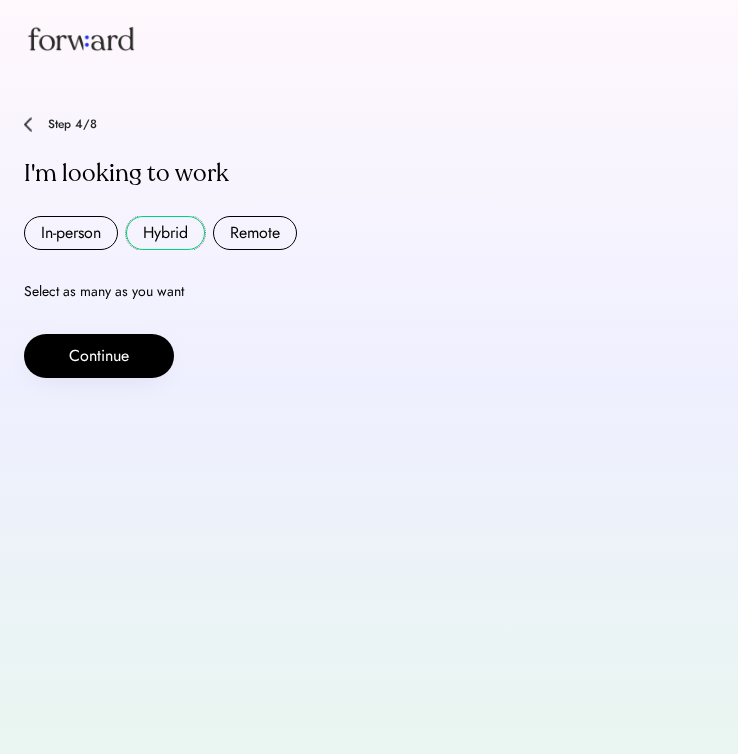 click on "Hybrid" at bounding box center [165, 233] 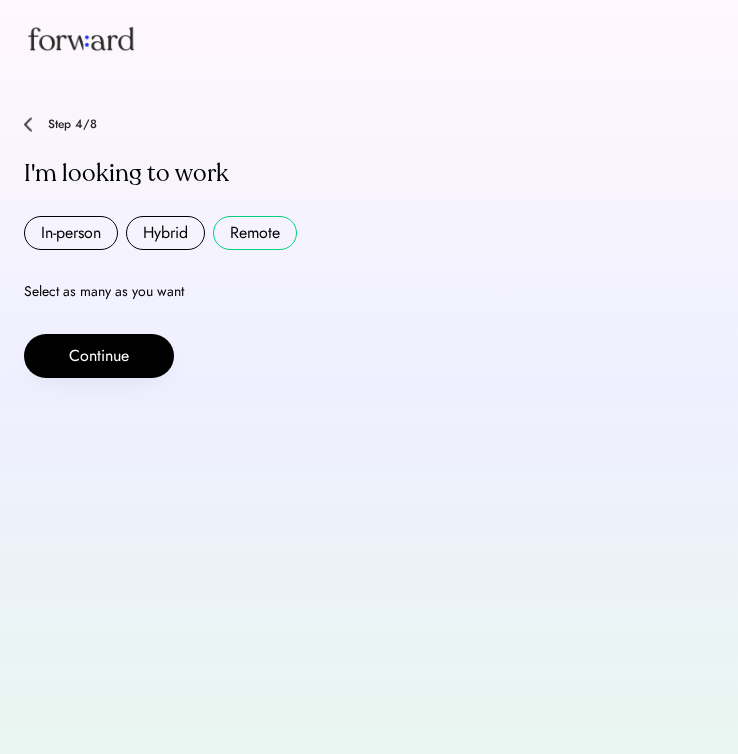 click on "Step 4/8 I'm looking to work In-person Hybrid Remote Select as many as you want Continue" at bounding box center [369, 247] 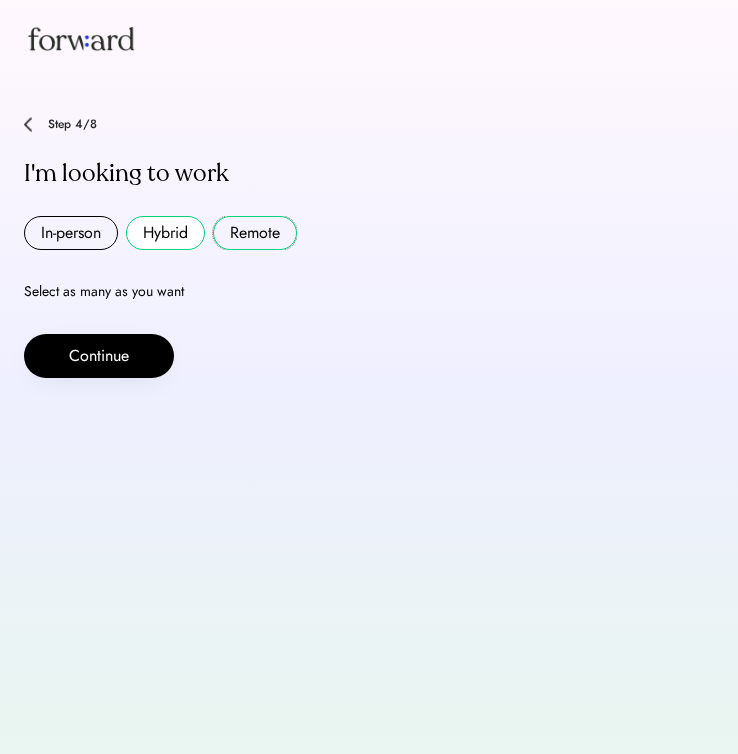 click on "Remote" at bounding box center [255, 233] 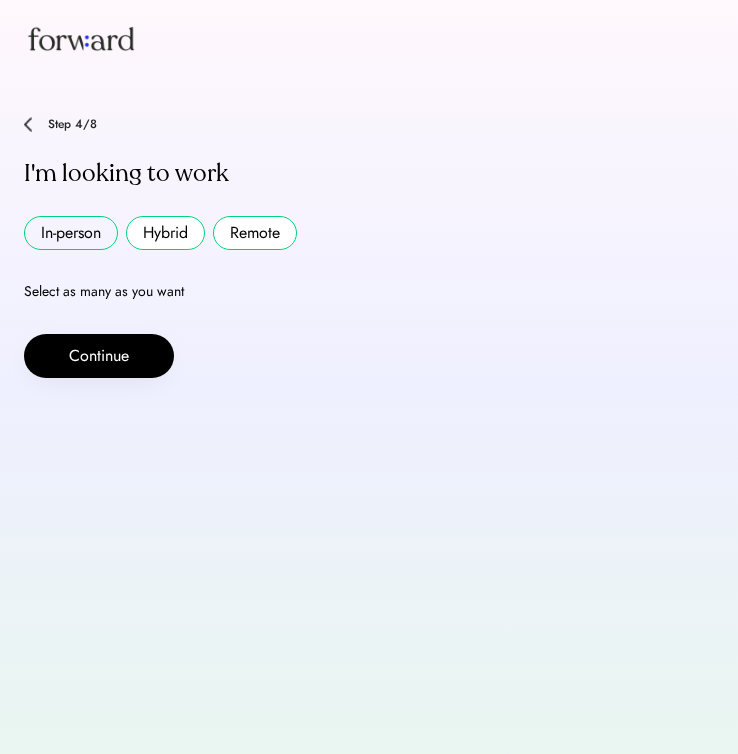 click on "In-person" at bounding box center [71, 233] 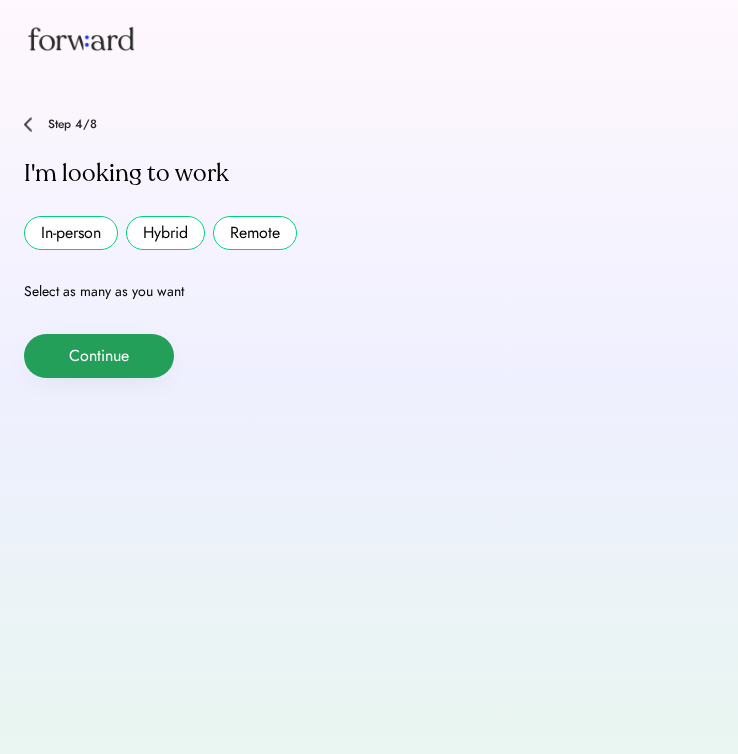 click on "Continue" at bounding box center (99, 356) 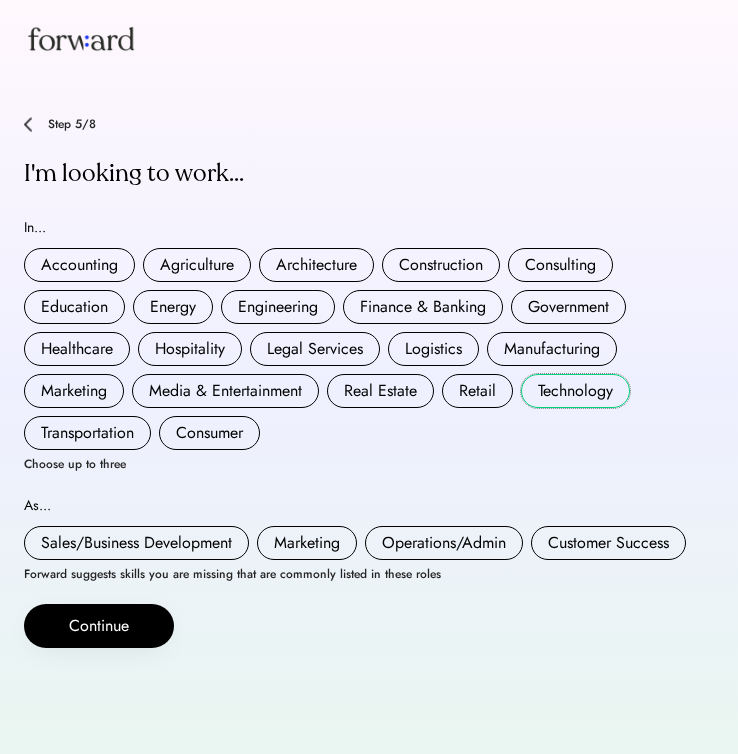 click on "Technology" at bounding box center (575, 391) 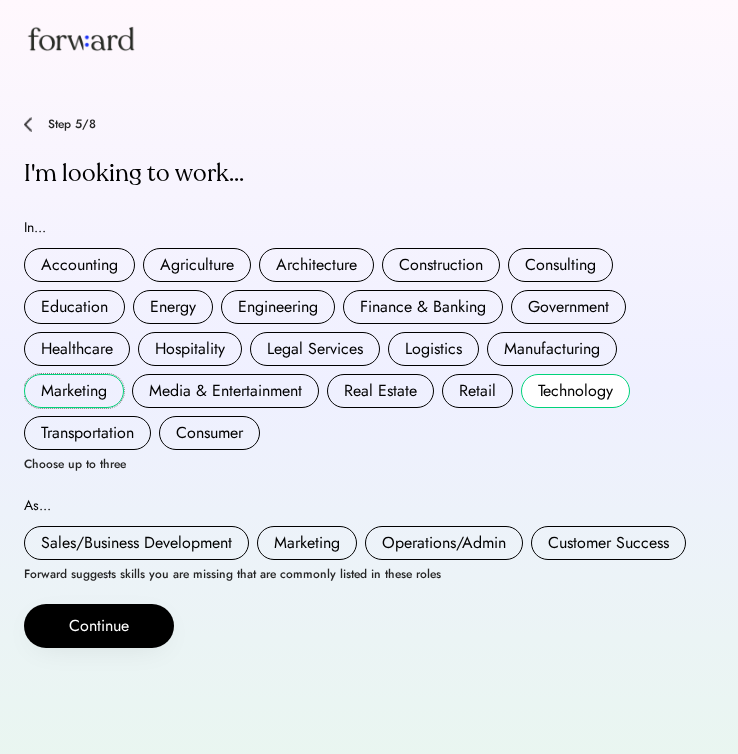 click on "Marketing" at bounding box center [74, 391] 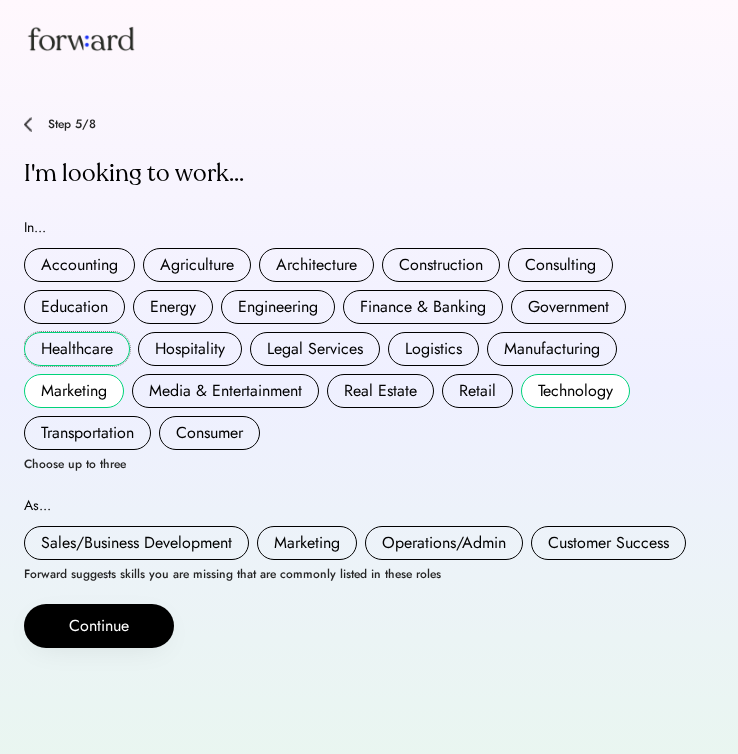 click on "Healthcare" at bounding box center [77, 349] 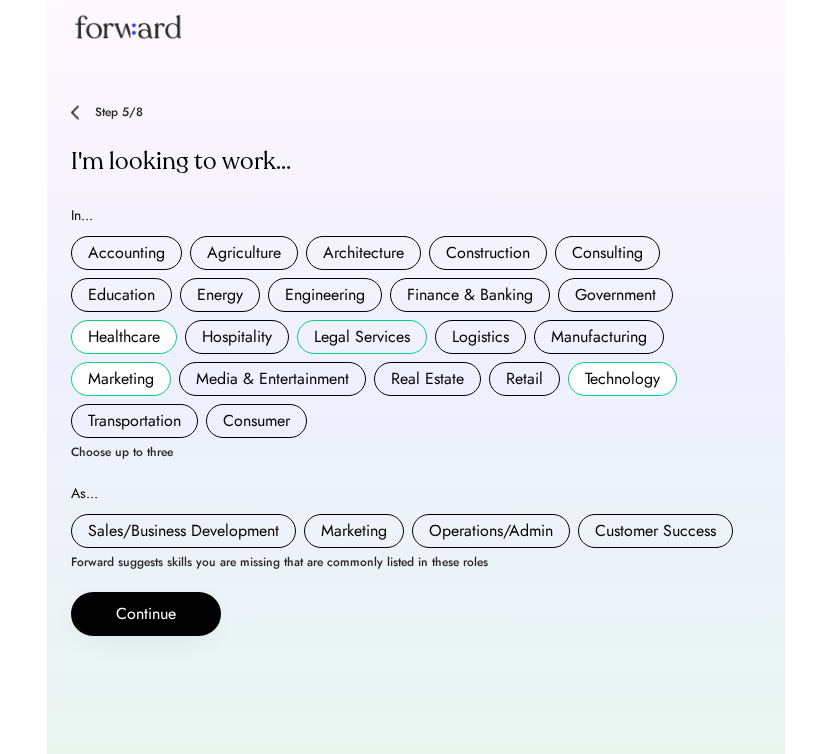 scroll, scrollTop: 13, scrollLeft: 0, axis: vertical 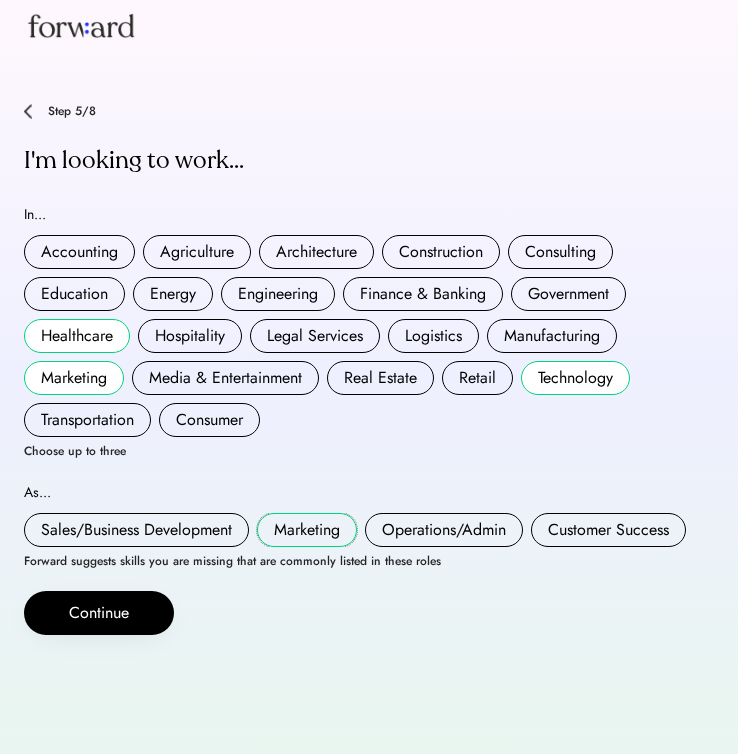 click on "Marketing" at bounding box center (307, 530) 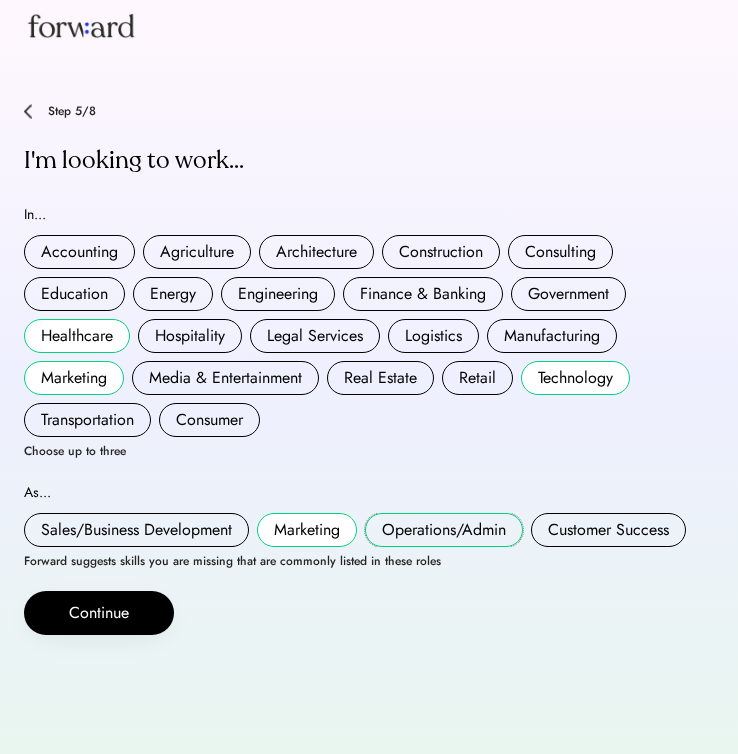 click on "Operations/Admin" at bounding box center [444, 530] 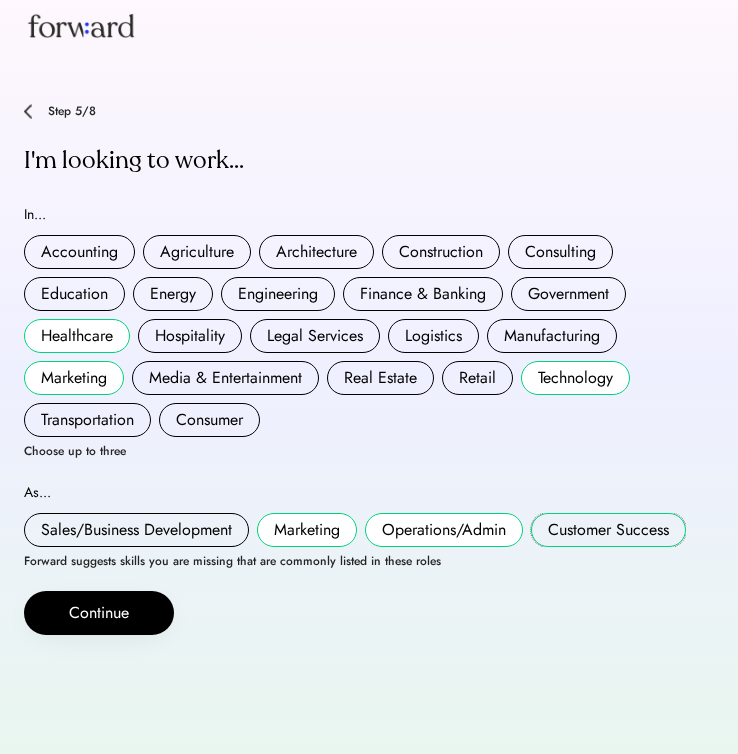 click on "Customer Success" at bounding box center [608, 530] 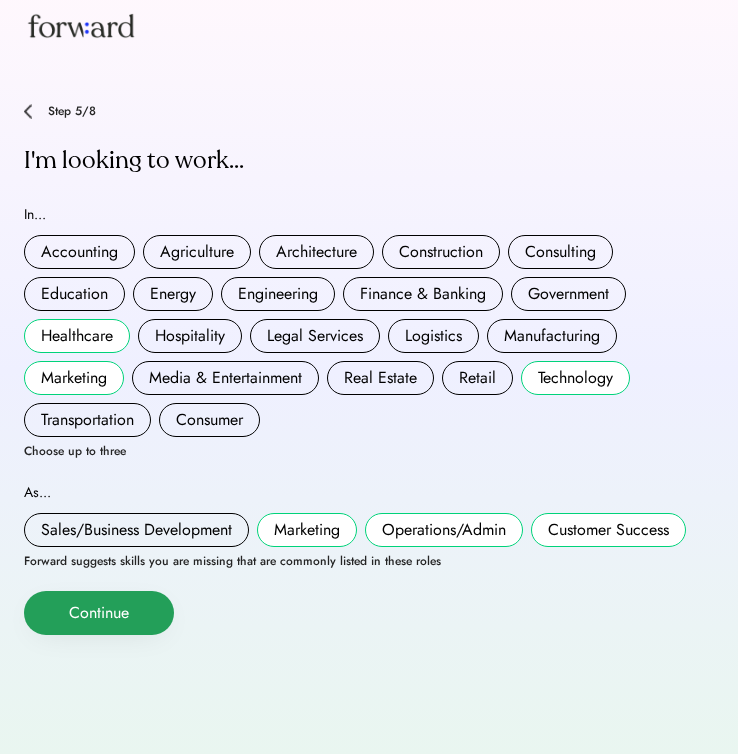 click on "Continue" at bounding box center [99, 613] 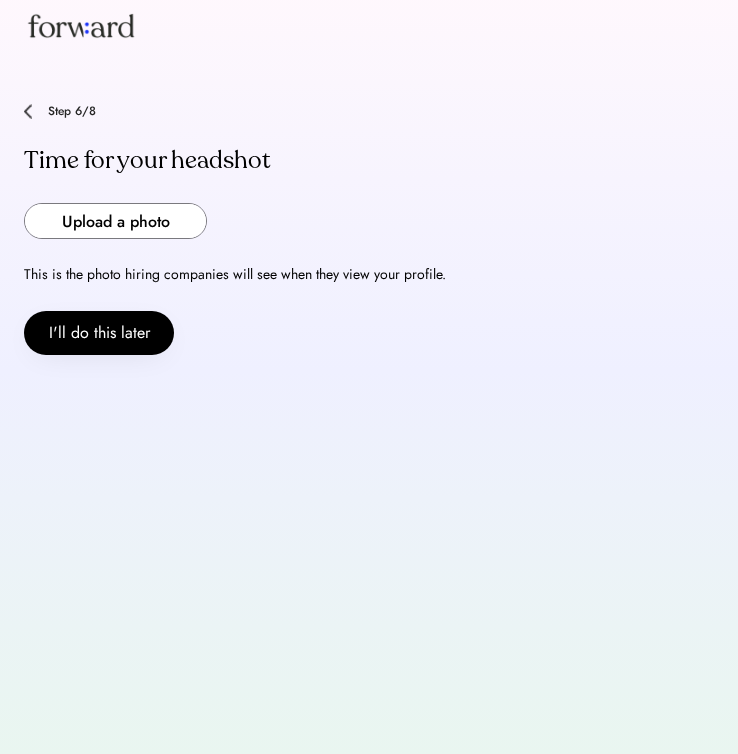click at bounding box center (115, 221) 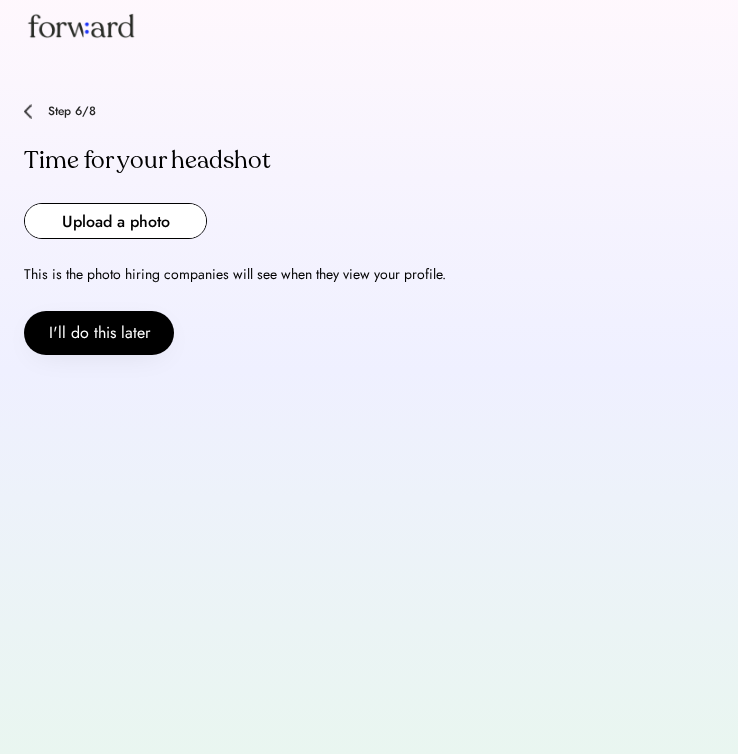 type on "**********" 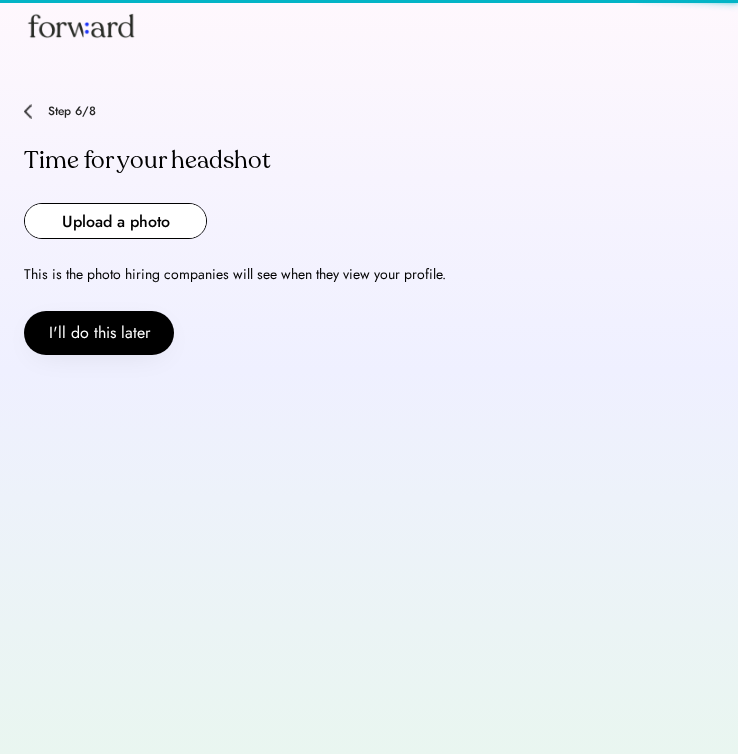 type 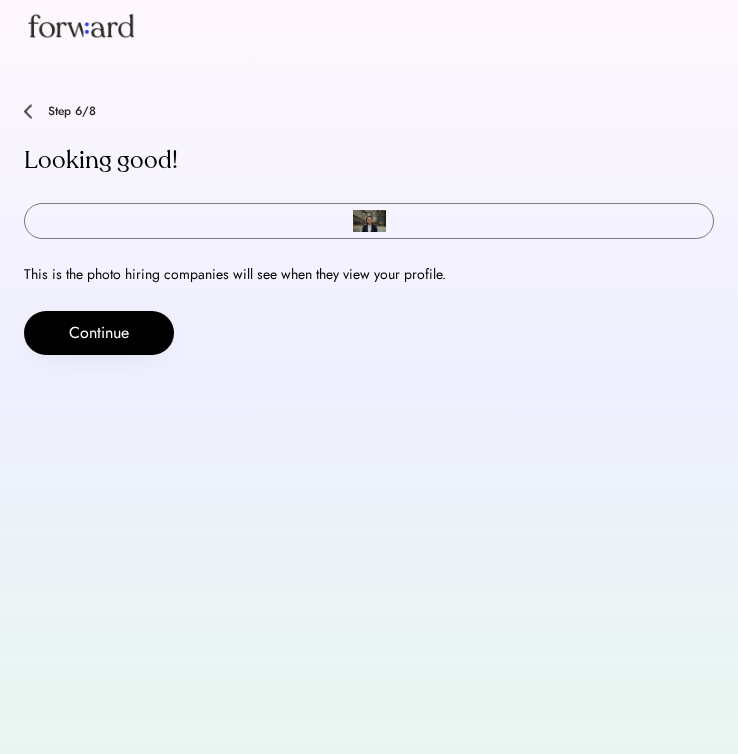 click at bounding box center (369, 221) 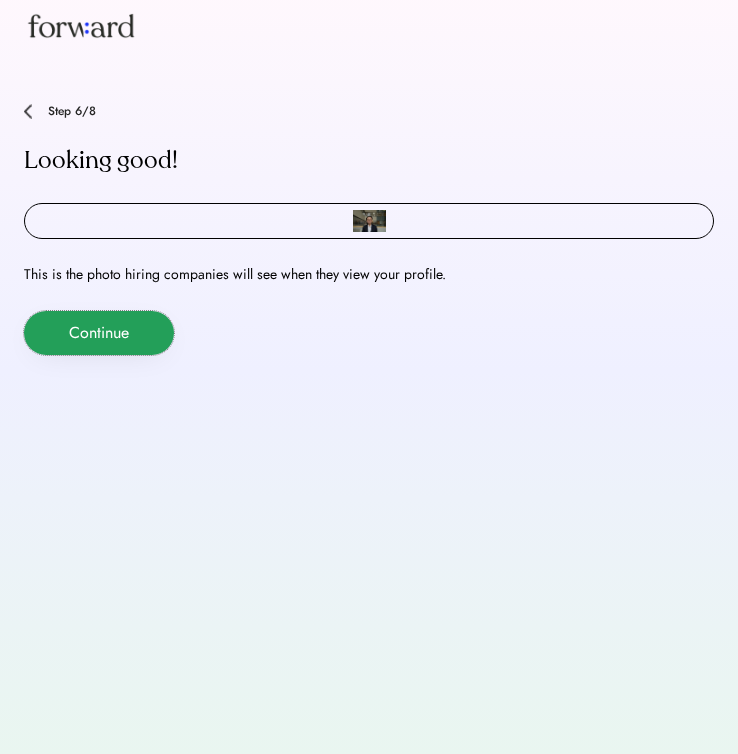 click on "Continue" at bounding box center [99, 333] 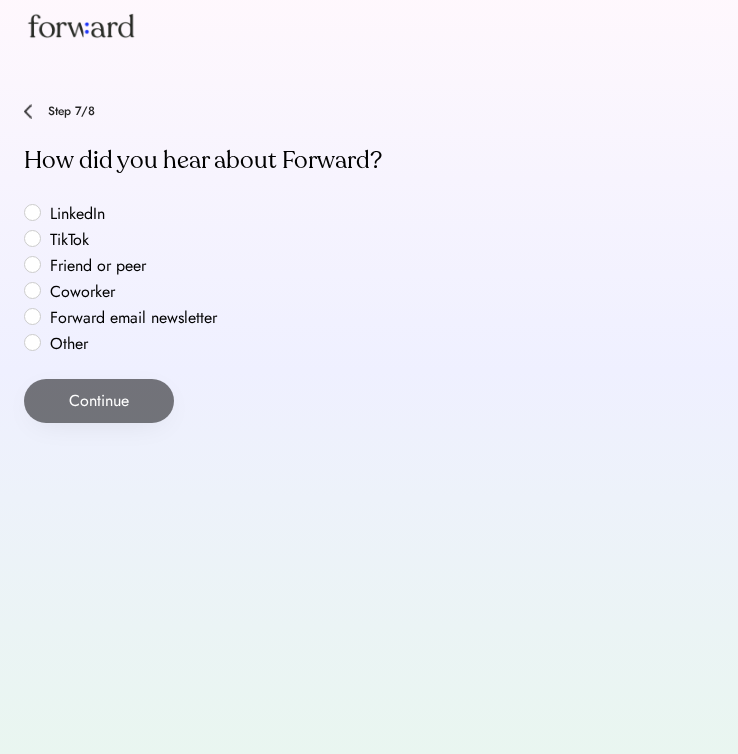 click on "Friend or peer" at bounding box center [134, 266] 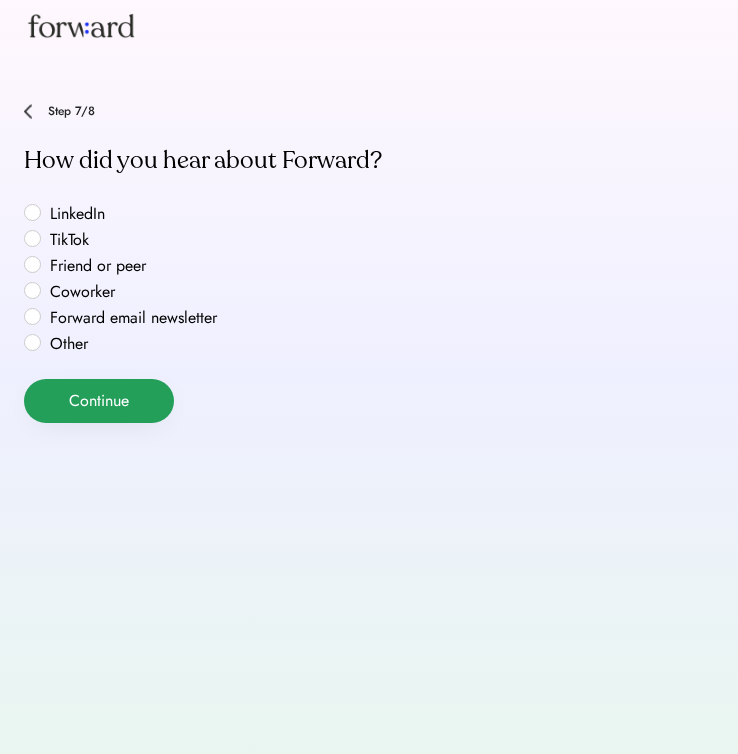click on "Continue" at bounding box center [99, 401] 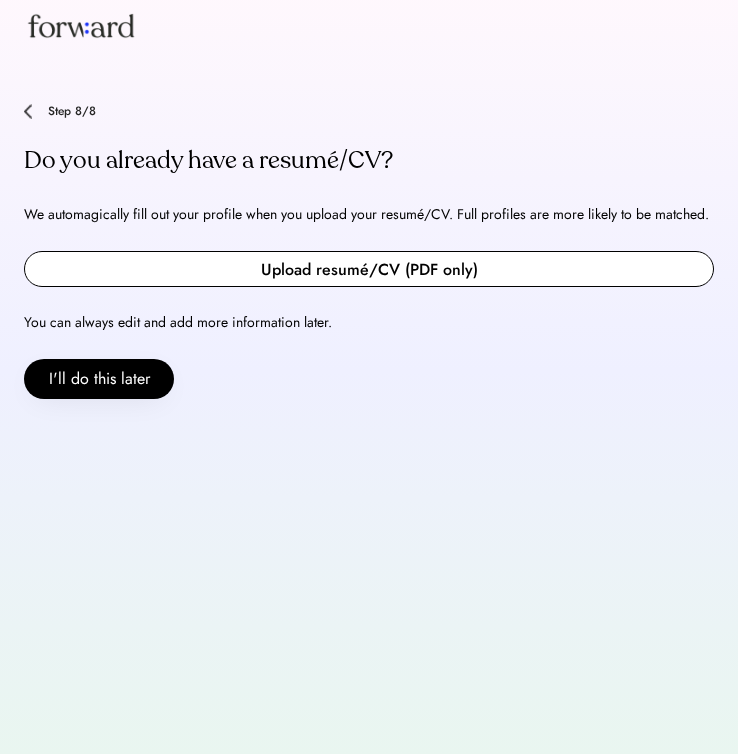 click at bounding box center (369, 269) 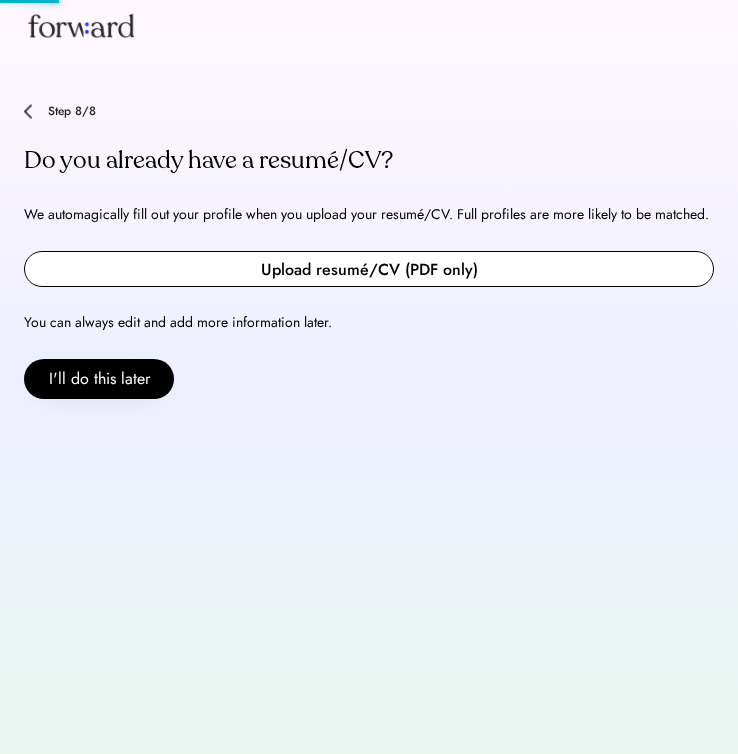 type 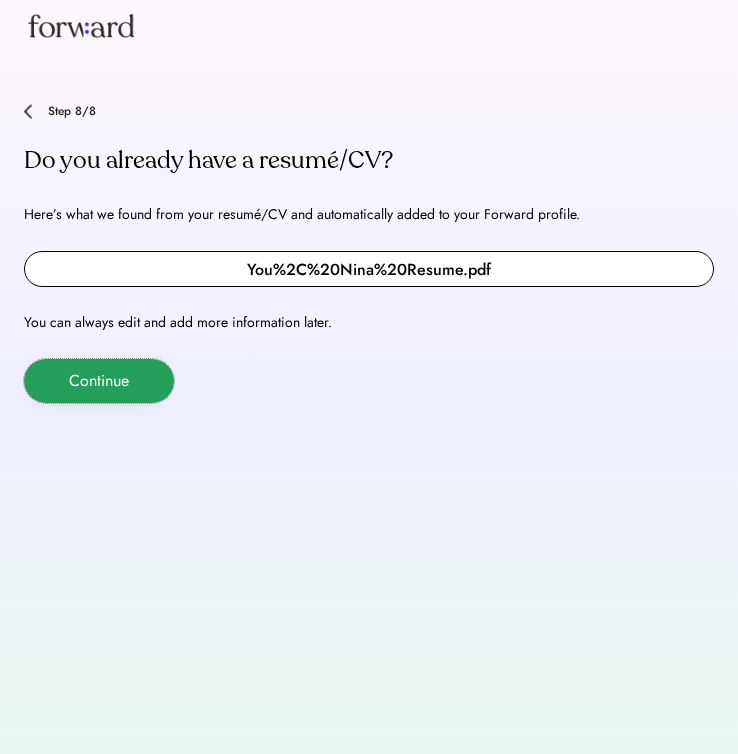click on "Continue" at bounding box center (99, 381) 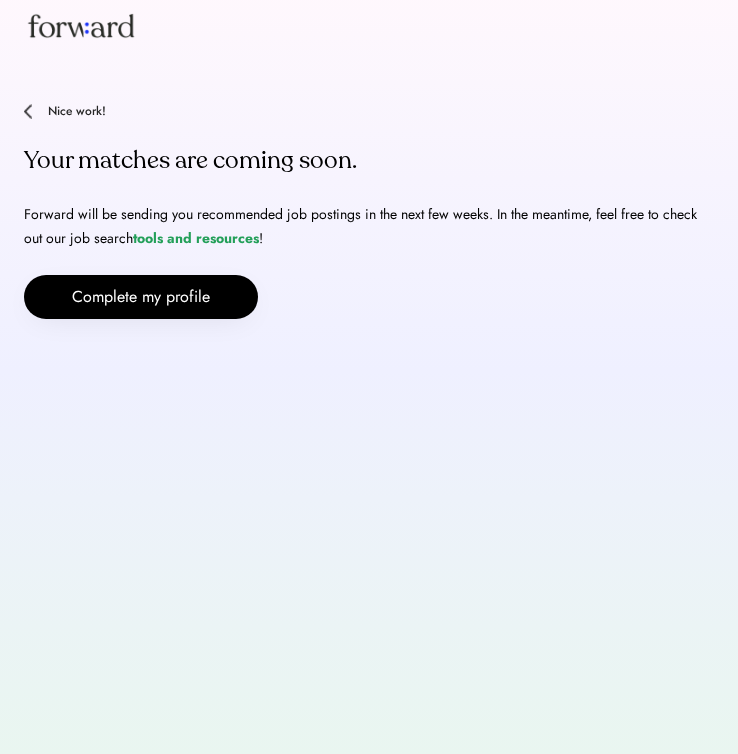 drag, startPoint x: 734, startPoint y: 312, endPoint x: 792, endPoint y: 305, distance: 58.420887 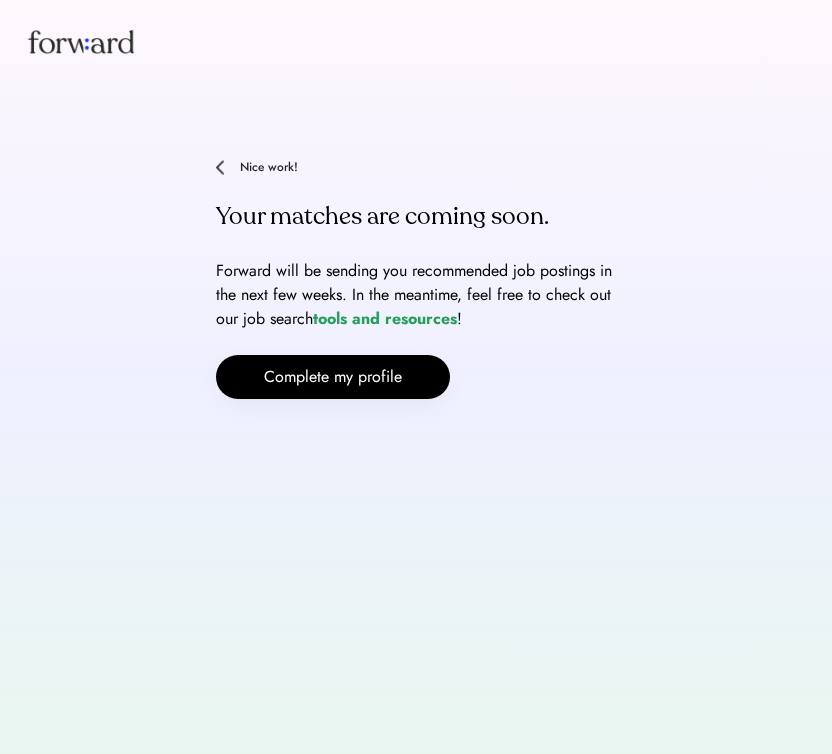 click on "Nice work!" at bounding box center (428, 167) 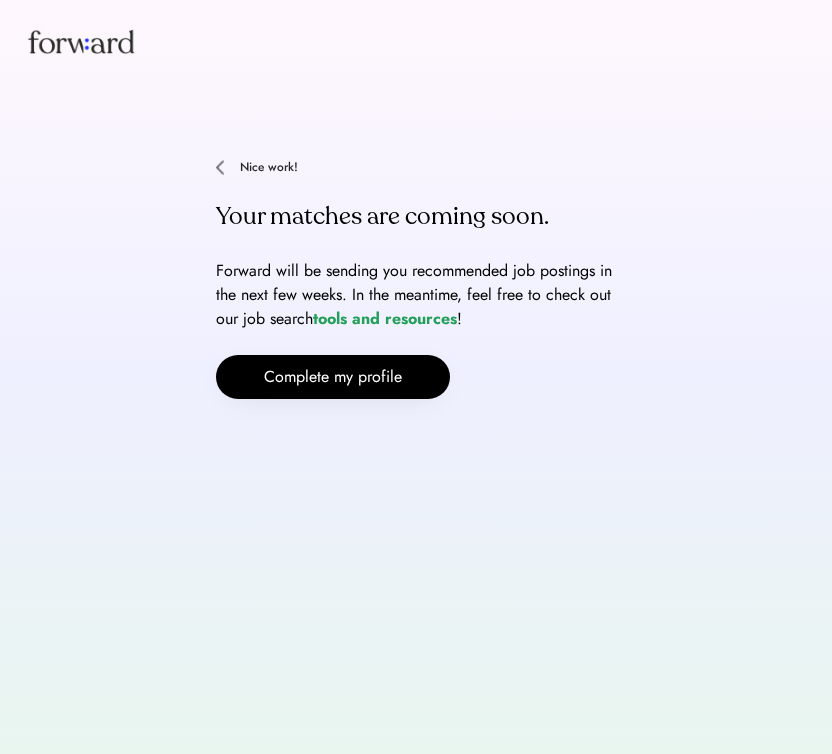 click at bounding box center (220, 167) 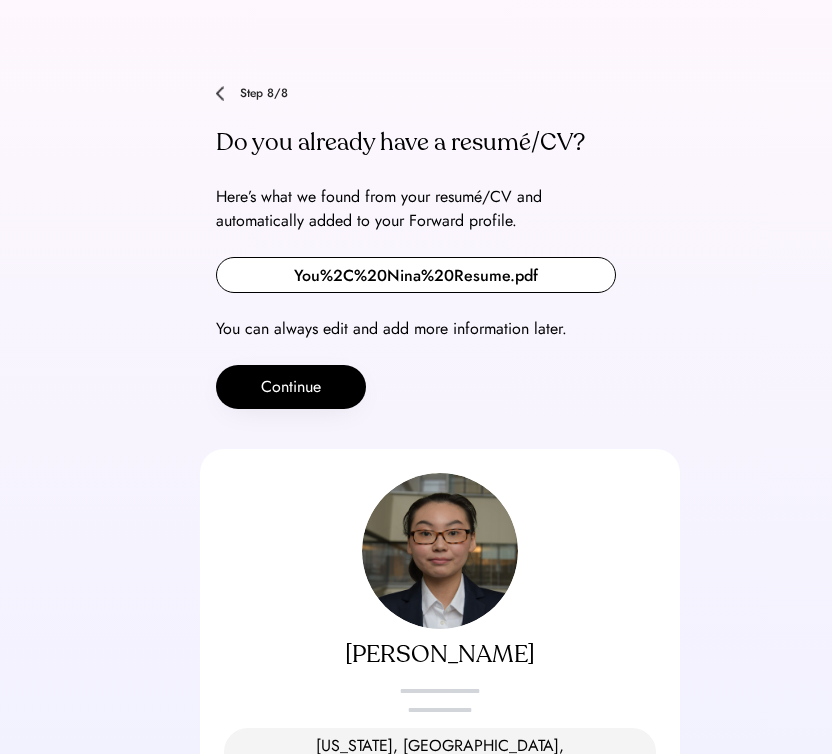 scroll, scrollTop: 0, scrollLeft: 0, axis: both 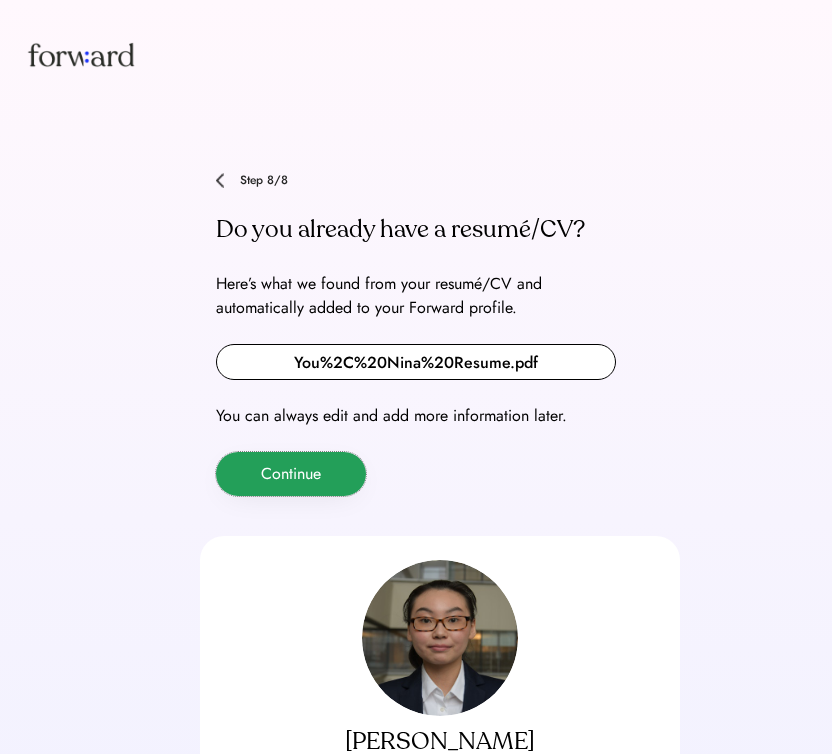 click on "Continue" at bounding box center (291, 474) 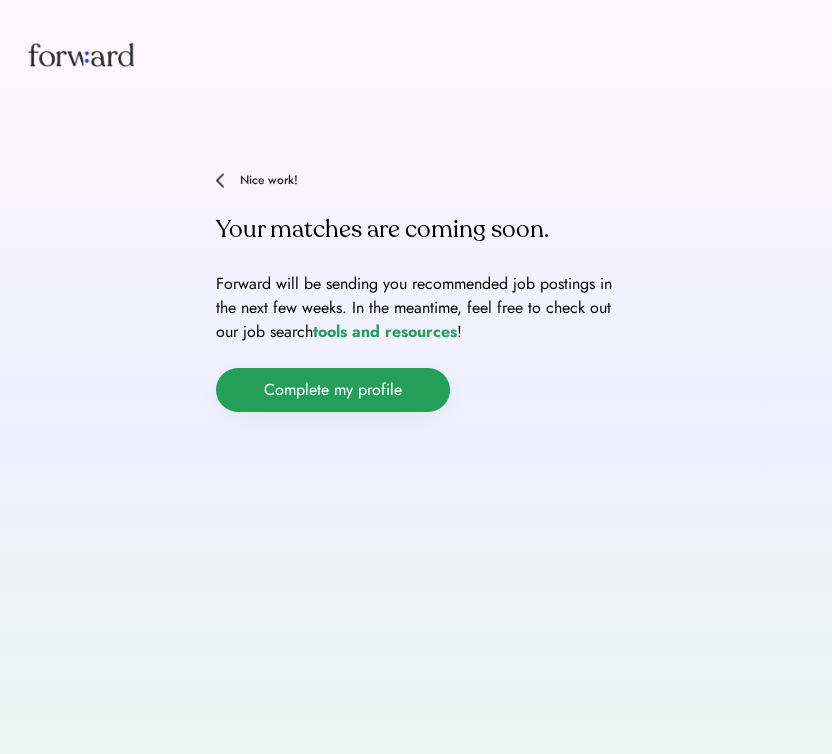 click on "Complete my profile" at bounding box center [333, 390] 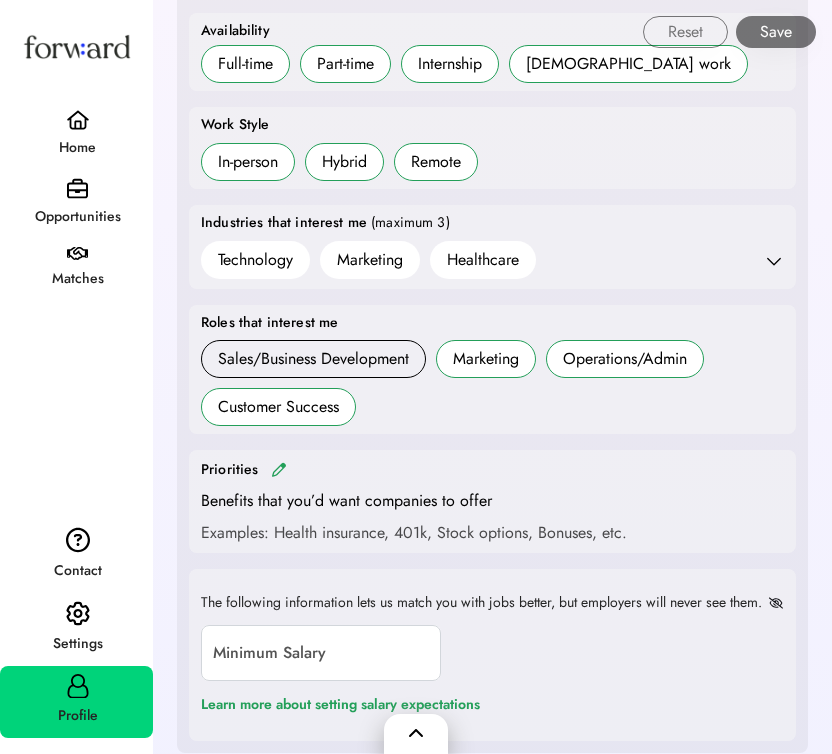 scroll, scrollTop: 629, scrollLeft: 0, axis: vertical 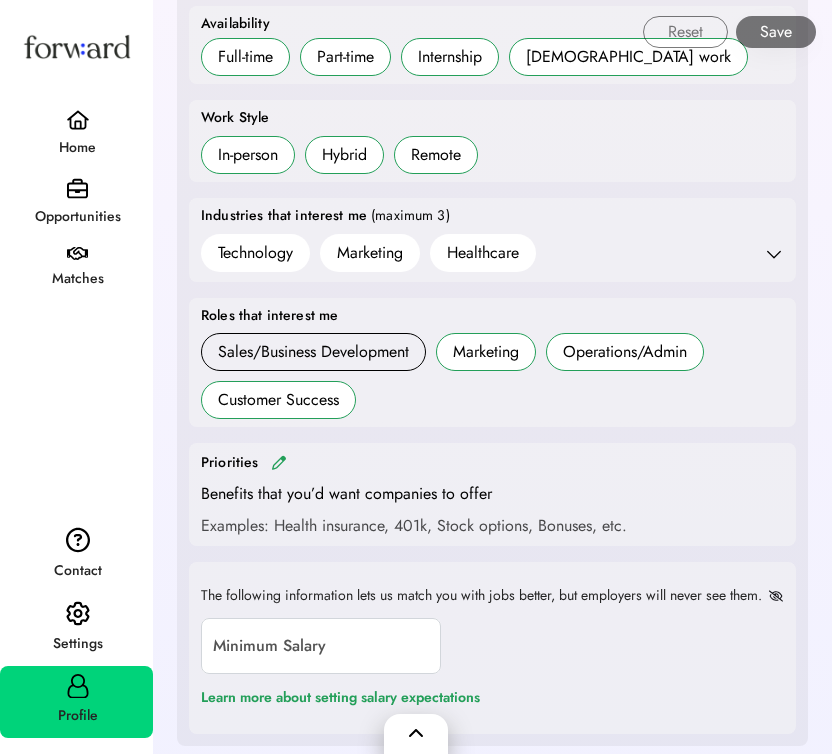 click on "Customer Success" at bounding box center (278, 400) 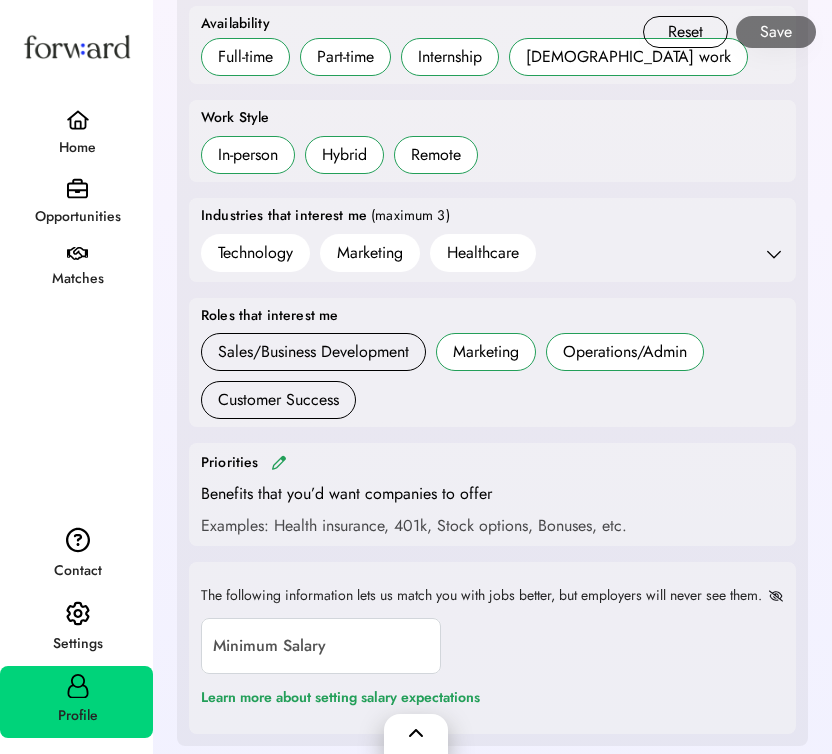 click at bounding box center [279, 462] 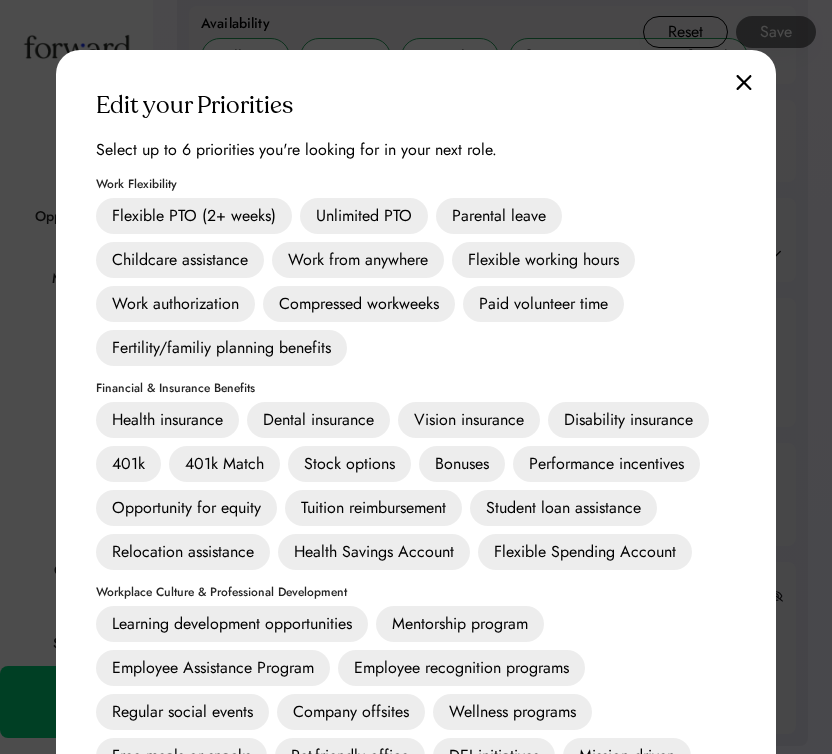 click on "Work from anywhere" at bounding box center [358, 260] 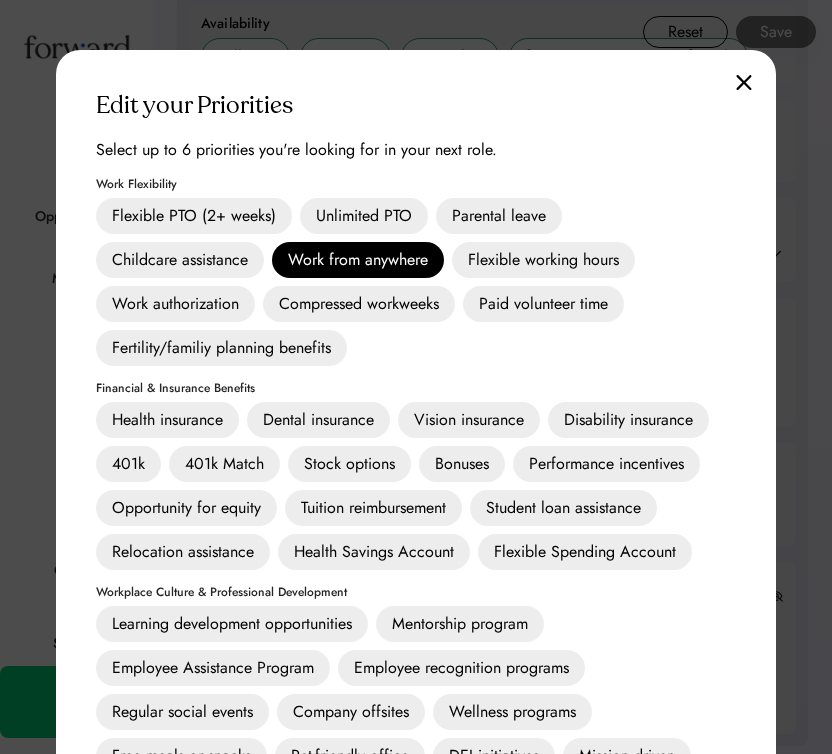 click on "Edit your Priorities Select up to 6 priorities you're looking for in your next role. Work Flexibility Flexible PTO (2+ weeks) Unlimited PTO Parental leave Childcare assistance Work from anywhere Flexible working hours Work authorization Compressed workweeks Paid volunteer time Fertility/familiy planning benefits Financial & Insurance Benefits Health insurance Dental insurance Vision insurance Disability insurance 401k 401k Match Stock options Bonuses Performance incentives Opportunity for equity Tuition reimbursement Student loan assistance Relocation assistance Health Savings Account Flexible Spending Account Workplace Culture & Professional Development Learning development opportunities Mentorship program Employee Assistance Program Employee recognition programs Regular social events Company offsites Wellness programs Free meals or snacks Pet-friendly office DEI initiatives Mission driven Female founder POC founder VC backed Cancel Save" at bounding box center [416, 478] 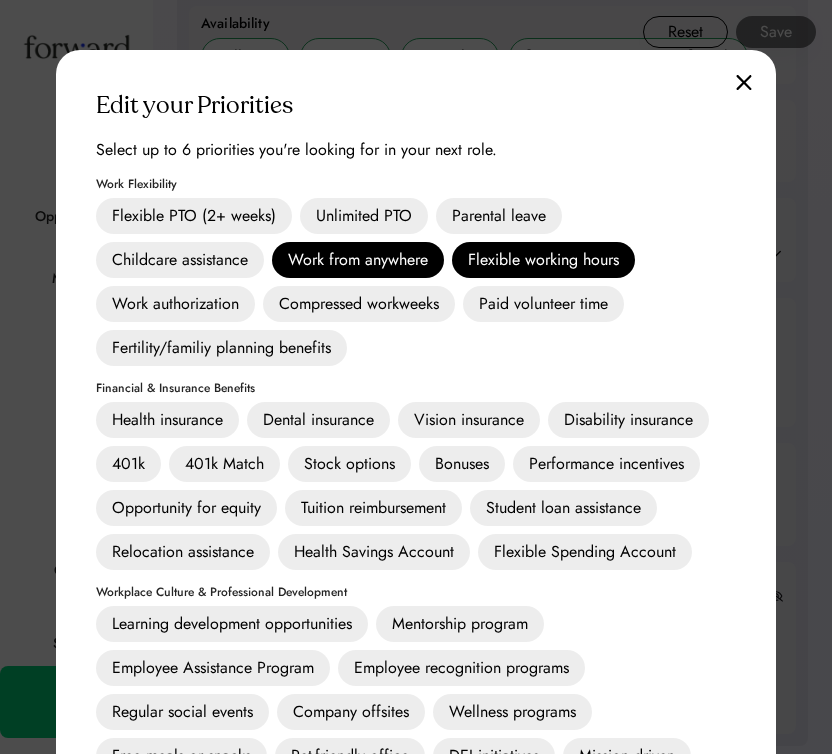 click on "Work from anywhere" at bounding box center [358, 260] 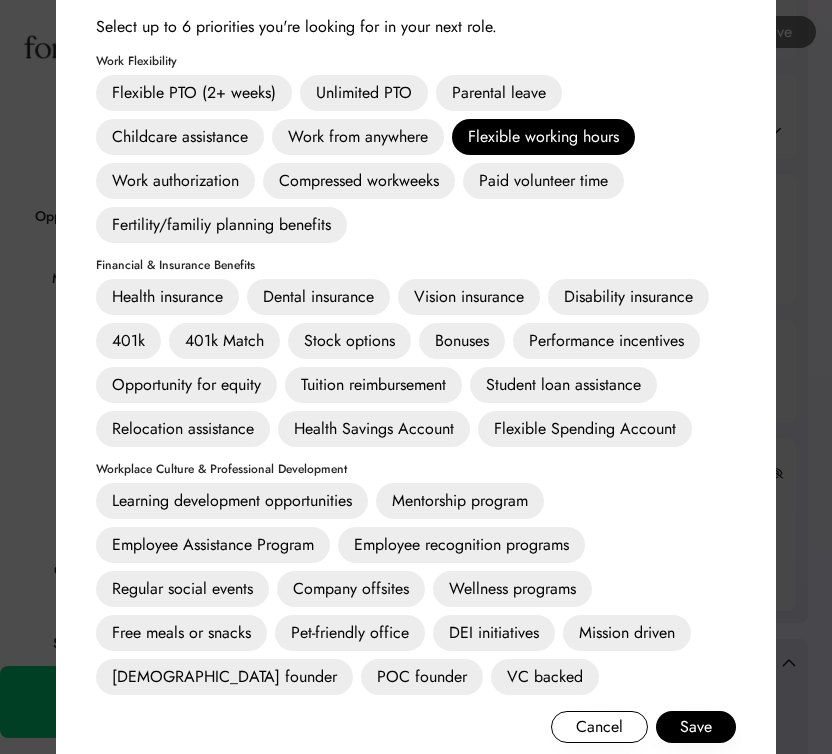 scroll, scrollTop: 745, scrollLeft: 0, axis: vertical 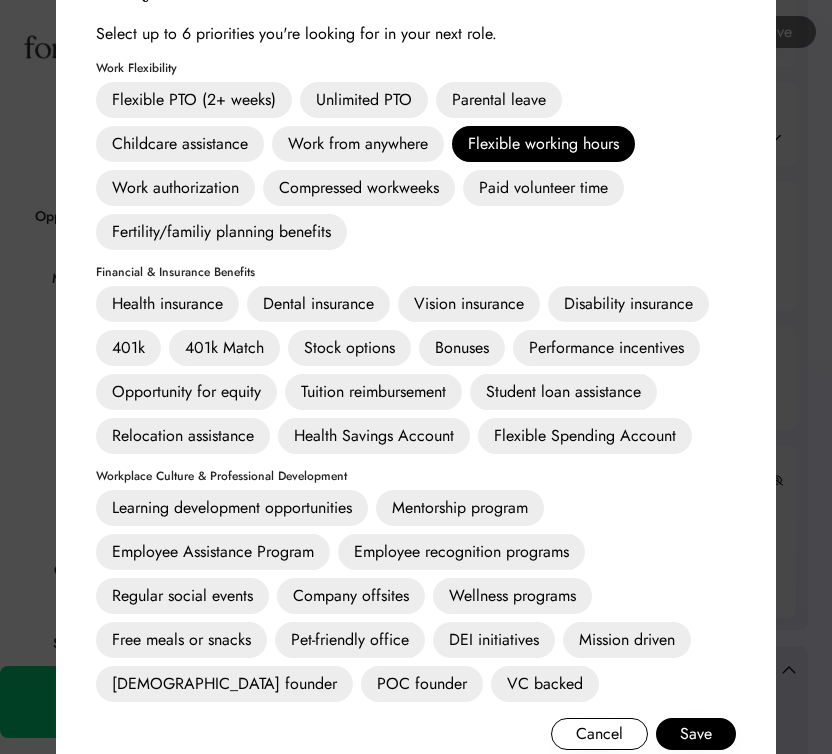 click on "Health insurance" at bounding box center (167, 304) 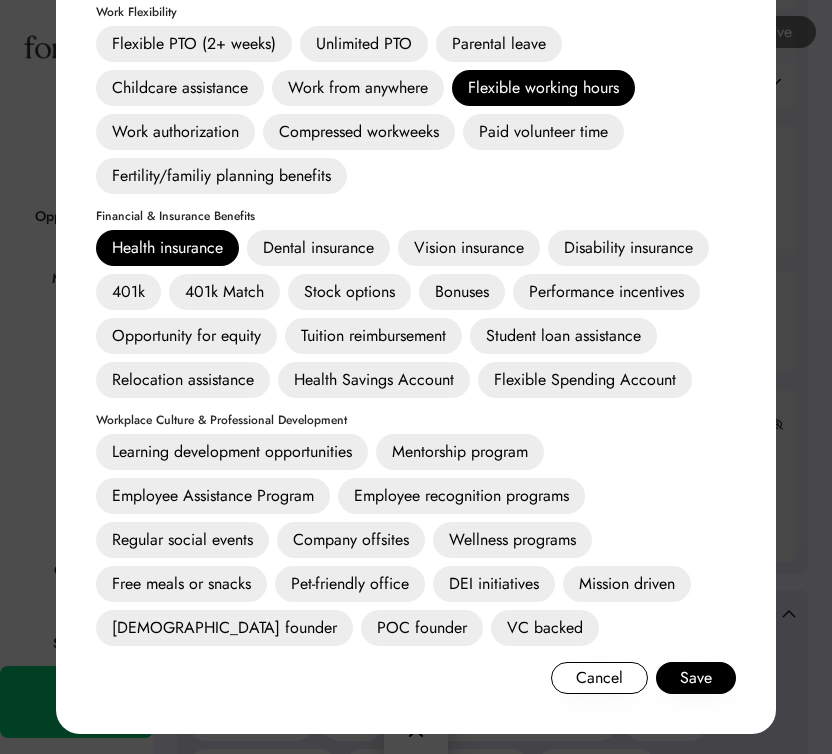 scroll, scrollTop: 808, scrollLeft: 0, axis: vertical 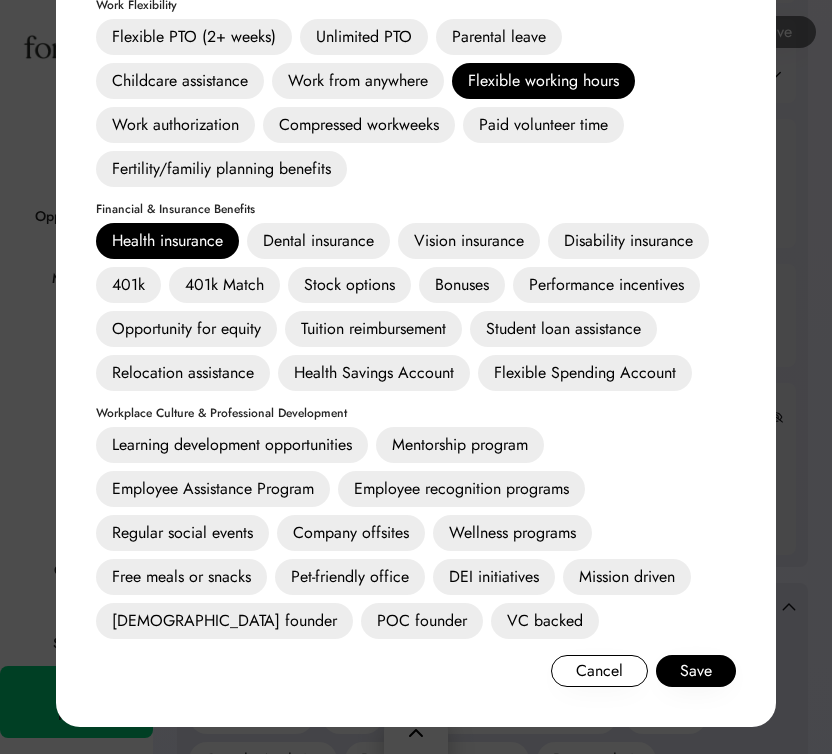 click on "Mentorship program" at bounding box center (460, 445) 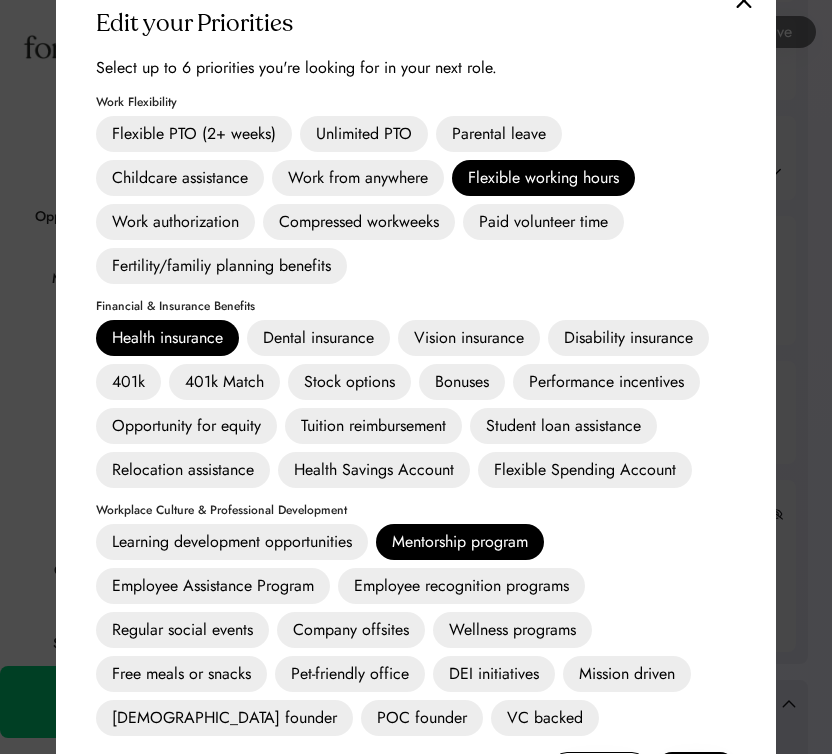 scroll, scrollTop: 705, scrollLeft: 0, axis: vertical 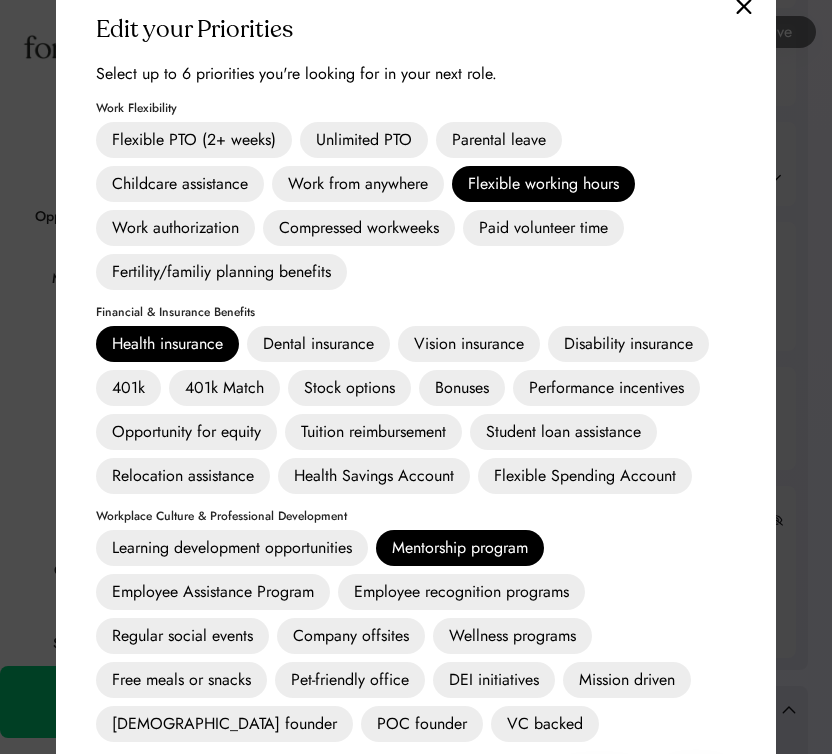 click on "Dental insurance" at bounding box center (318, 344) 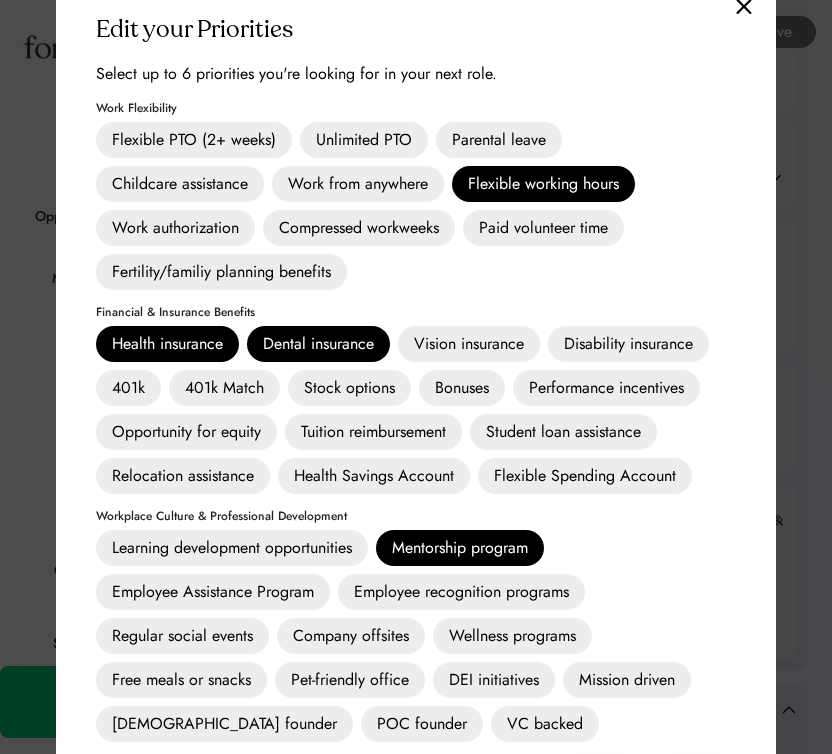 click on "Vision insurance" at bounding box center (469, 344) 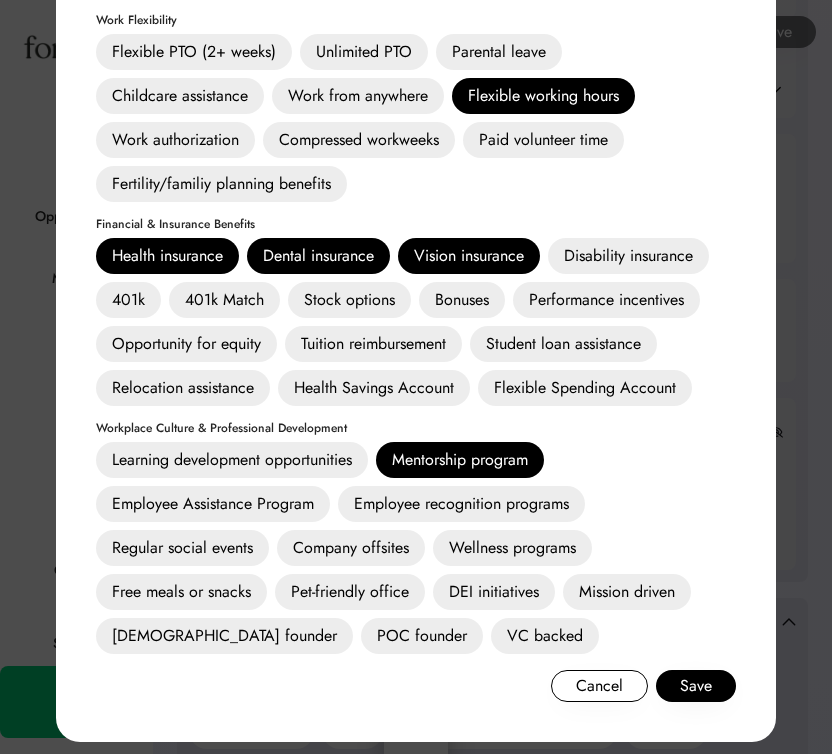 scroll, scrollTop: 825, scrollLeft: 0, axis: vertical 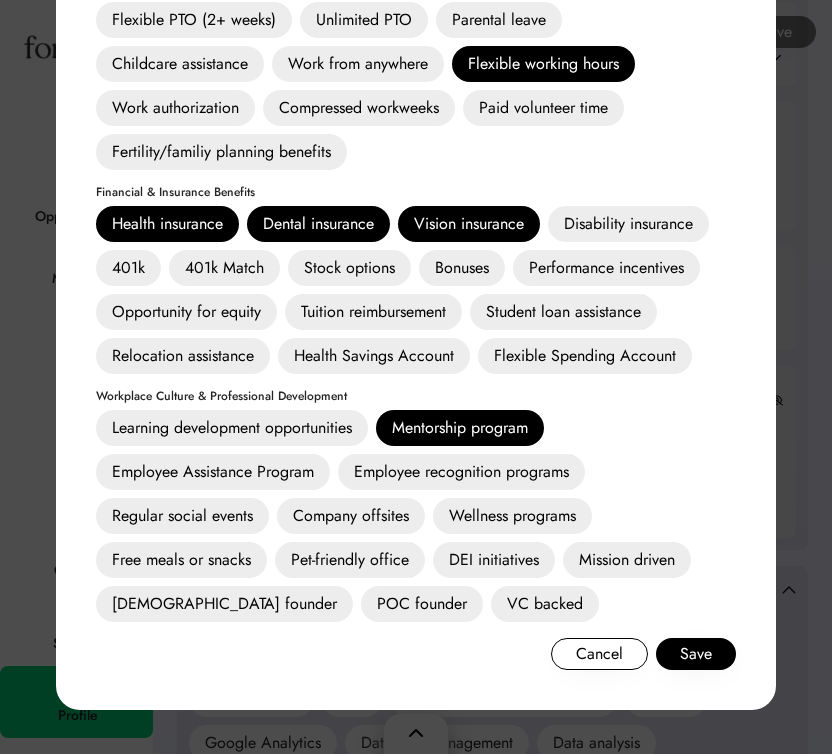 click on "Bonuses" at bounding box center (462, 268) 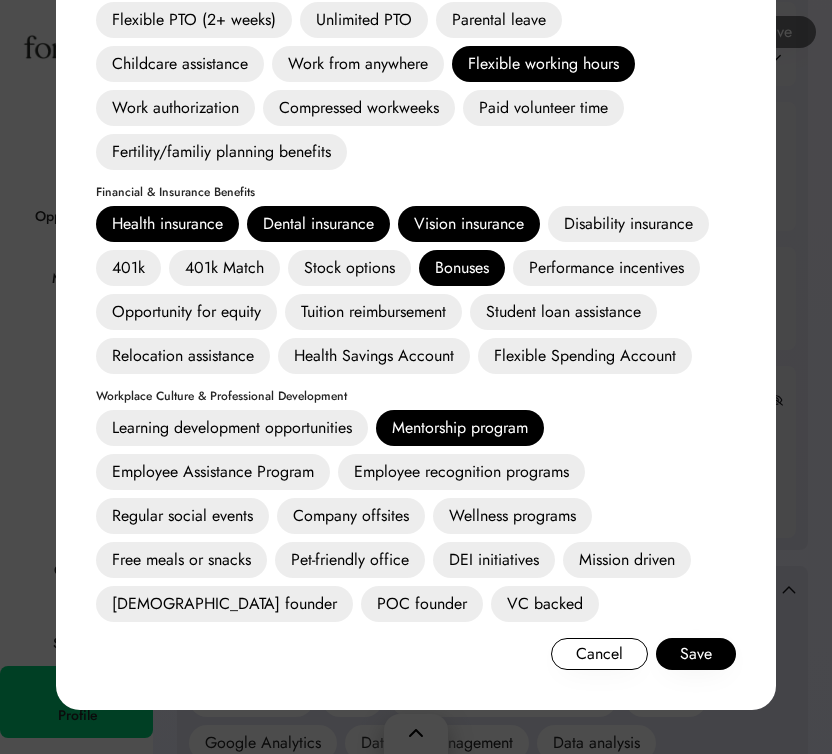 click on "Employee Assistance Program" at bounding box center (213, 472) 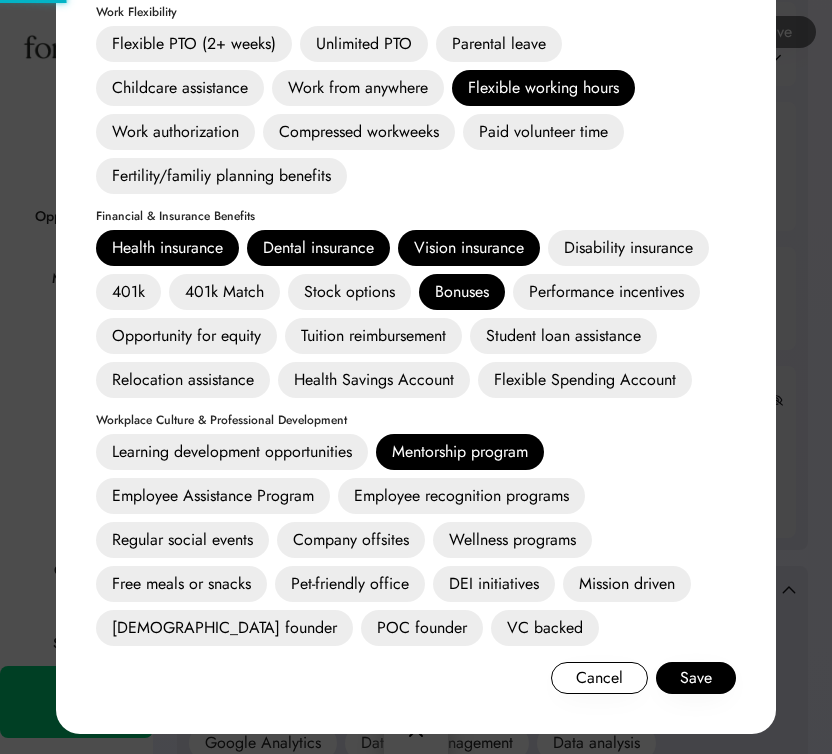 click on "Learning development opportunities Mentorship program Employee Assistance Program Employee recognition programs Regular social events Company offsites Wellness programs Free meals or snacks Pet-friendly office DEI initiatives Mission driven Female founder POC founder VC backed" at bounding box center [416, 540] 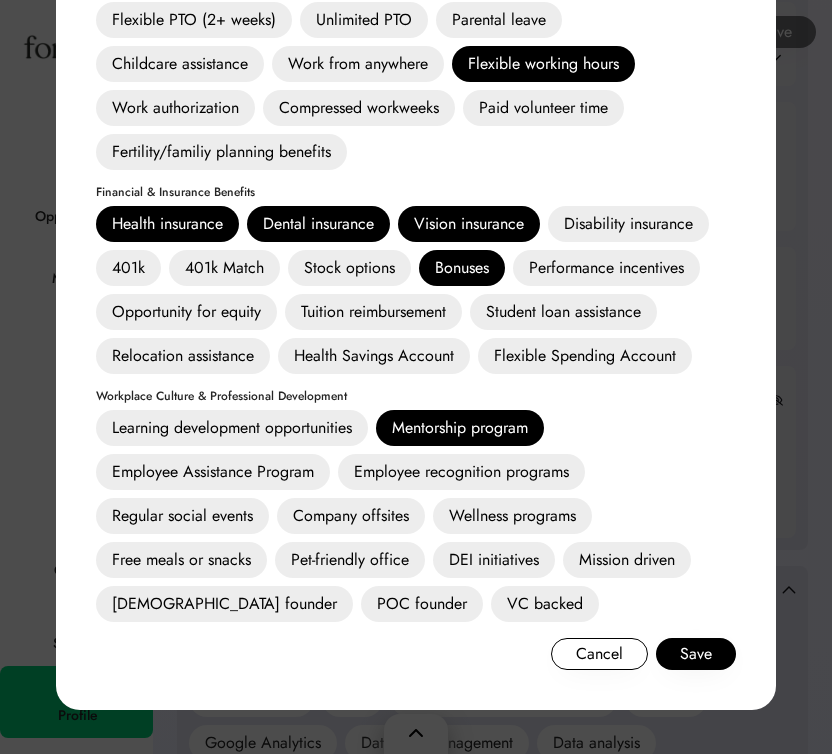 click on "Learning development opportunities Mentorship program Employee Assistance Program Employee recognition programs Regular social events Company offsites Wellness programs Free meals or snacks Pet-friendly office DEI initiatives Mission driven Female founder POC founder VC backed" at bounding box center [416, 516] 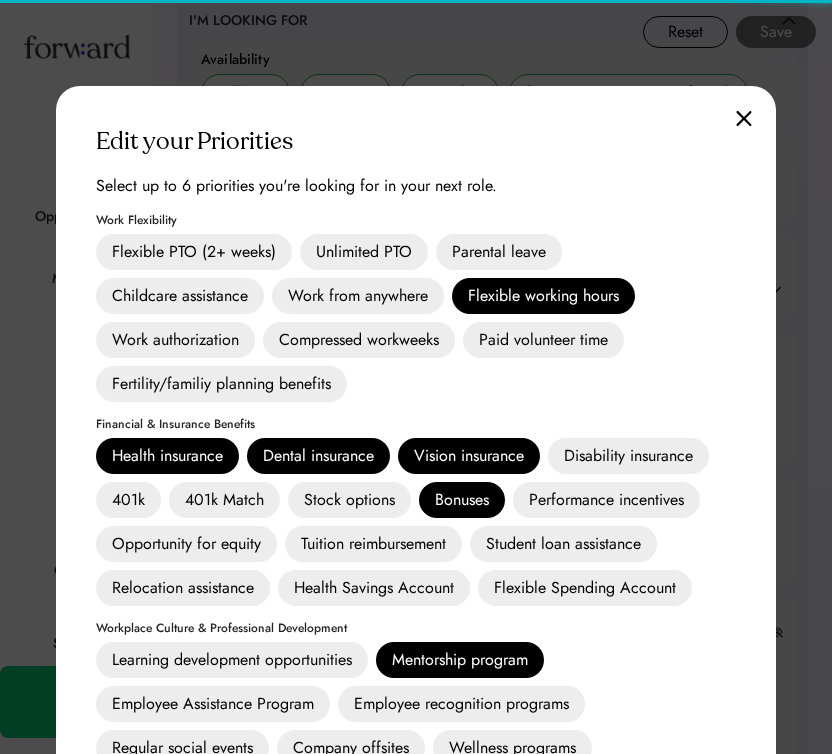 scroll, scrollTop: 508, scrollLeft: 0, axis: vertical 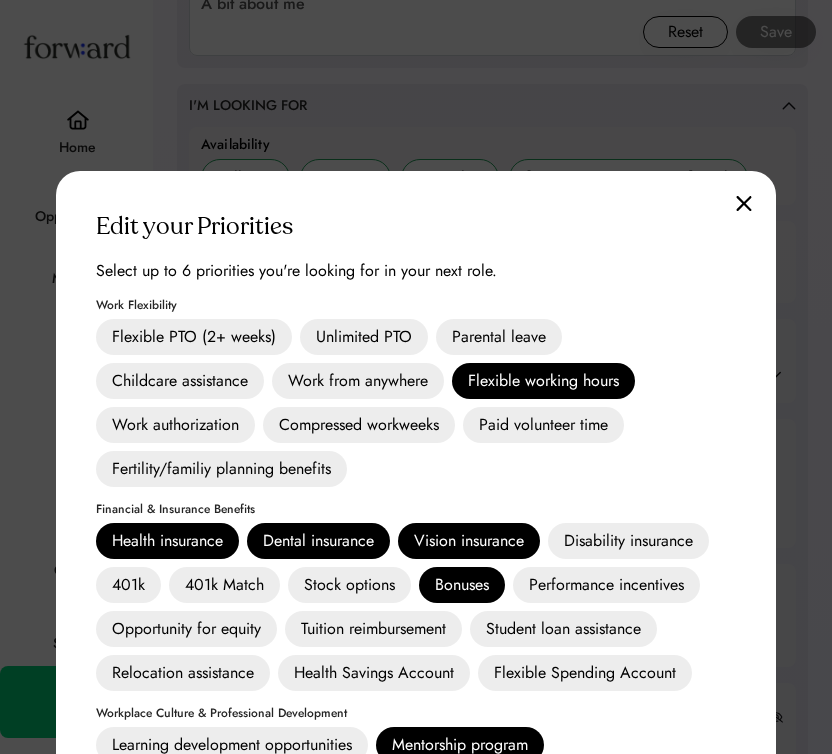 click on "Dental insurance" at bounding box center [318, 541] 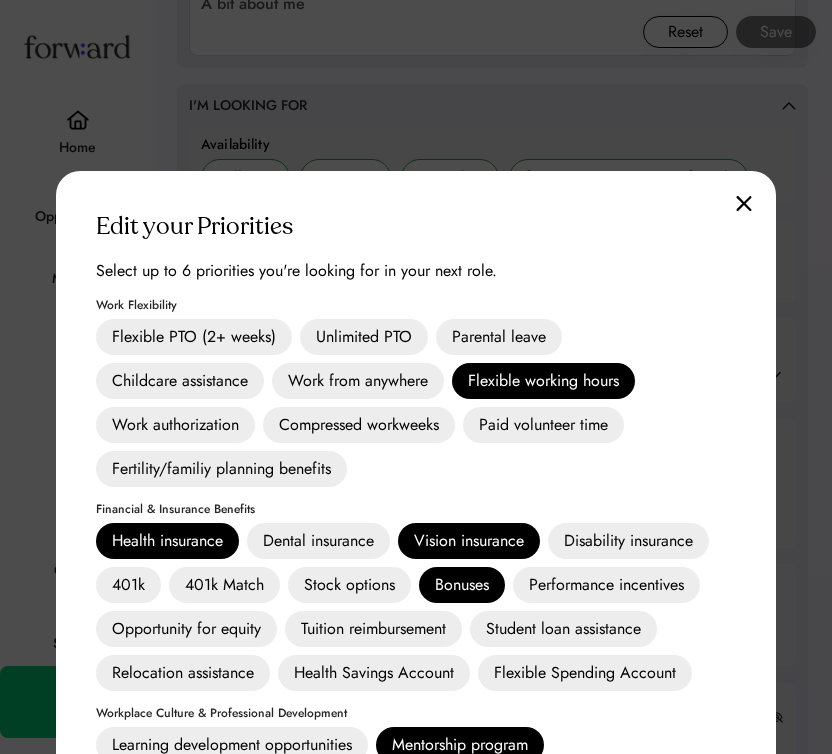 click on "Vision insurance" at bounding box center (469, 541) 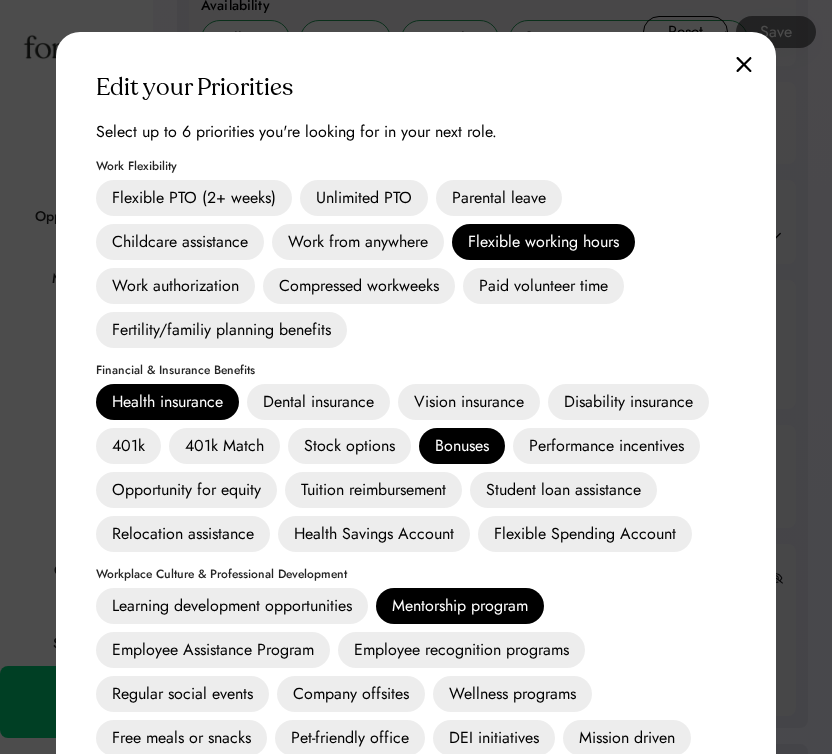 click on "Learning development opportunities" at bounding box center [232, 606] 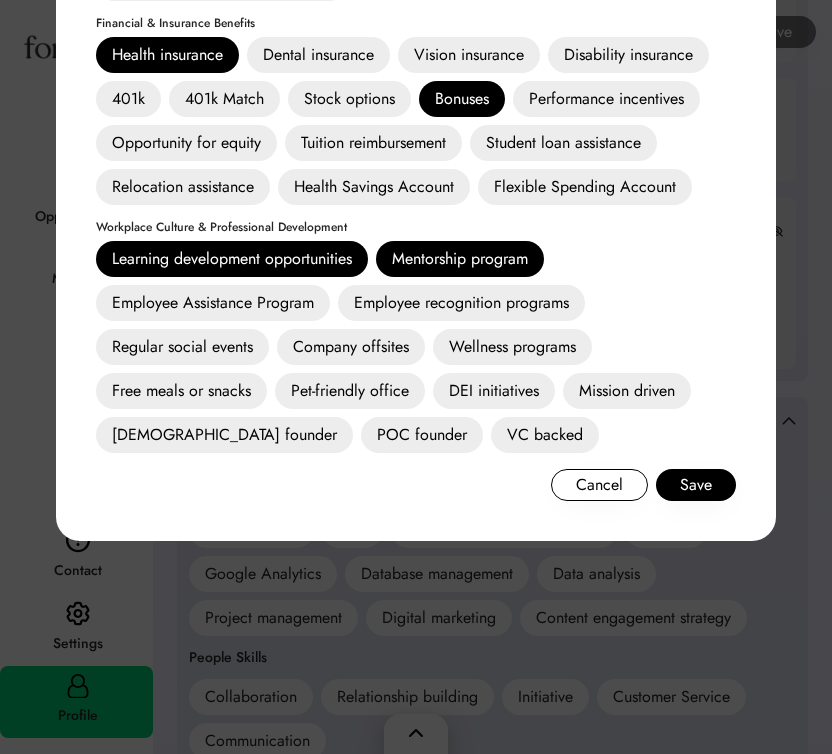 scroll, scrollTop: 1189, scrollLeft: 0, axis: vertical 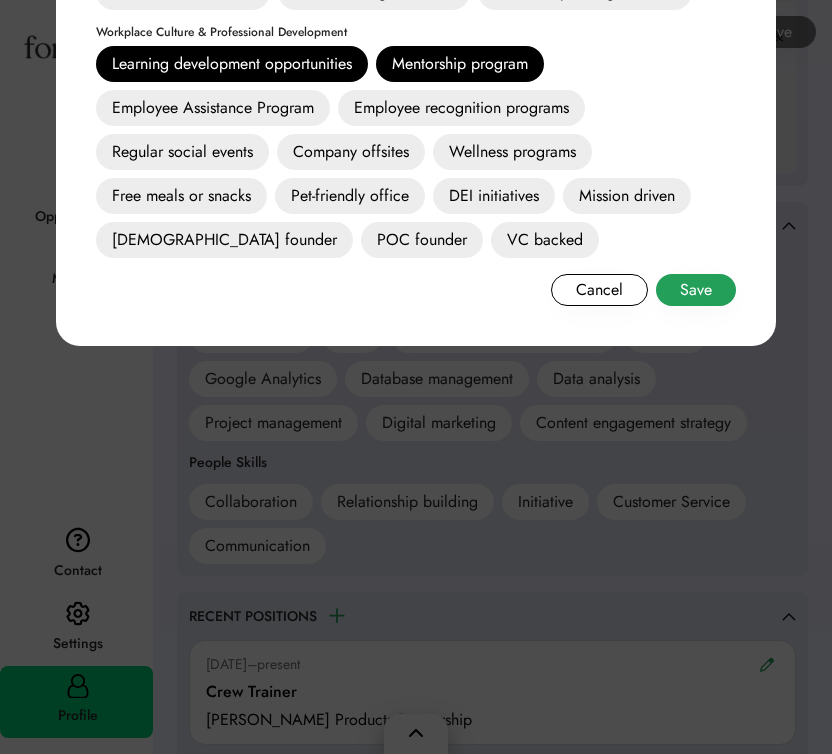 click on "Save" at bounding box center (696, 290) 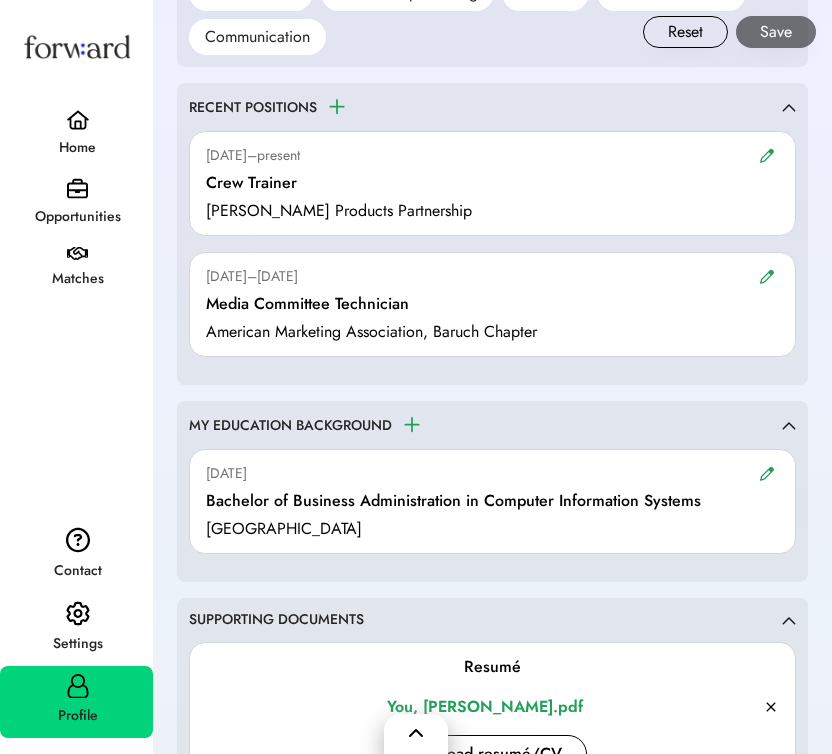 scroll, scrollTop: 1802, scrollLeft: 0, axis: vertical 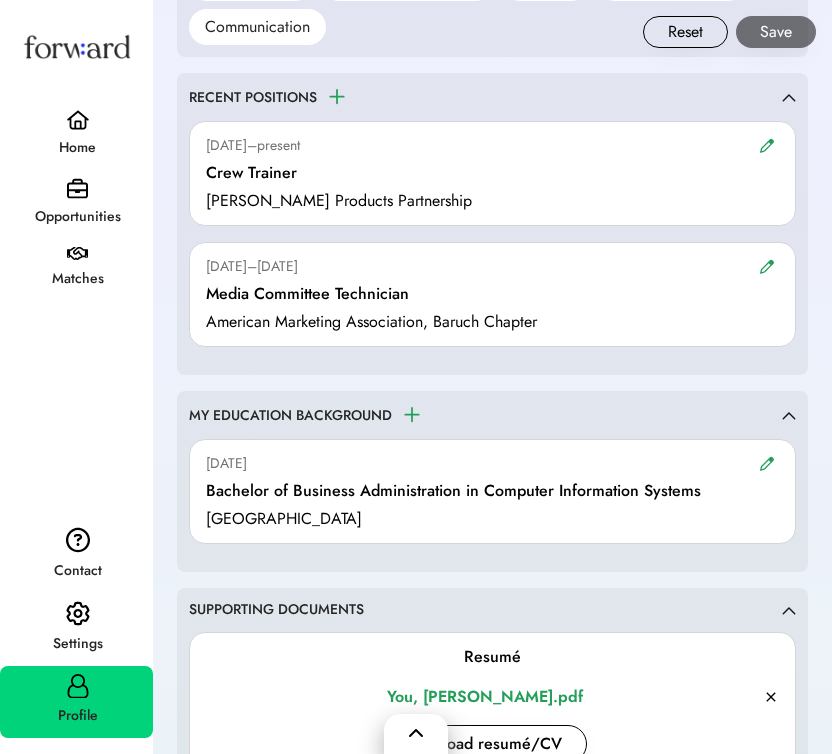 click at bounding box center (767, 266) 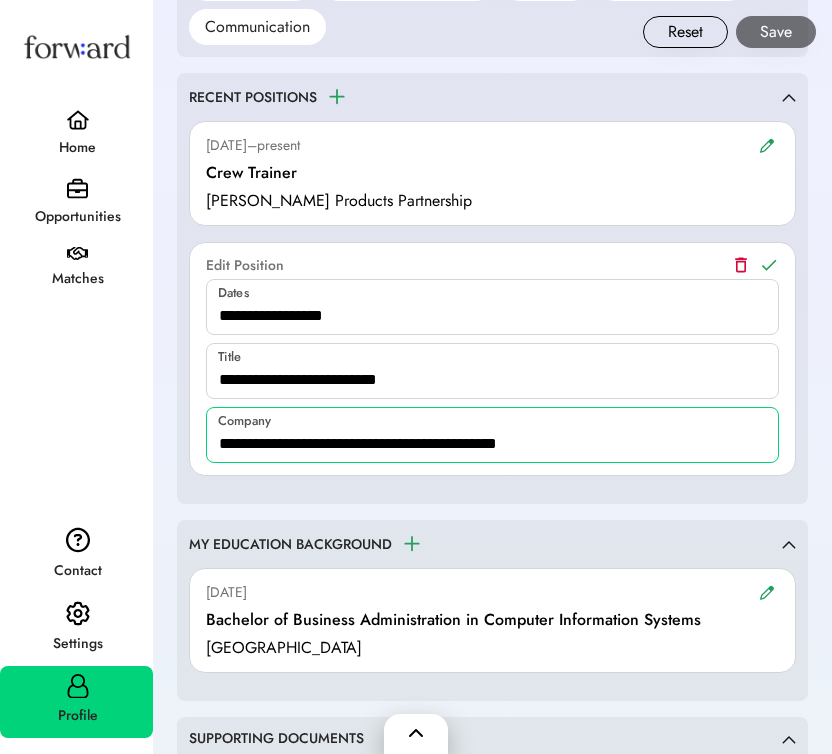 drag, startPoint x: 566, startPoint y: 443, endPoint x: 436, endPoint y: 442, distance: 130.00385 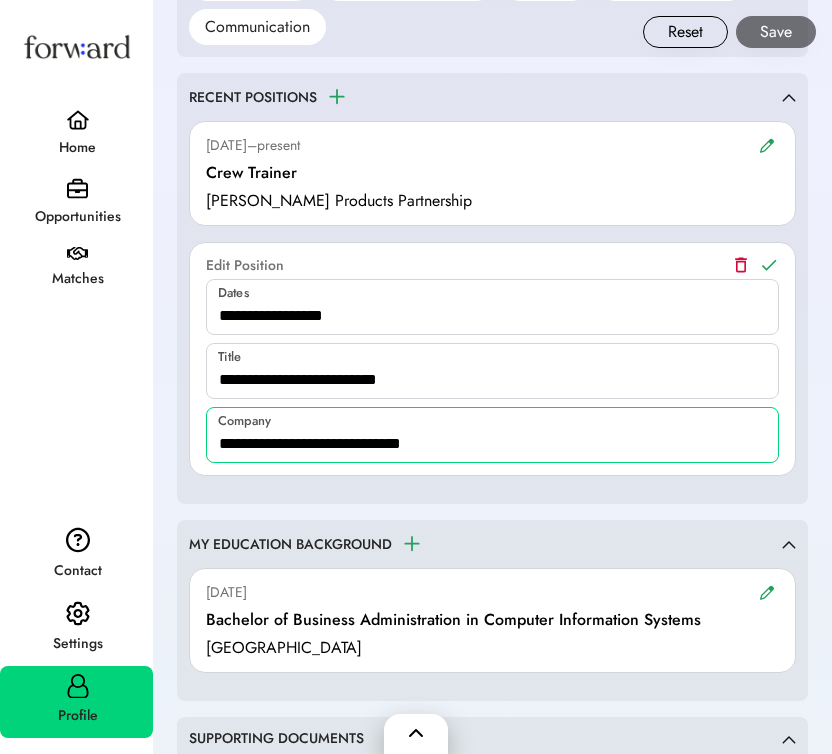 type on "**********" 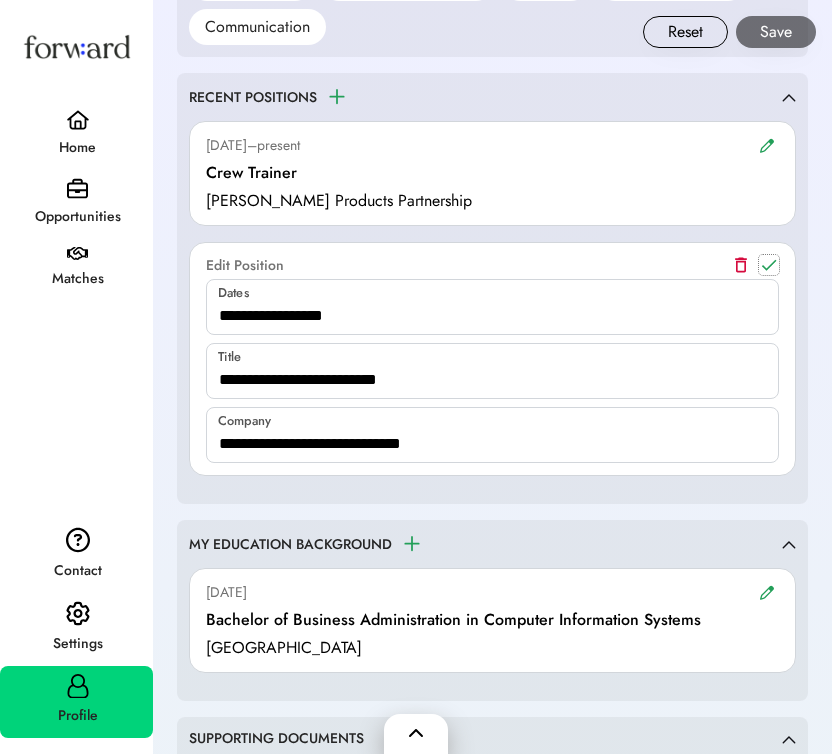 drag, startPoint x: 770, startPoint y: 264, endPoint x: 747, endPoint y: 261, distance: 23.194826 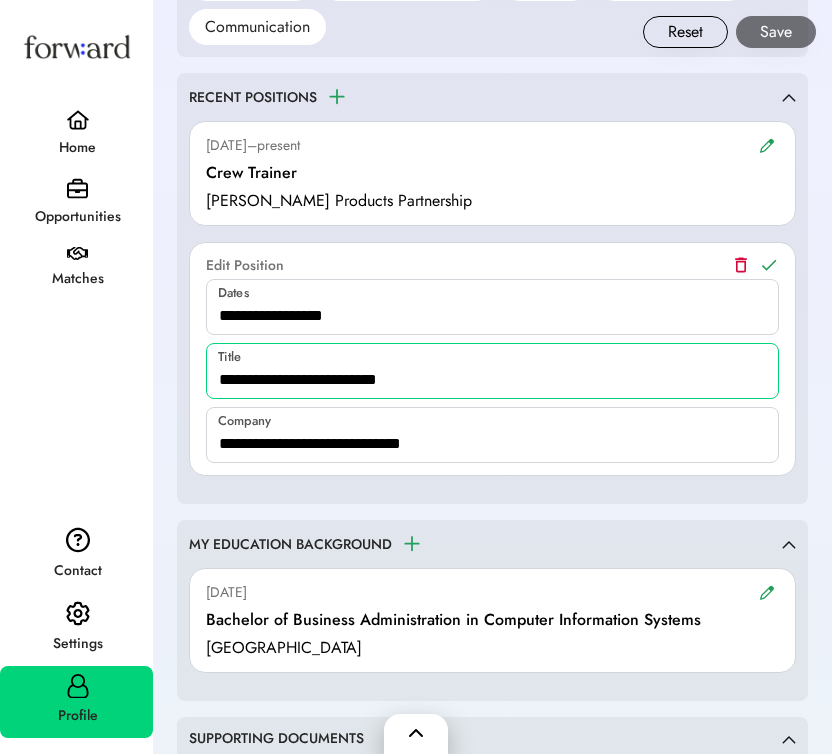 click at bounding box center (492, 371) 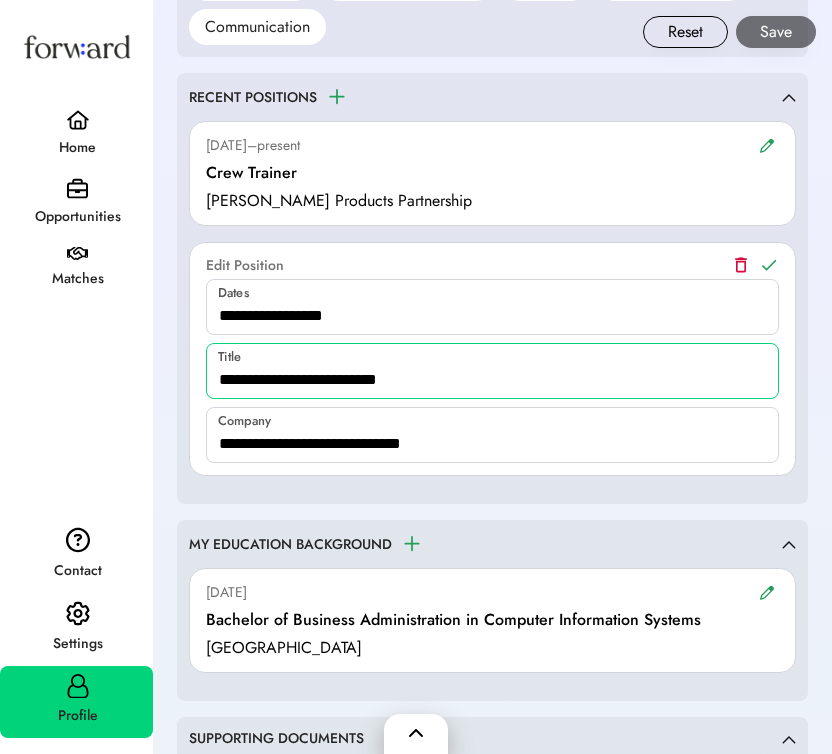 drag, startPoint x: 343, startPoint y: 386, endPoint x: 271, endPoint y: 387, distance: 72.00694 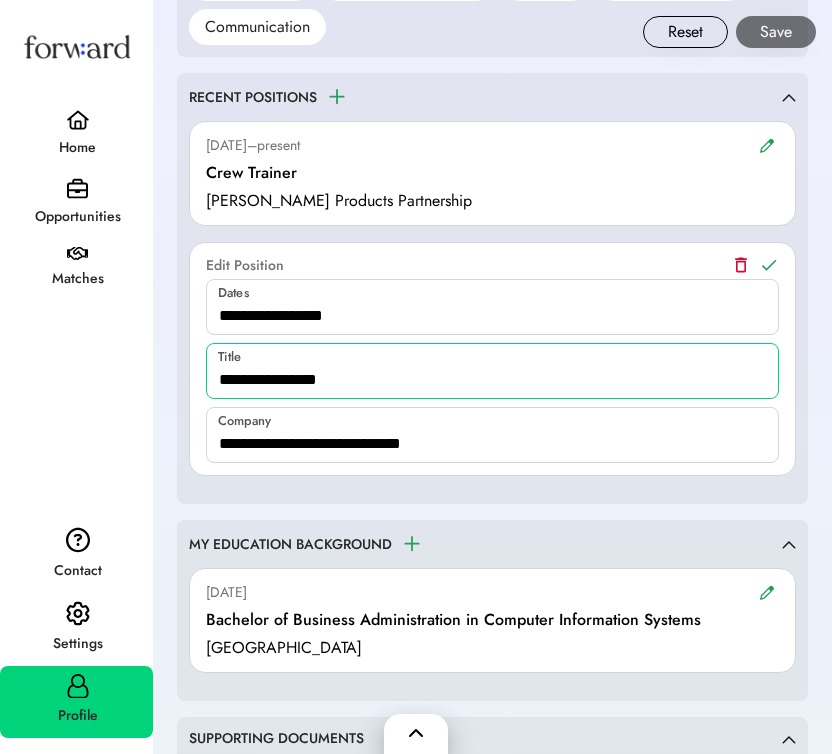 type on "**********" 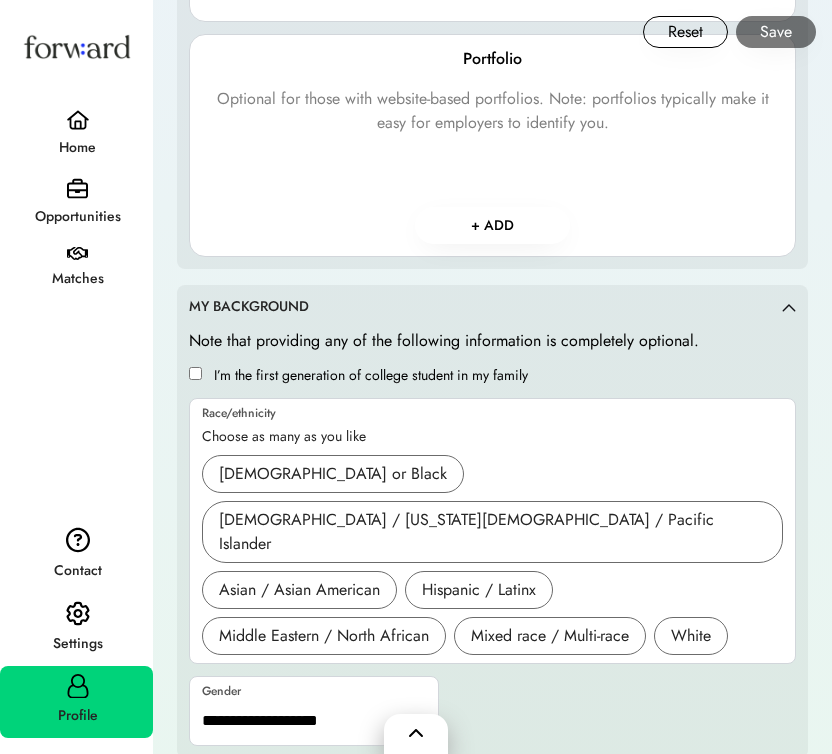 scroll, scrollTop: 2673, scrollLeft: 0, axis: vertical 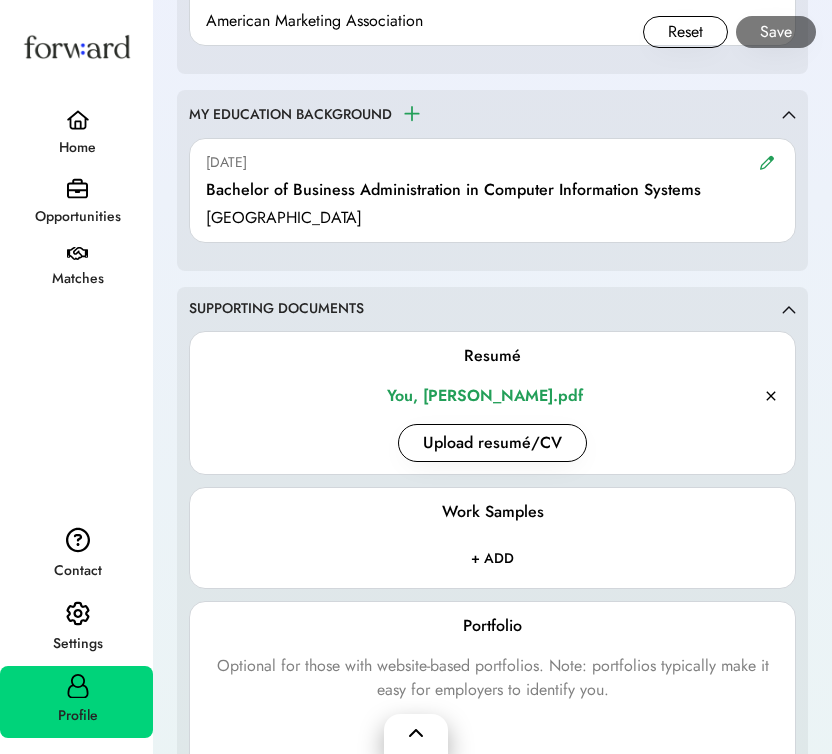 click at bounding box center [412, 114] 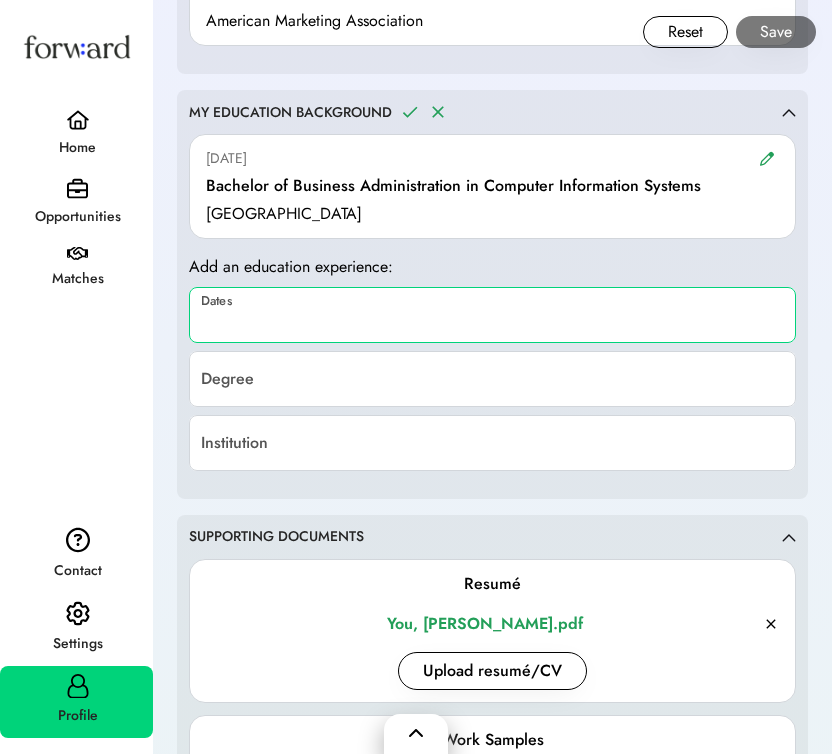click at bounding box center [492, 315] 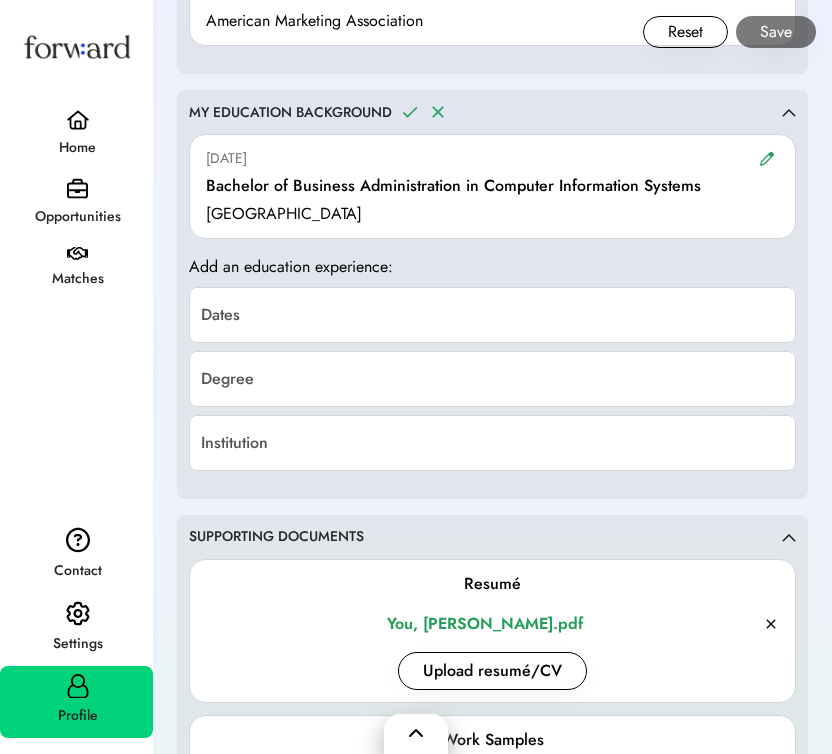 click on "Add an education experience: Dates Degree Institution" at bounding box center [492, 363] 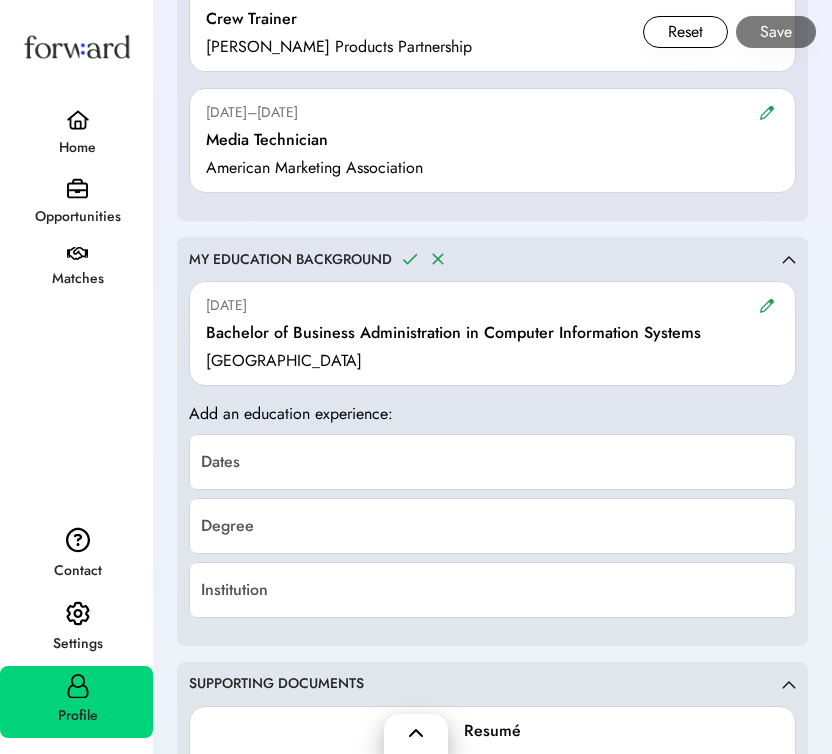 scroll, scrollTop: 1957, scrollLeft: 0, axis: vertical 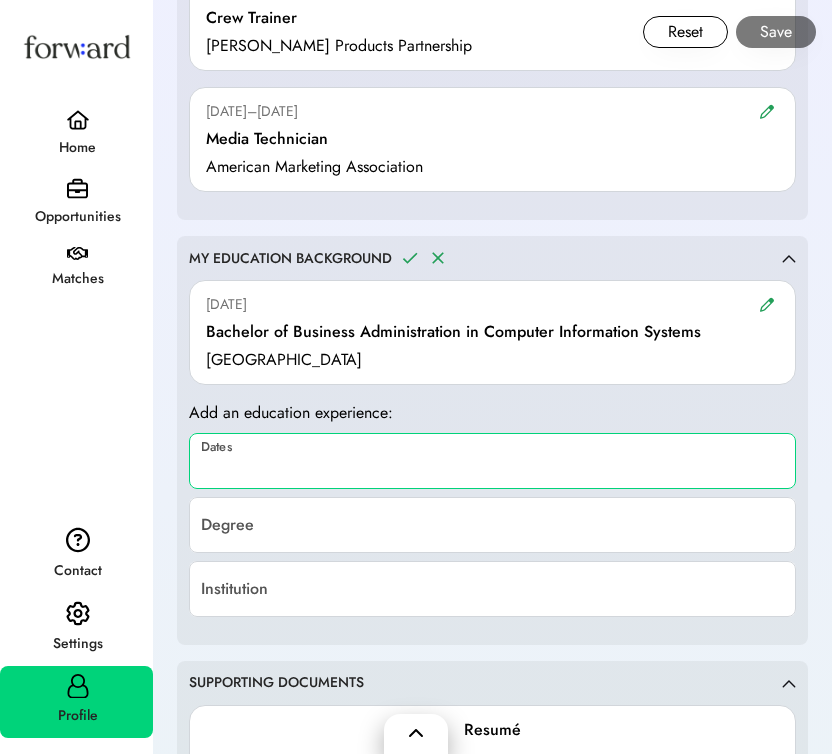 click at bounding box center (492, 461) 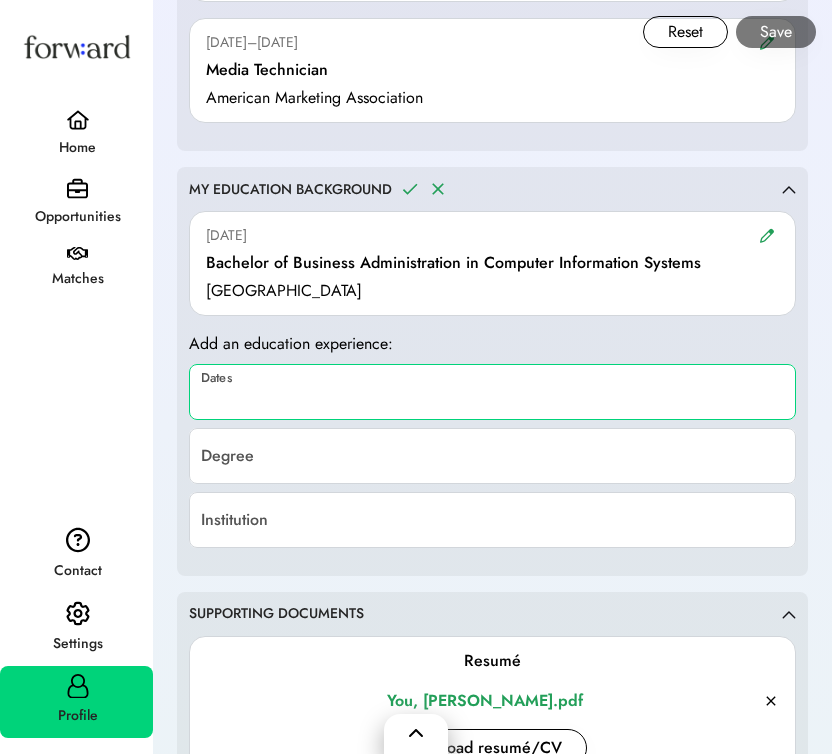 scroll, scrollTop: 2072, scrollLeft: 0, axis: vertical 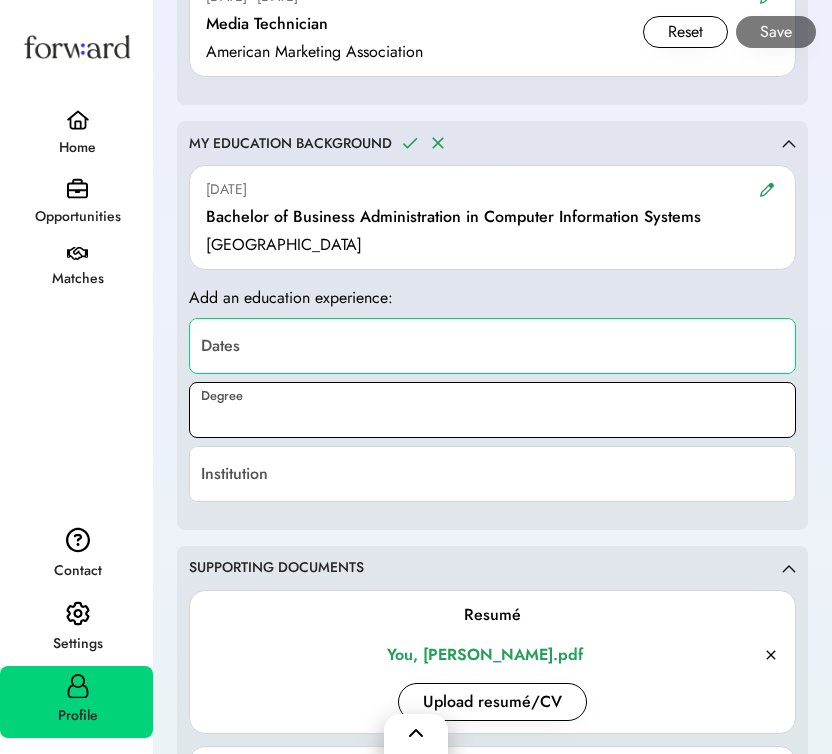 click at bounding box center (492, 410) 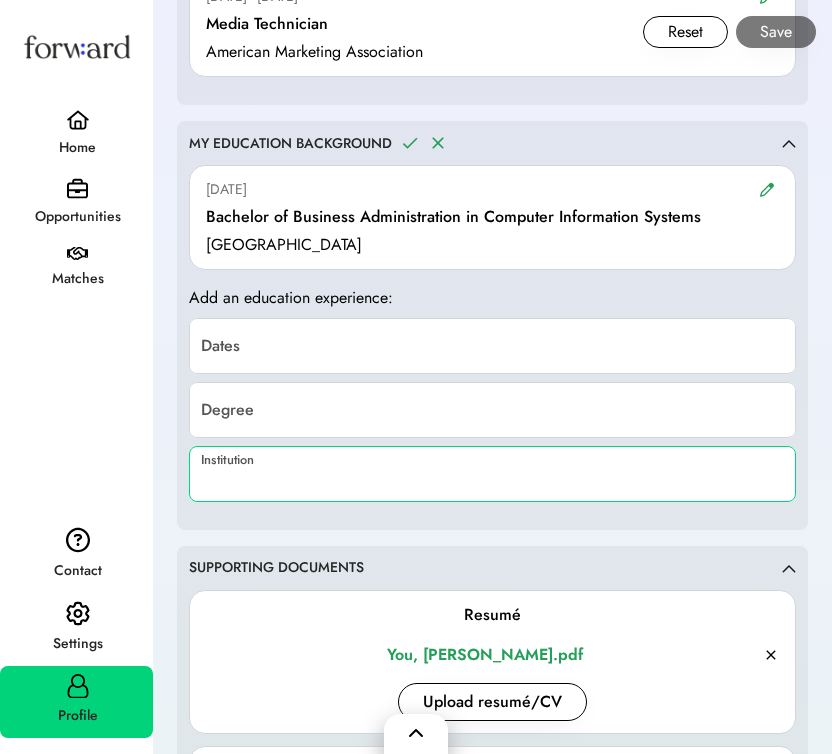 click at bounding box center [492, 474] 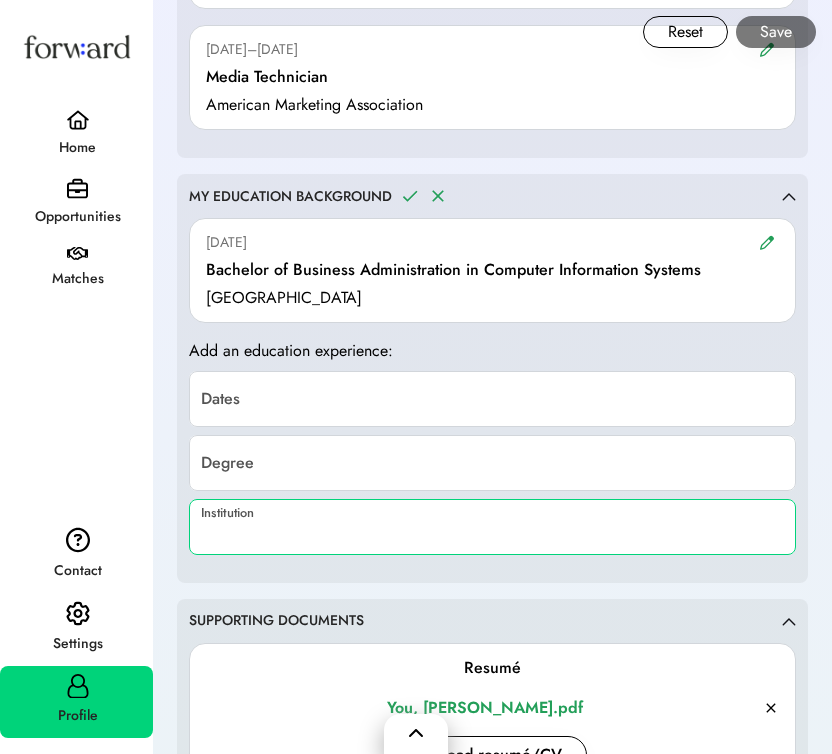 scroll, scrollTop: 1897, scrollLeft: 0, axis: vertical 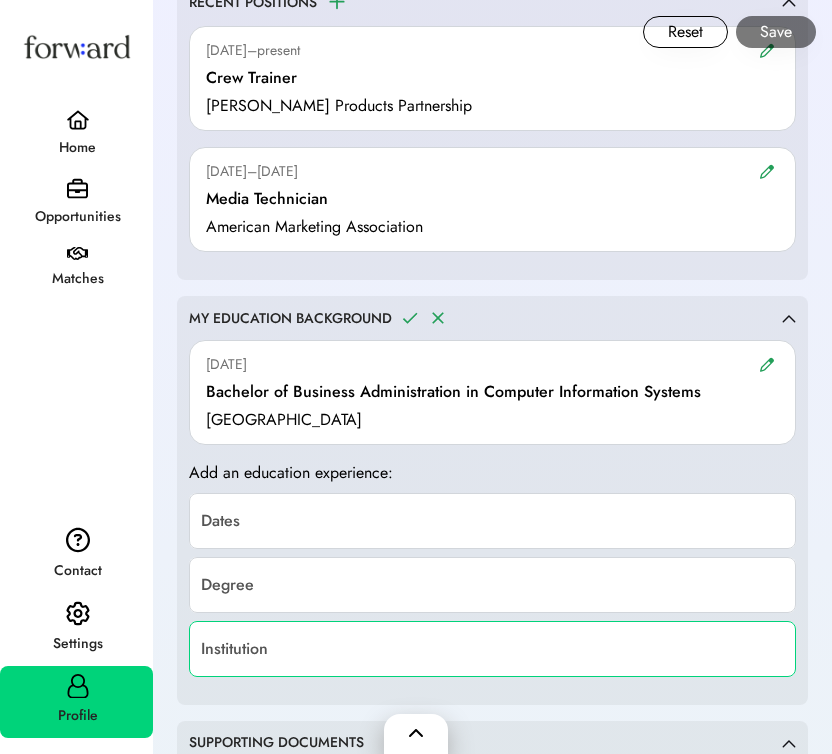 click on "Add an education experience: Dates Degree Institution" at bounding box center (492, 569) 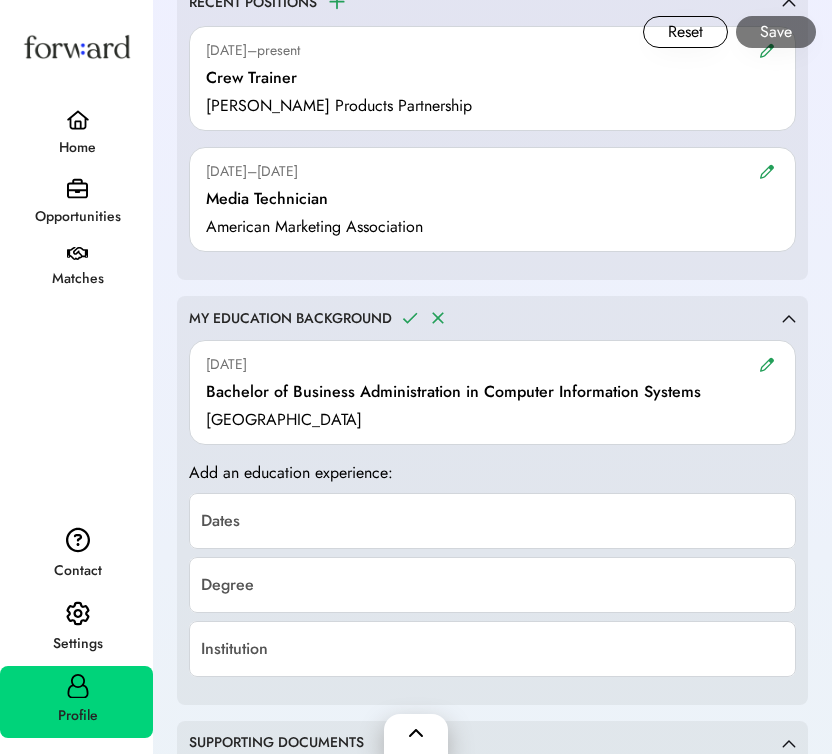 click at bounding box center [789, 318] 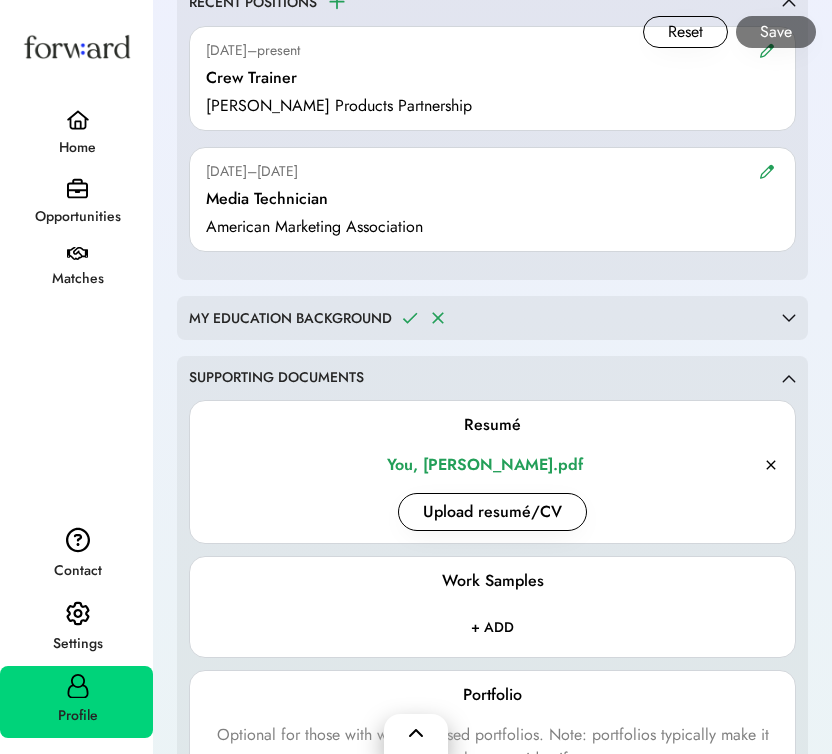 click at bounding box center (789, 318) 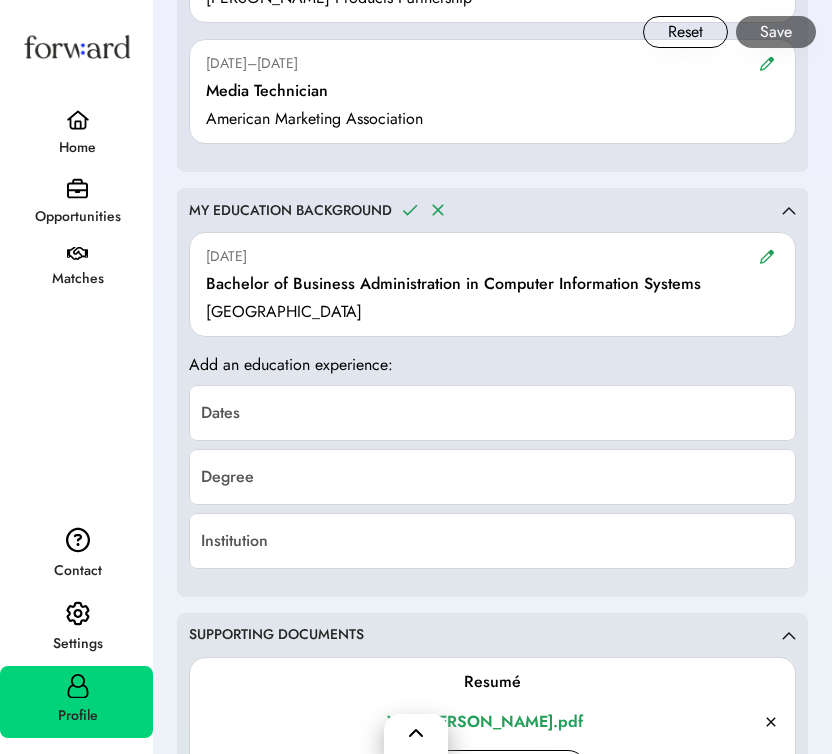 scroll, scrollTop: 1990, scrollLeft: 0, axis: vertical 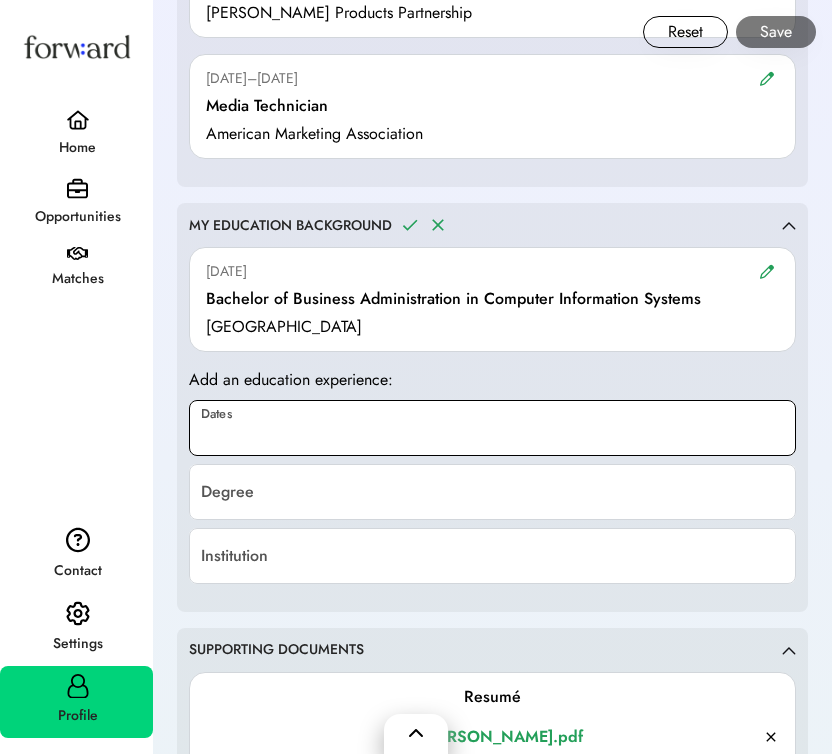 click at bounding box center (492, 428) 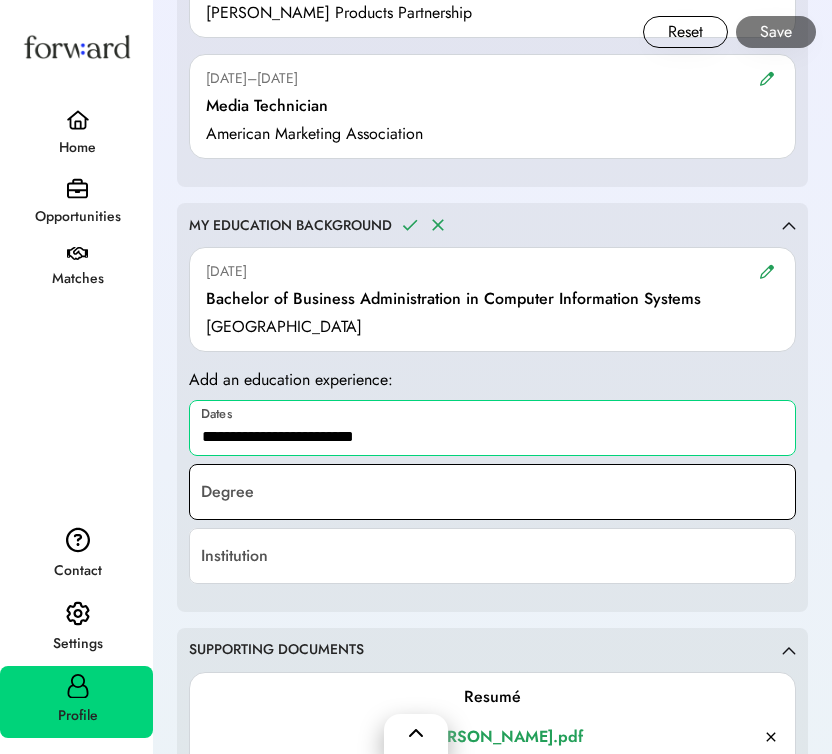 type on "**********" 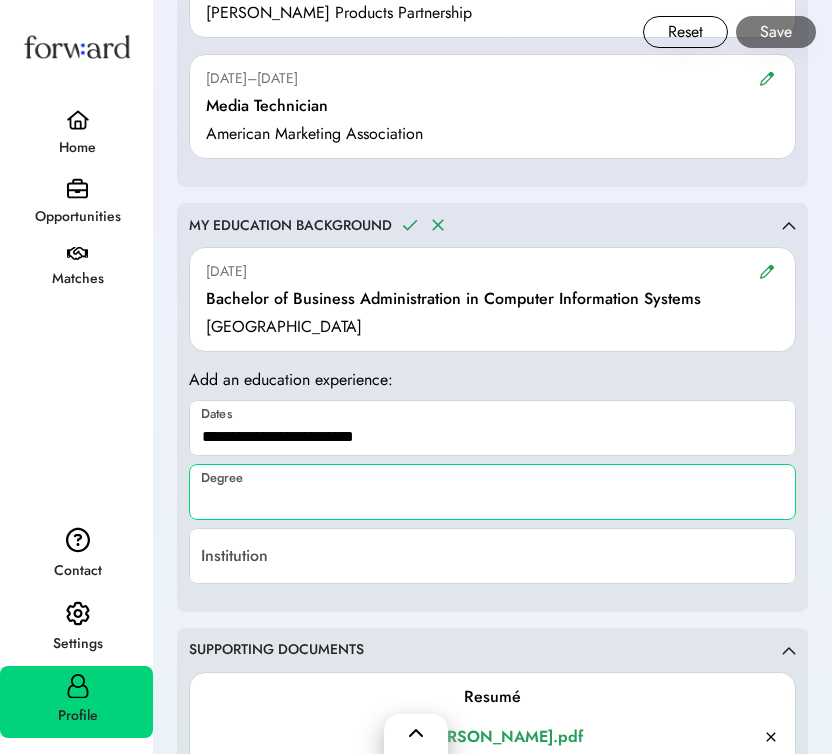 click at bounding box center [492, 492] 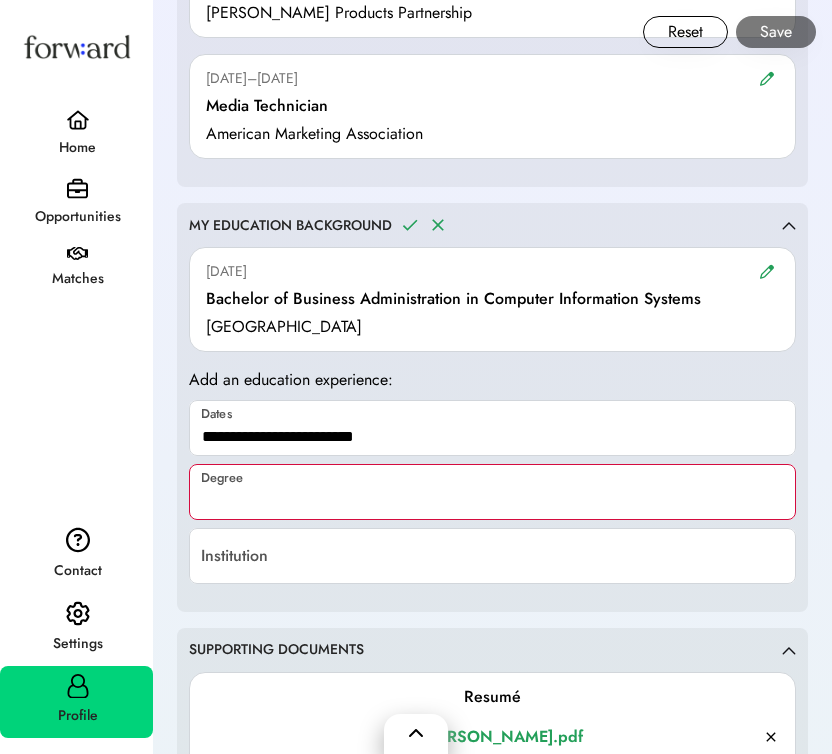 paste on "**********" 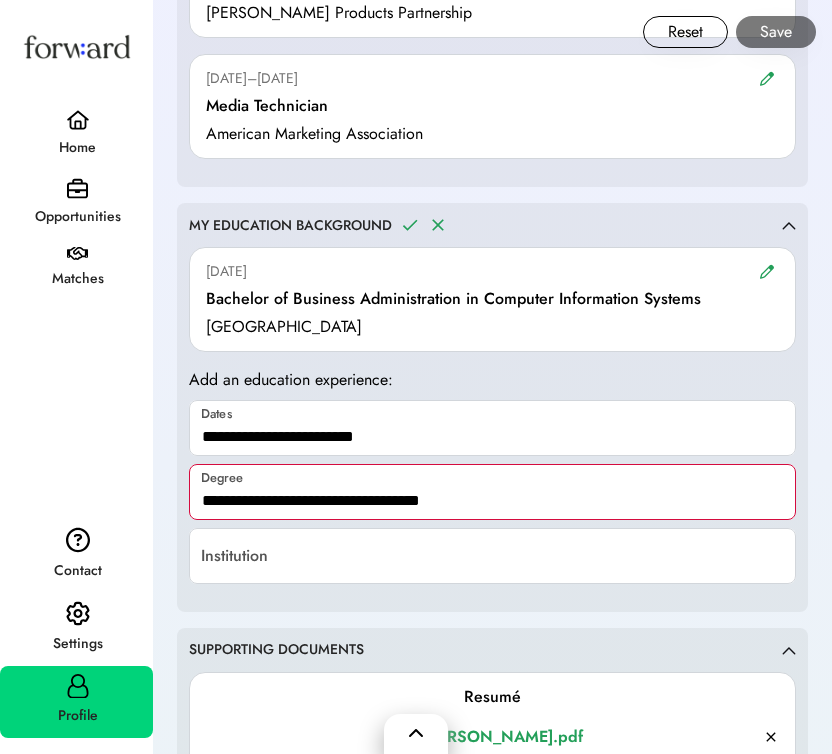 drag, startPoint x: 317, startPoint y: 502, endPoint x: 173, endPoint y: 505, distance: 144.03125 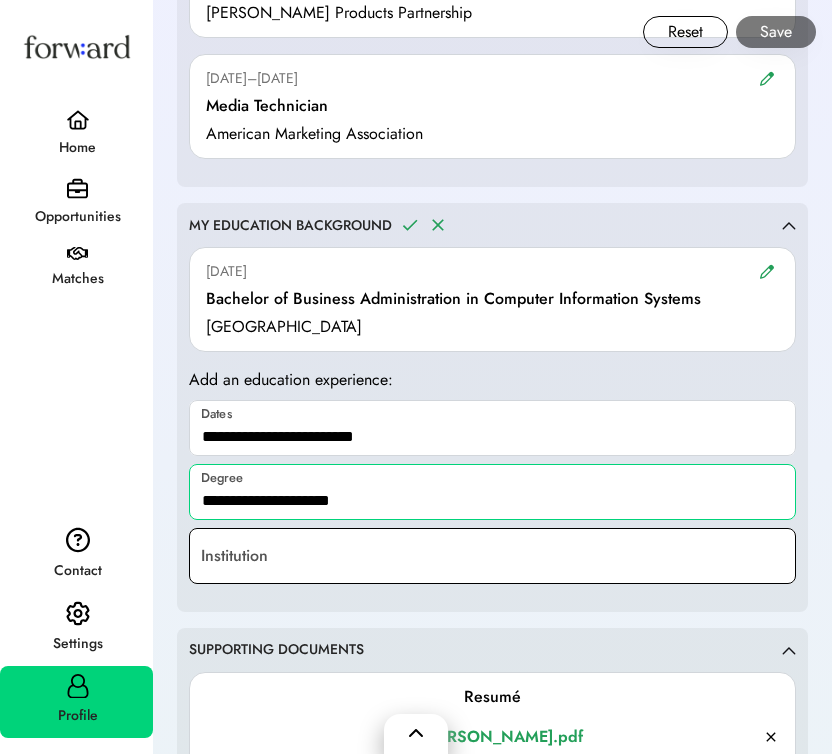 type on "**********" 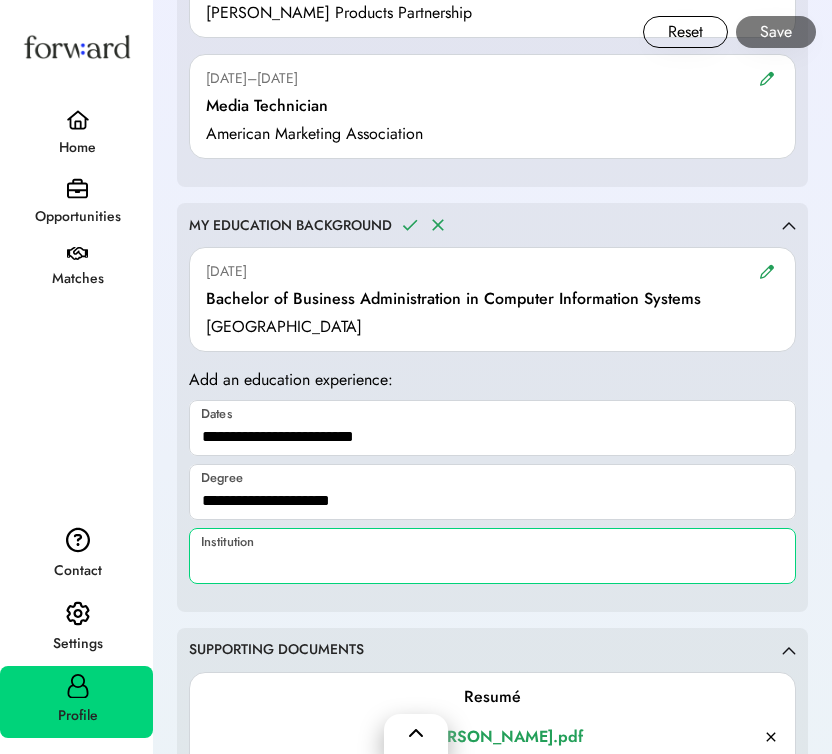 click at bounding box center (492, 556) 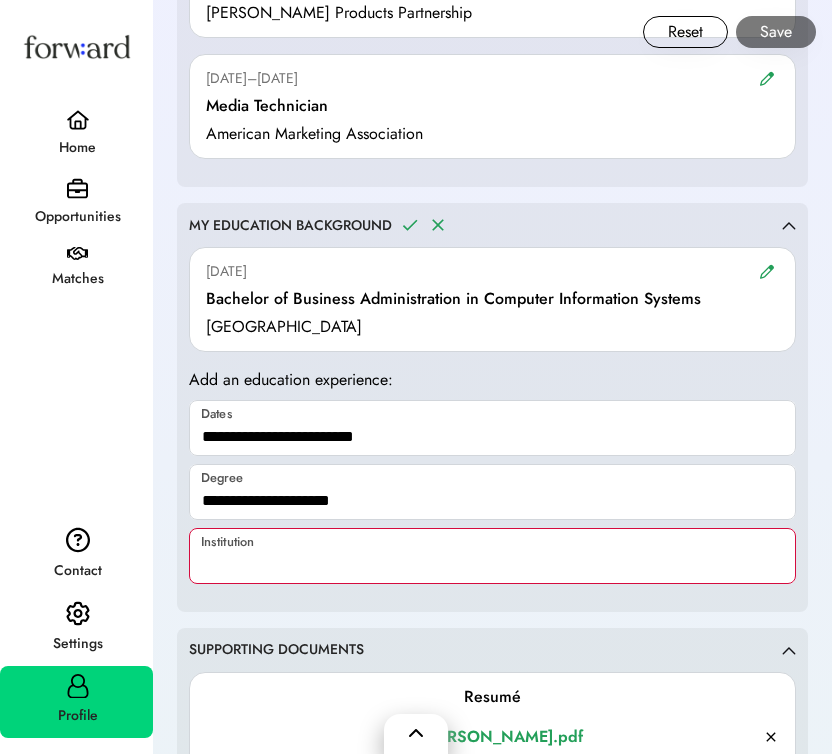 paste on "**********" 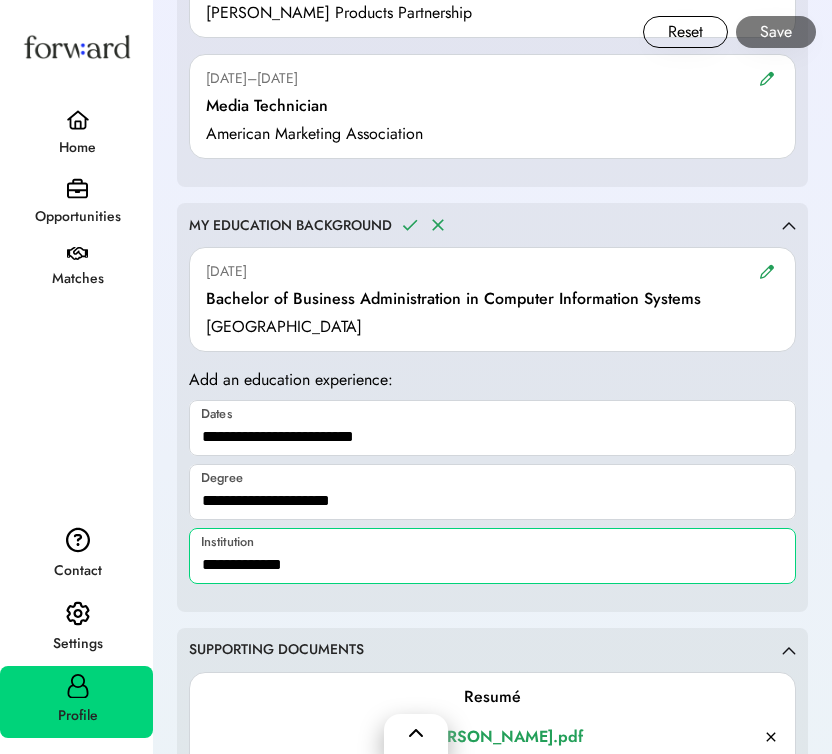 type on "**********" 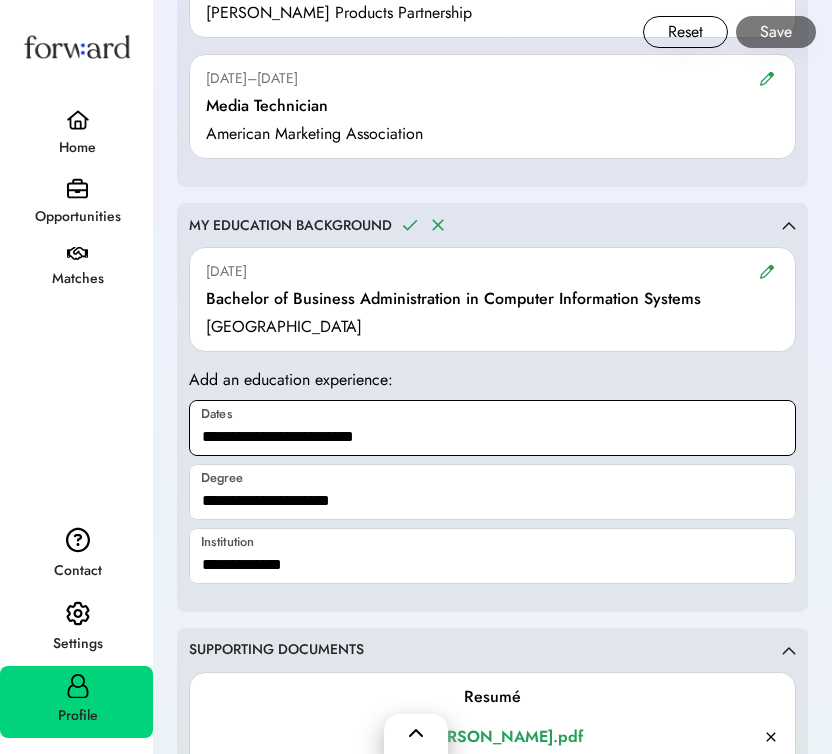 click at bounding box center (492, 428) 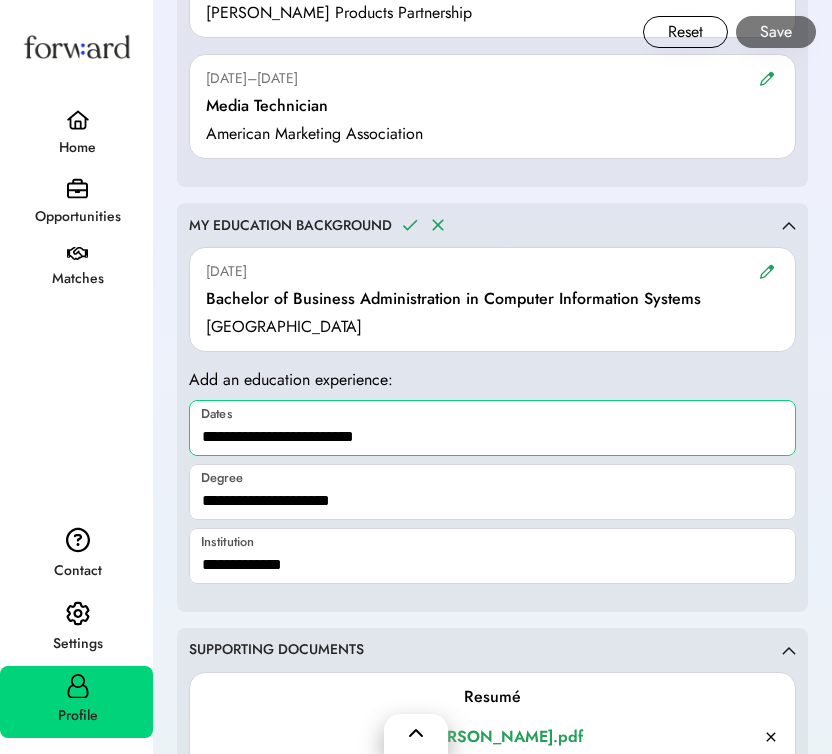 type on "**********" 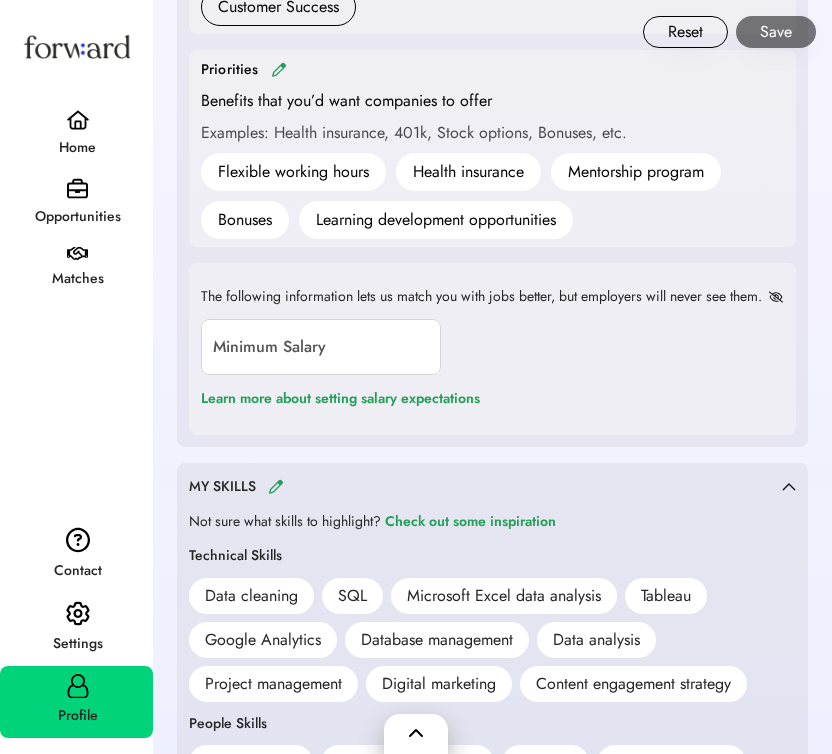 scroll, scrollTop: 994, scrollLeft: 0, axis: vertical 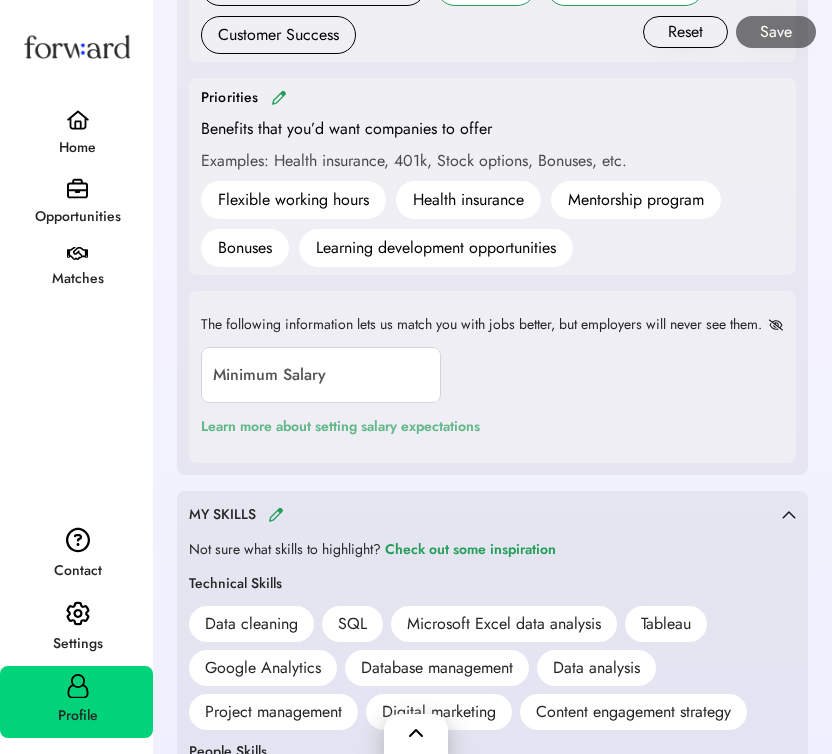 click on "Learn more about setting salary expectations" at bounding box center (340, 427) 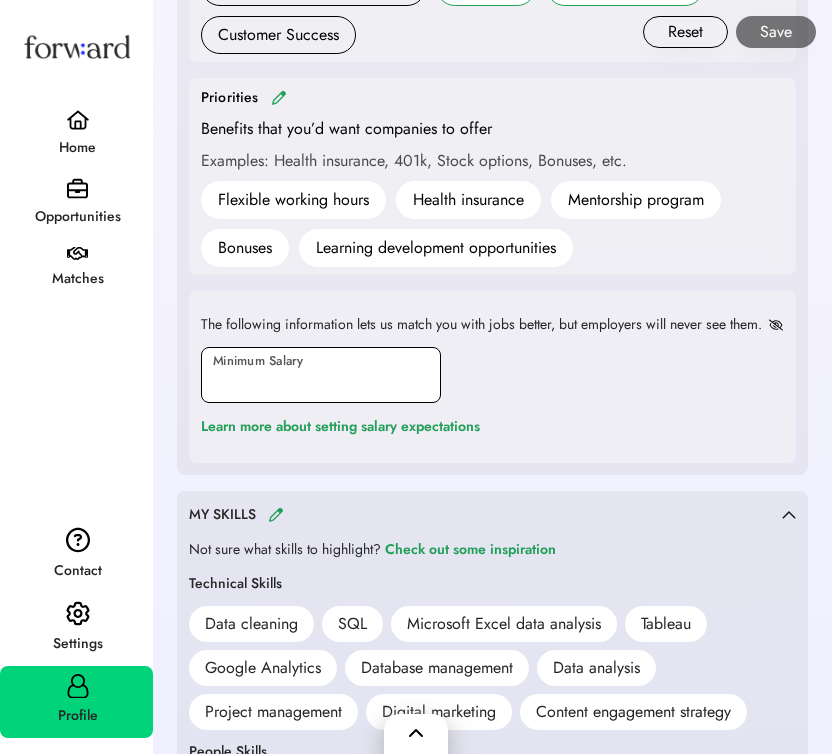 click at bounding box center (321, 375) 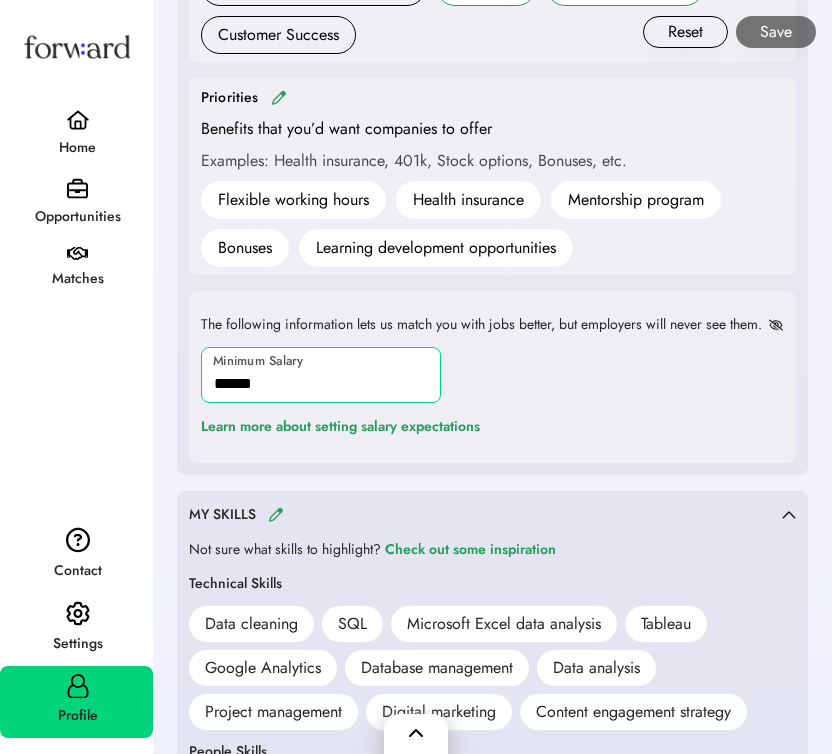 click at bounding box center (321, 375) 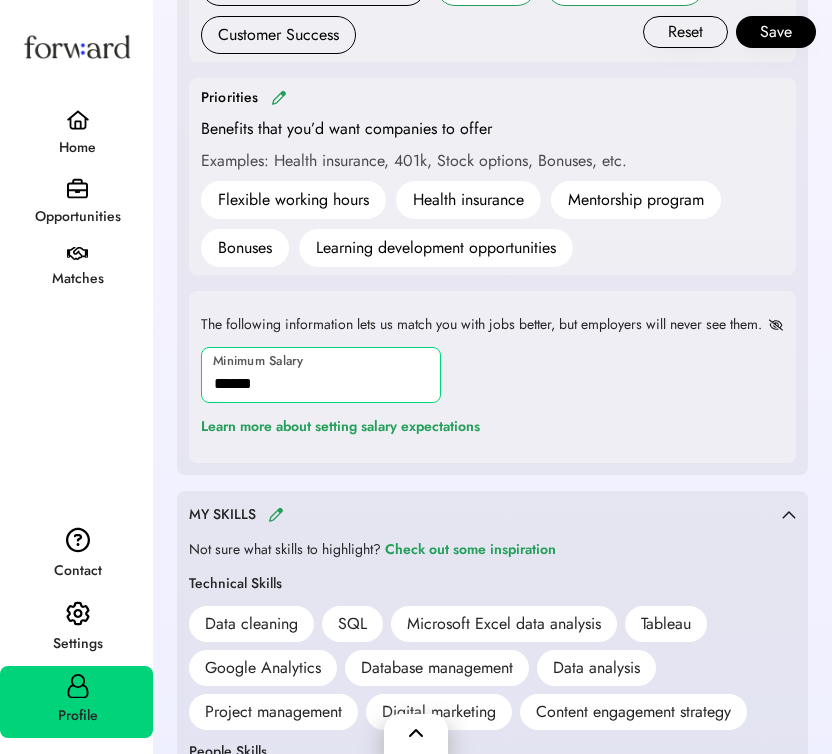 click at bounding box center (321, 375) 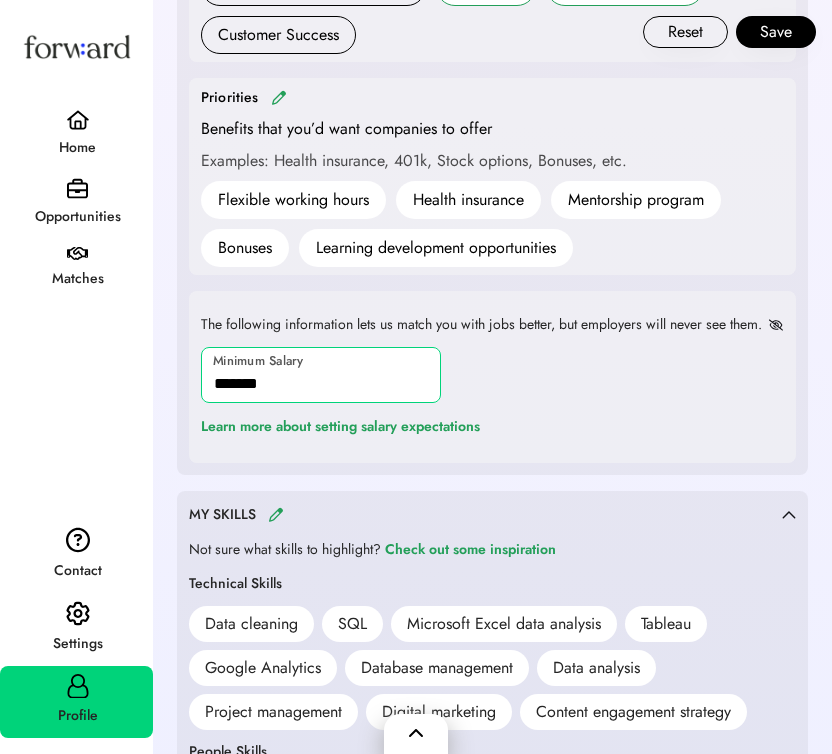 type on "*******" 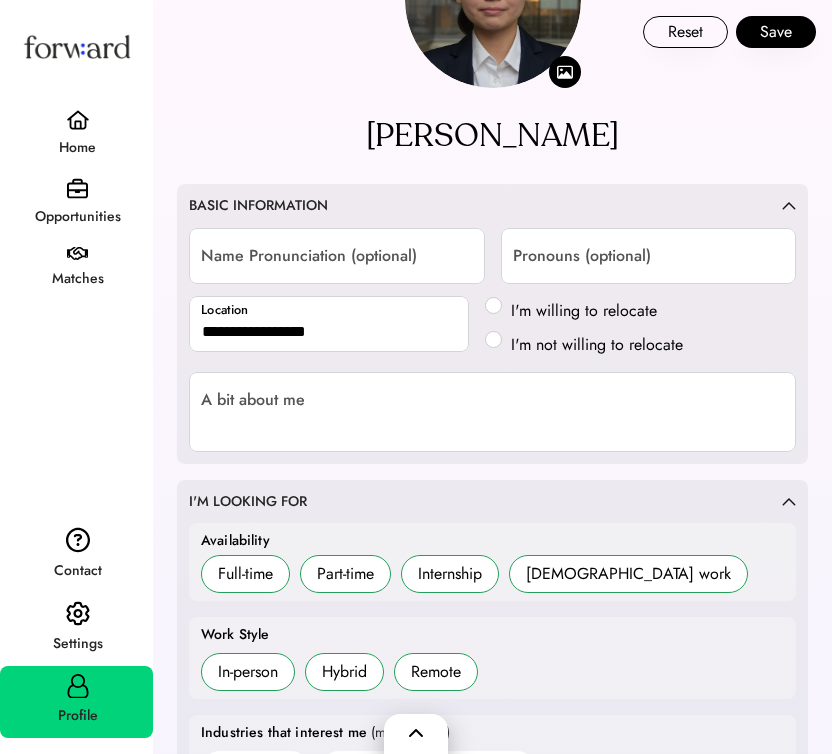 scroll, scrollTop: 0, scrollLeft: 0, axis: both 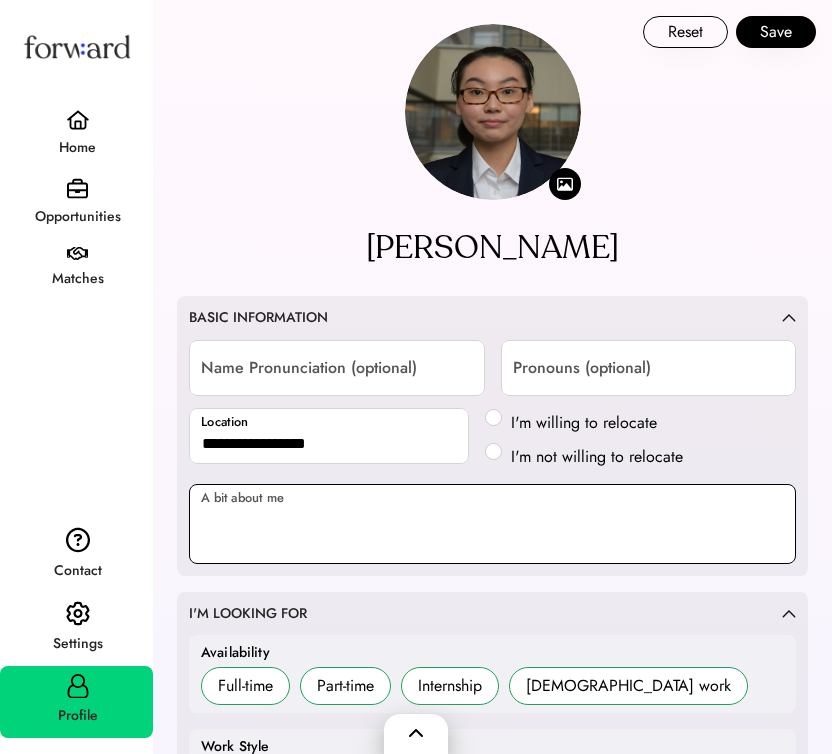 click at bounding box center [492, 524] 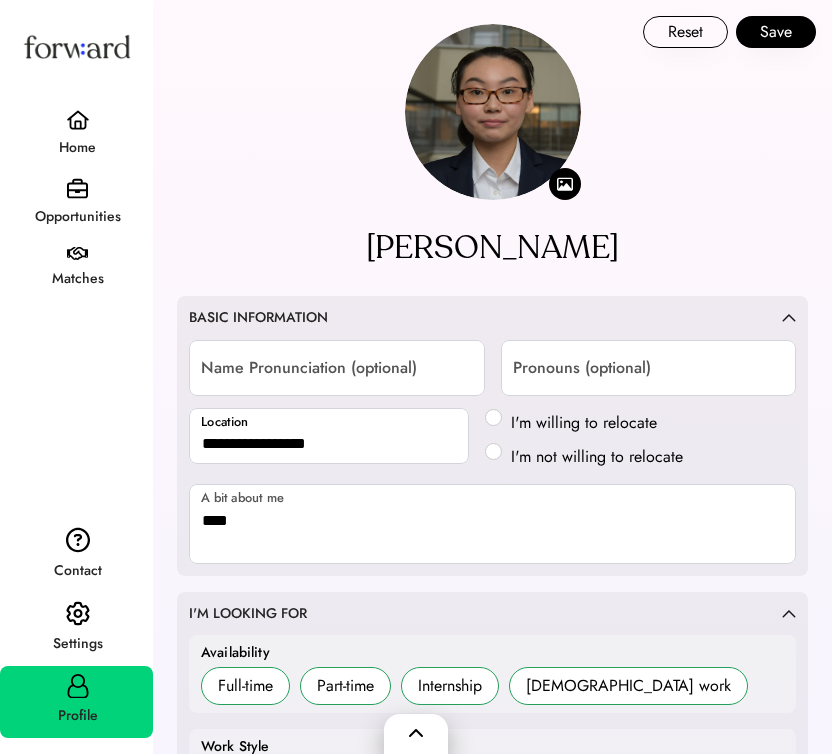 click on "***" at bounding box center [492, 524] 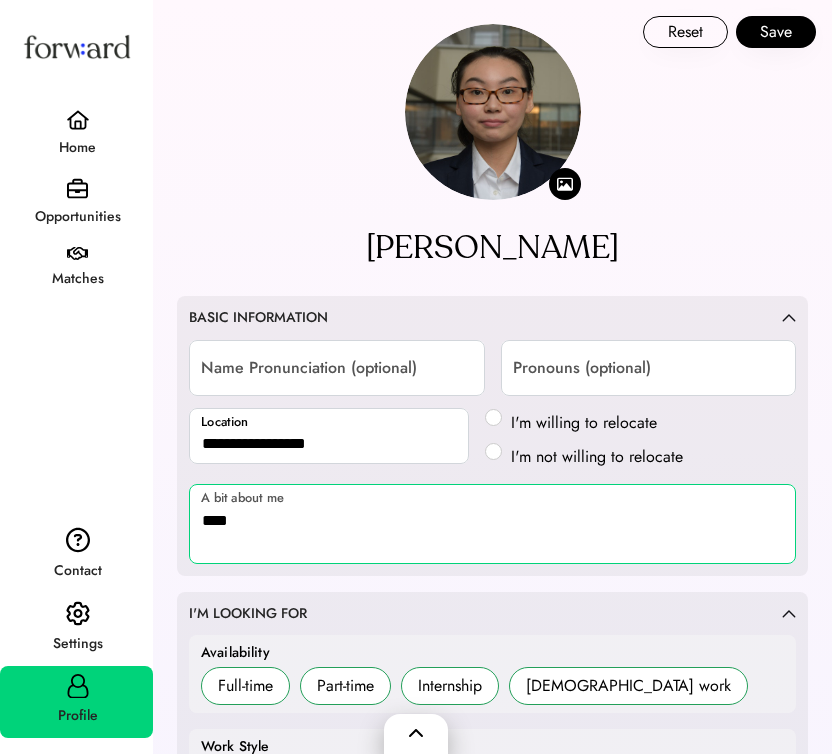 paste on "**********" 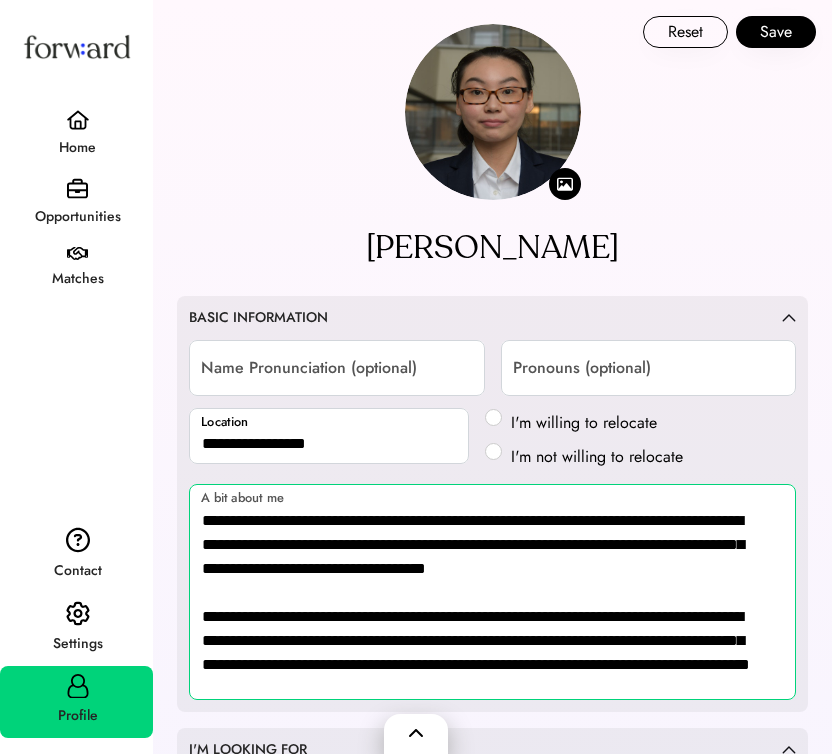 scroll, scrollTop: 2, scrollLeft: 0, axis: vertical 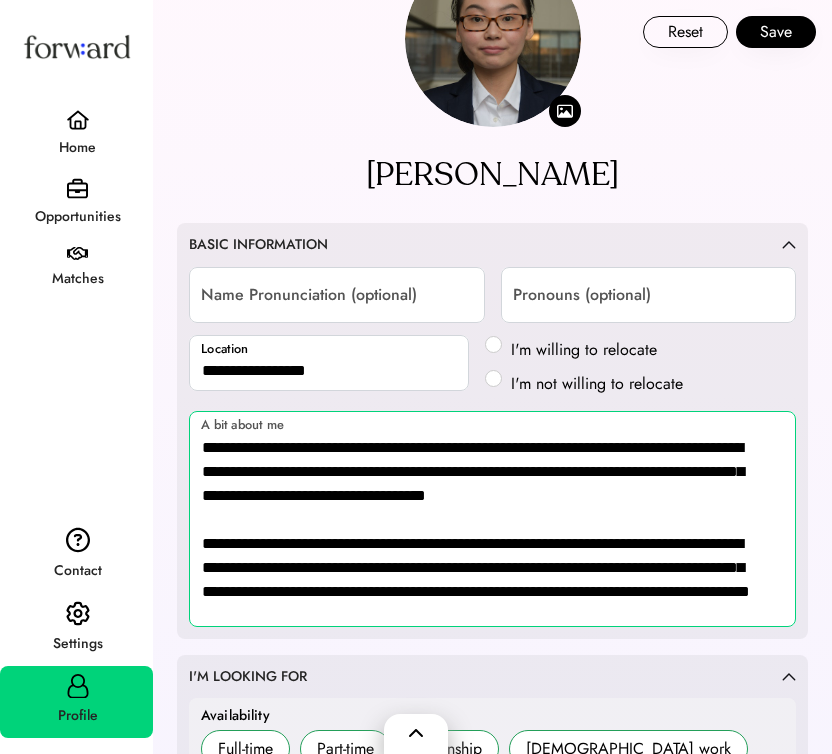 click on "**********" at bounding box center [492, 519] 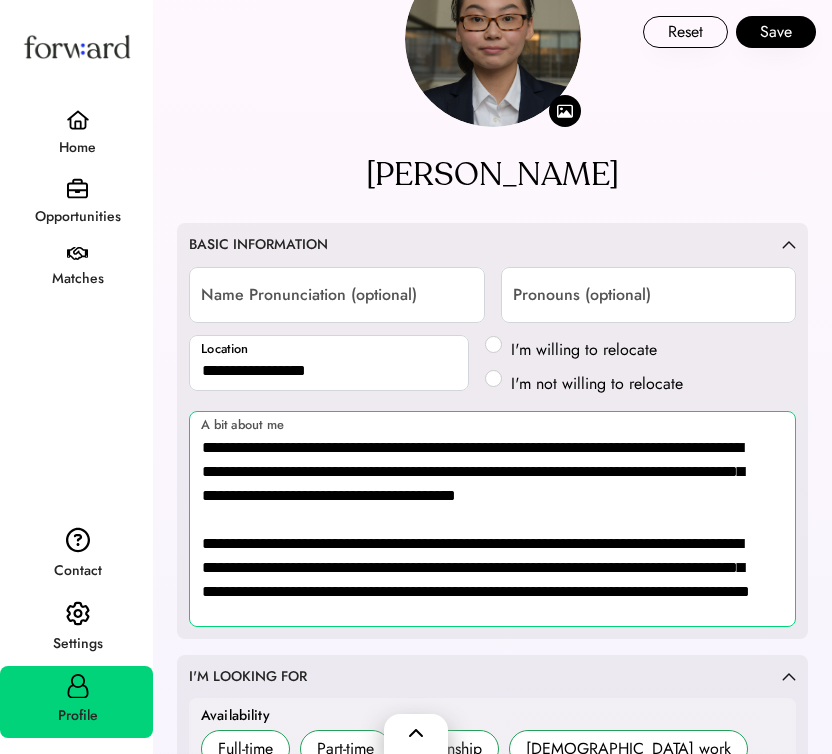 click on "**********" at bounding box center [492, 519] 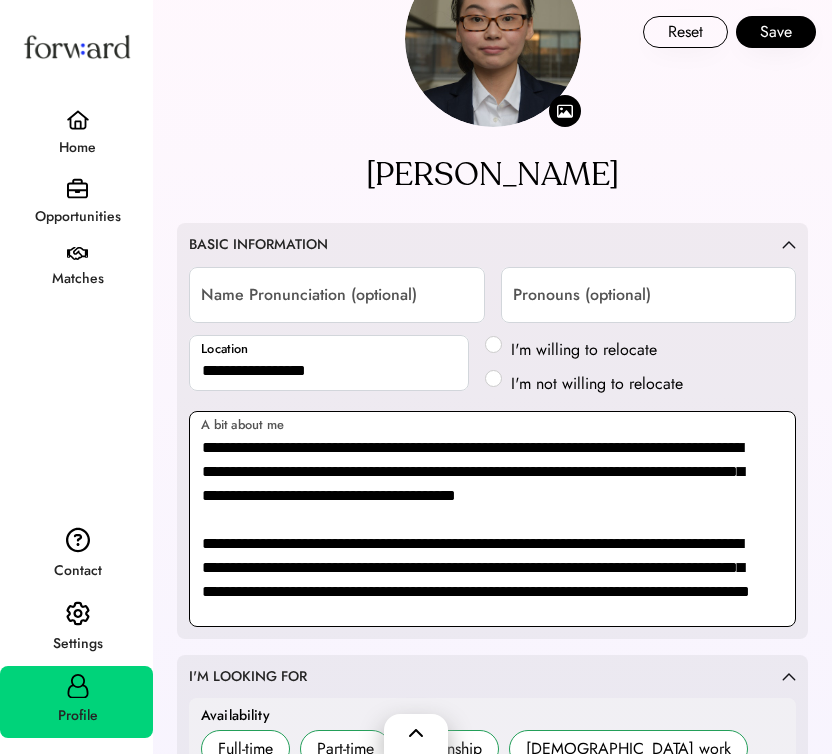 click on "**********" at bounding box center [492, 519] 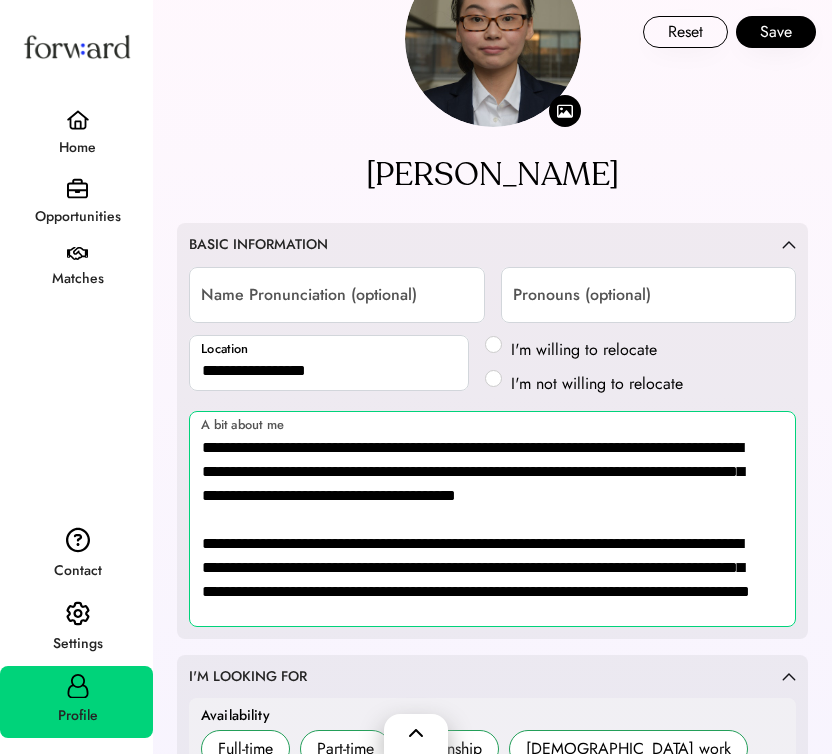 paste 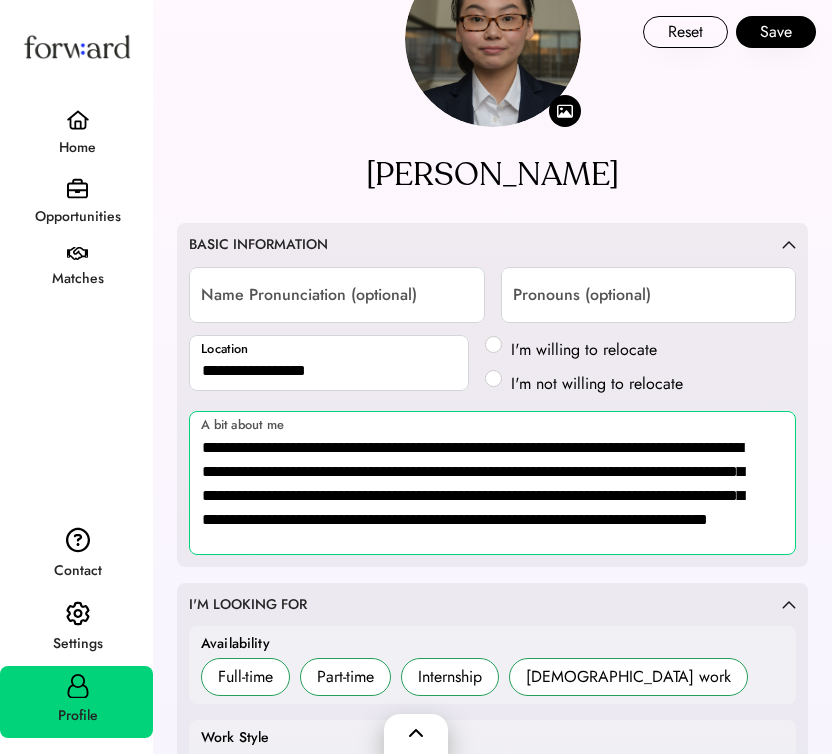 type on "**********" 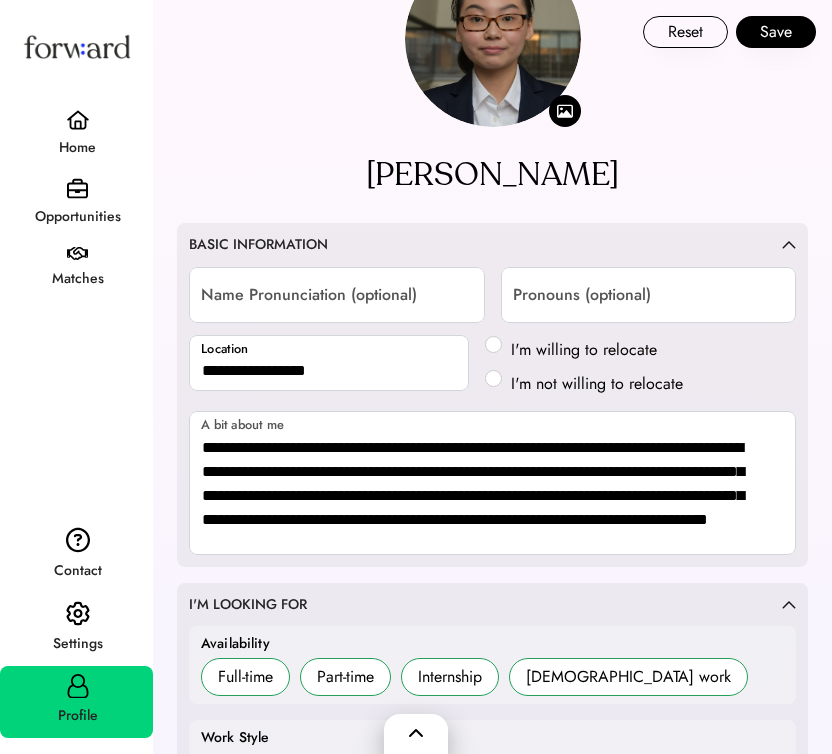 click on "**********" at bounding box center [492, 395] 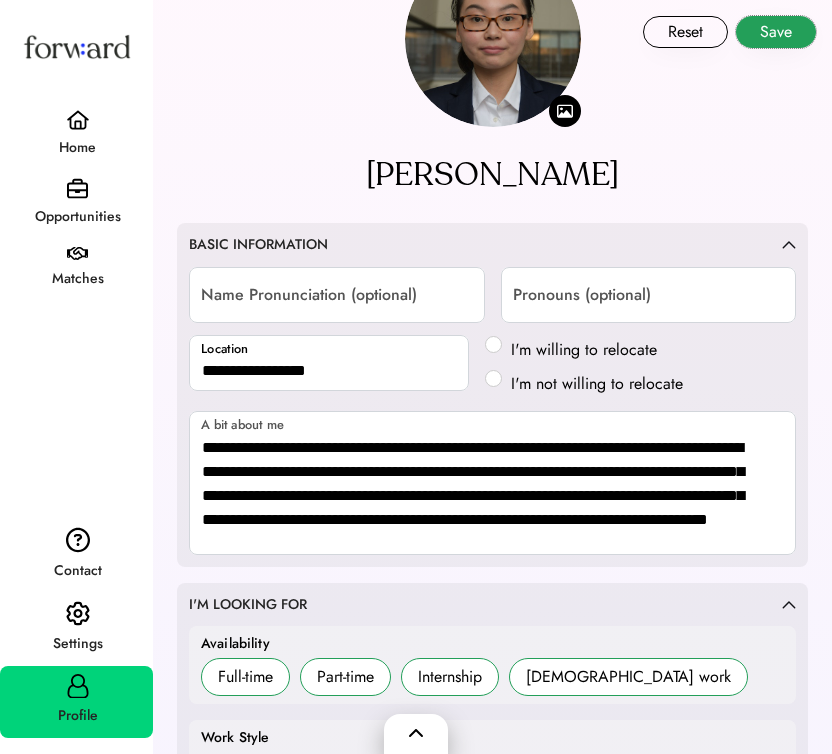 click on "Save" at bounding box center [776, 32] 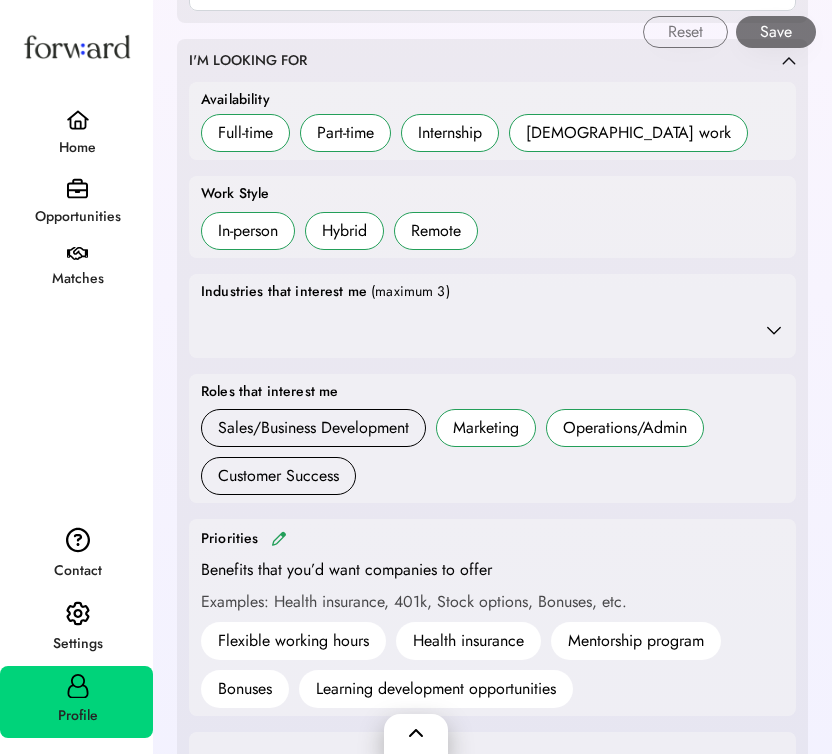 scroll, scrollTop: 622, scrollLeft: 0, axis: vertical 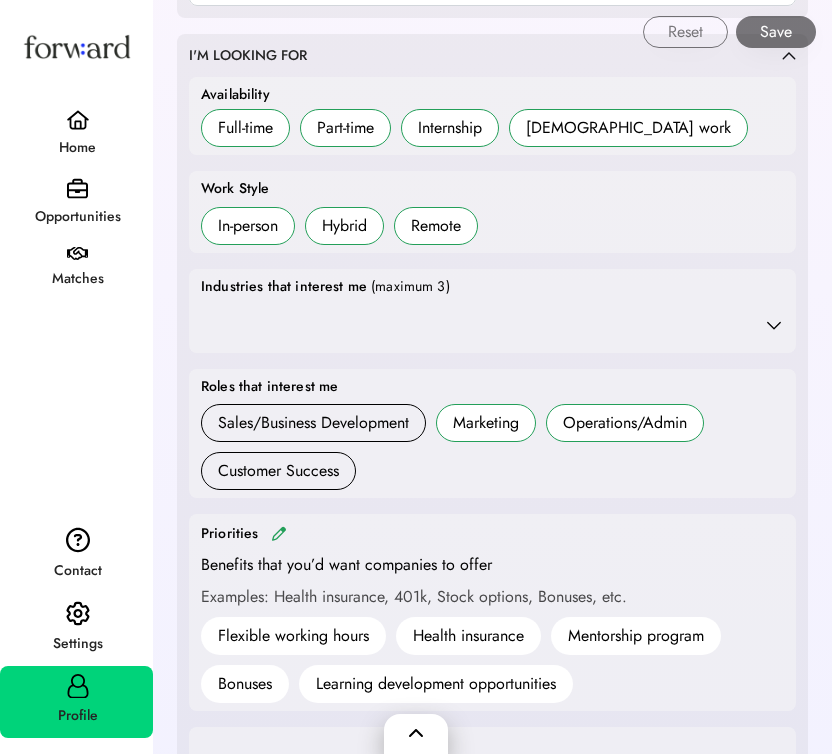 click at bounding box center [492, 325] 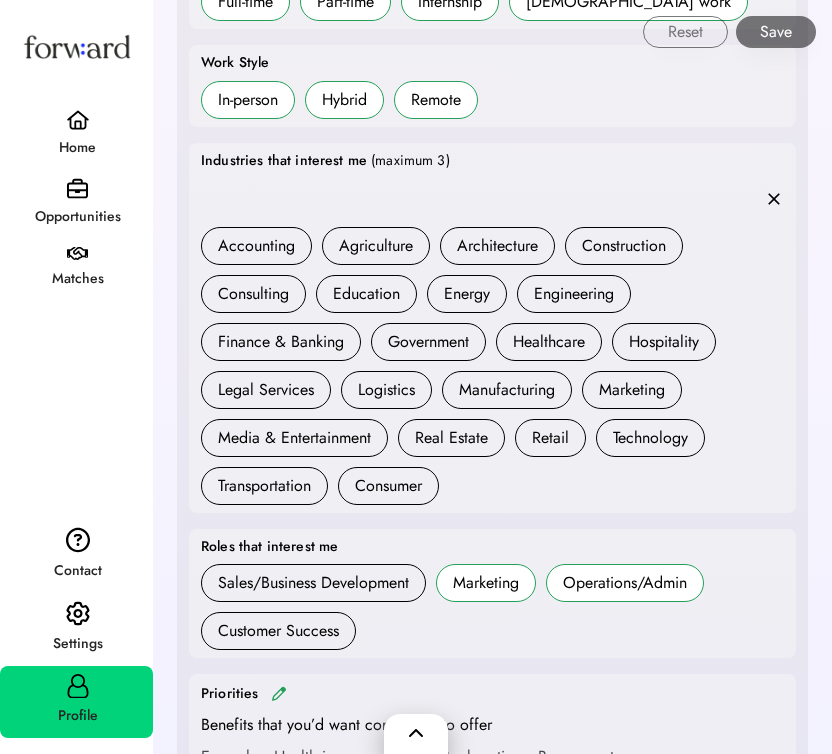 scroll, scrollTop: 757, scrollLeft: 0, axis: vertical 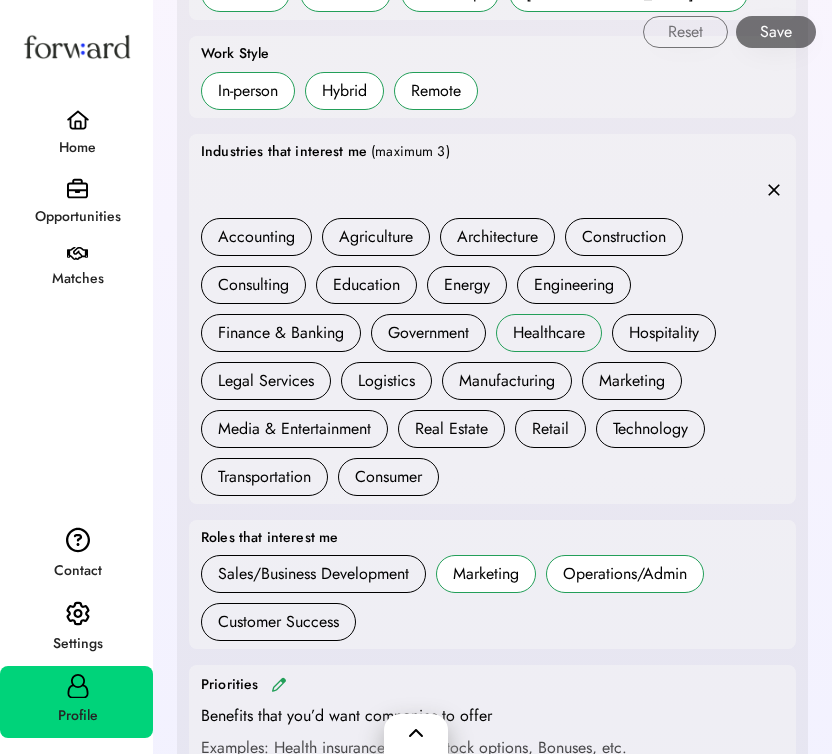 click on "Healthcare" at bounding box center (549, 333) 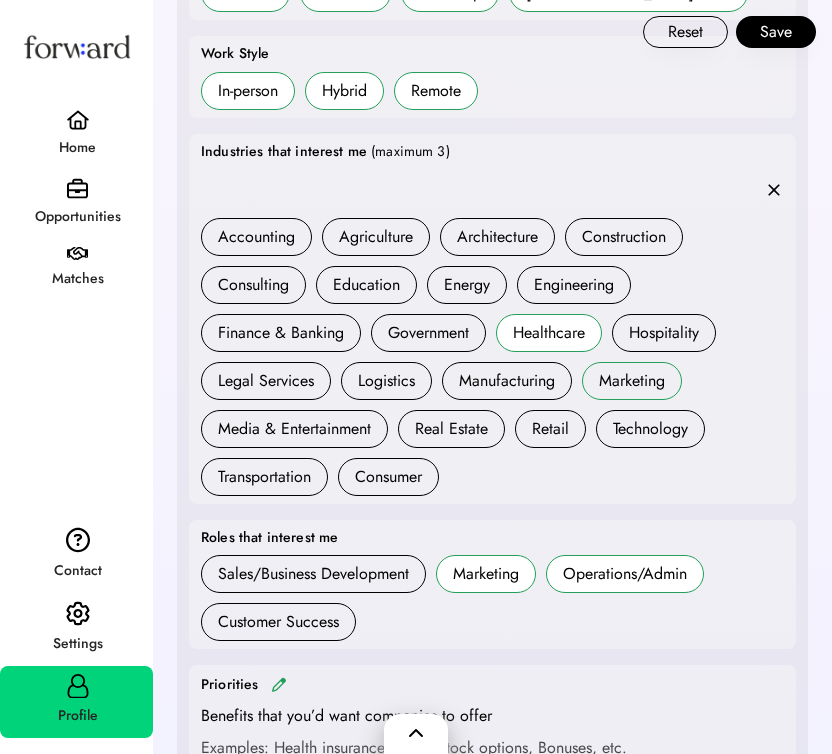 click on "Marketing" at bounding box center [632, 381] 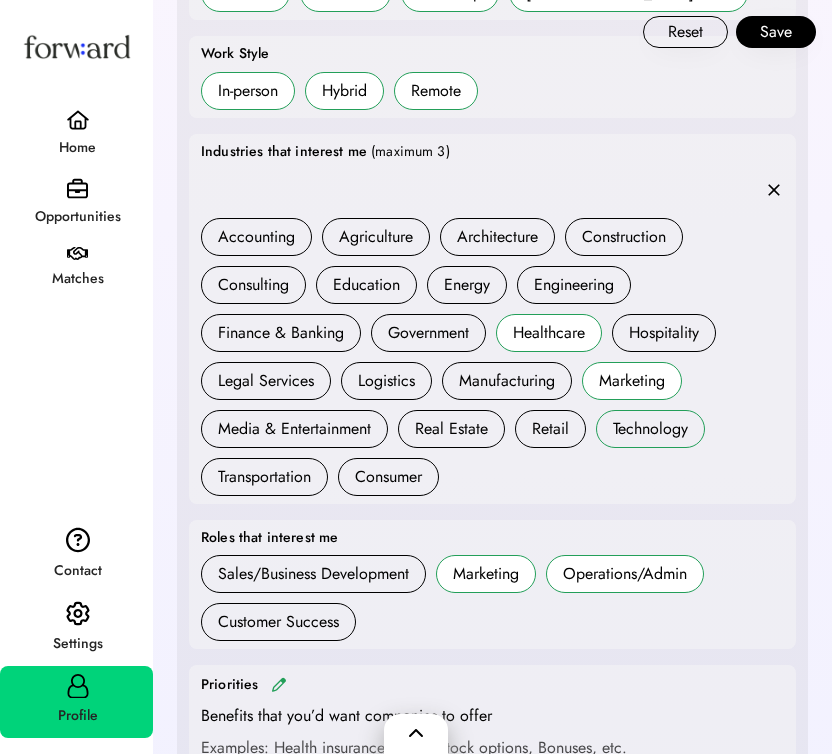click on "Technology" at bounding box center [650, 429] 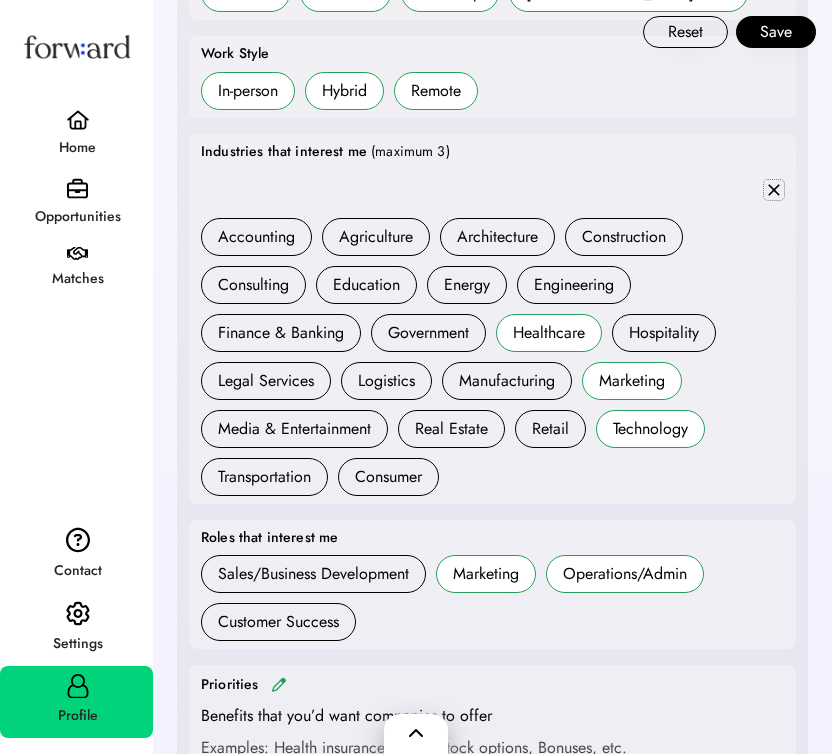 drag, startPoint x: 767, startPoint y: 196, endPoint x: 750, endPoint y: 259, distance: 65.25335 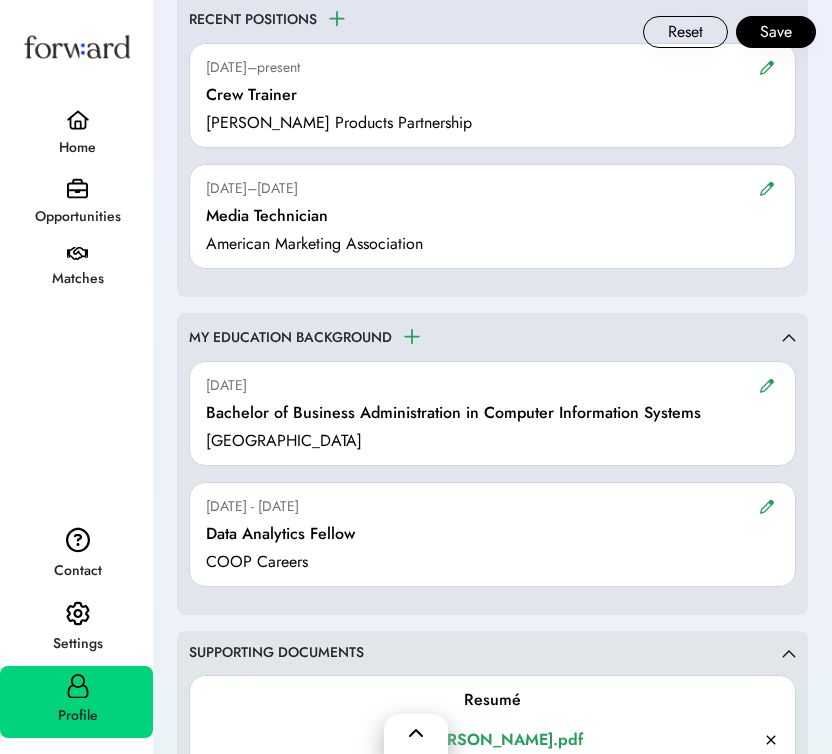 scroll, scrollTop: 2242, scrollLeft: 0, axis: vertical 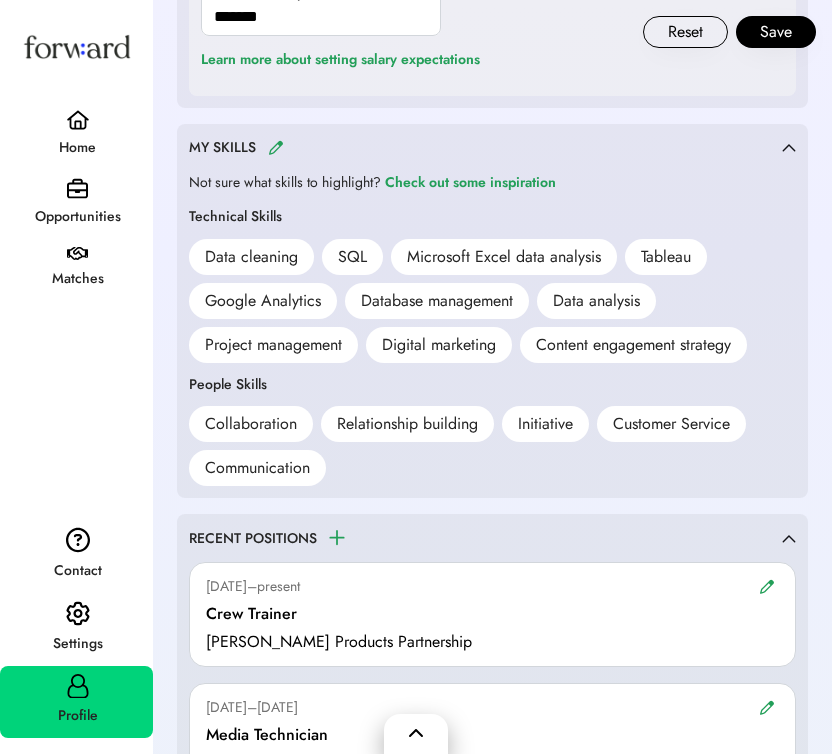 type 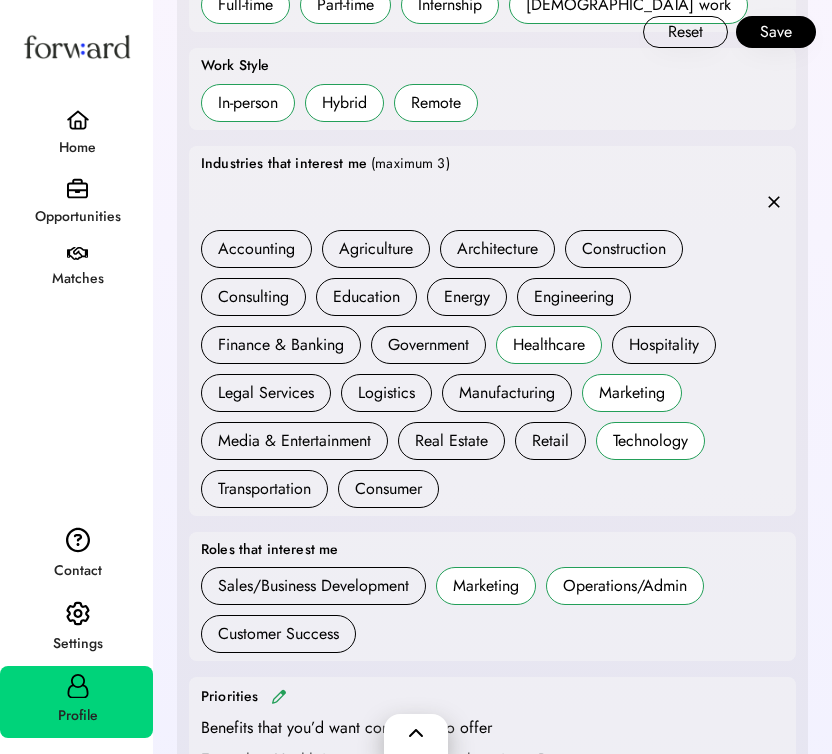 scroll, scrollTop: 875, scrollLeft: 0, axis: vertical 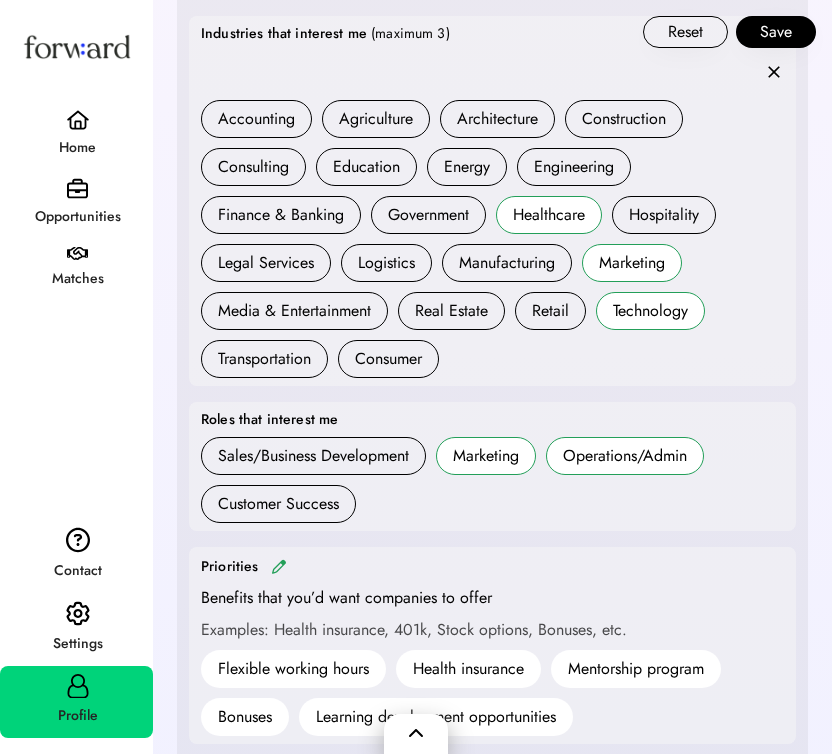 click on "Healthcare" at bounding box center [549, 215] 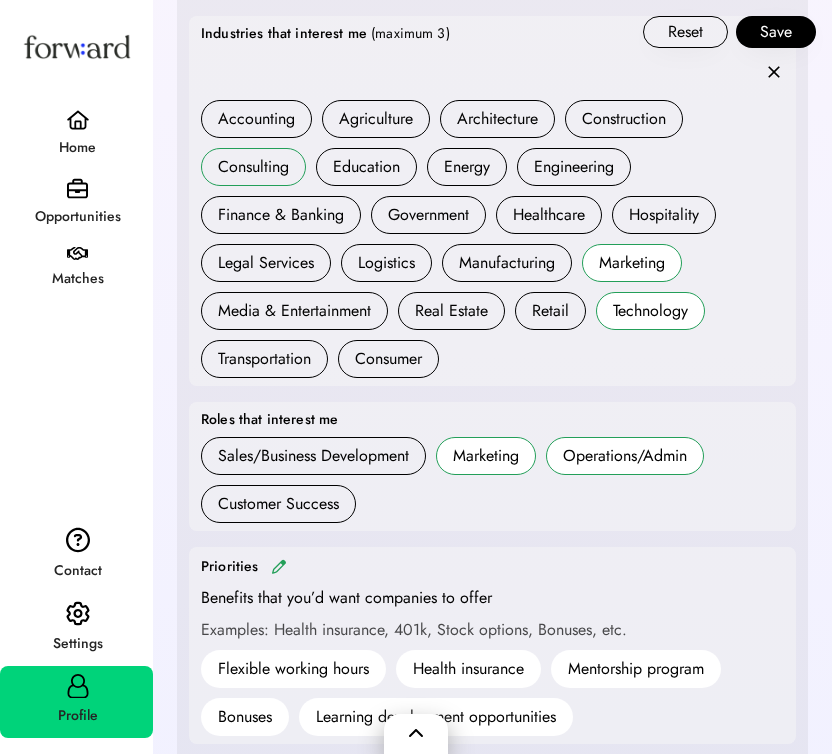 click on "Consulting" at bounding box center [253, 167] 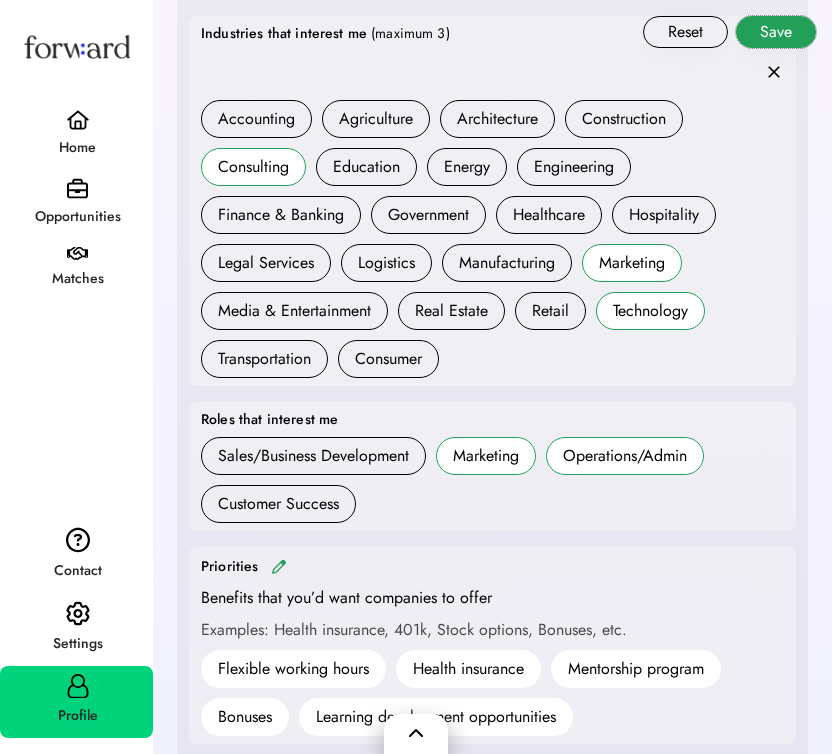 click on "Save" at bounding box center (776, 32) 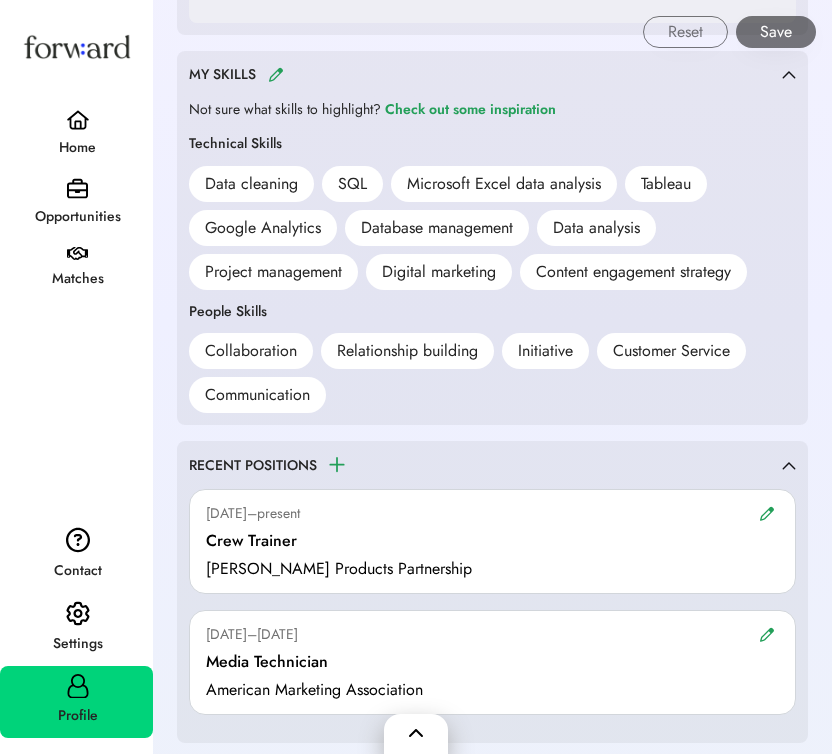 scroll, scrollTop: 1496, scrollLeft: 0, axis: vertical 